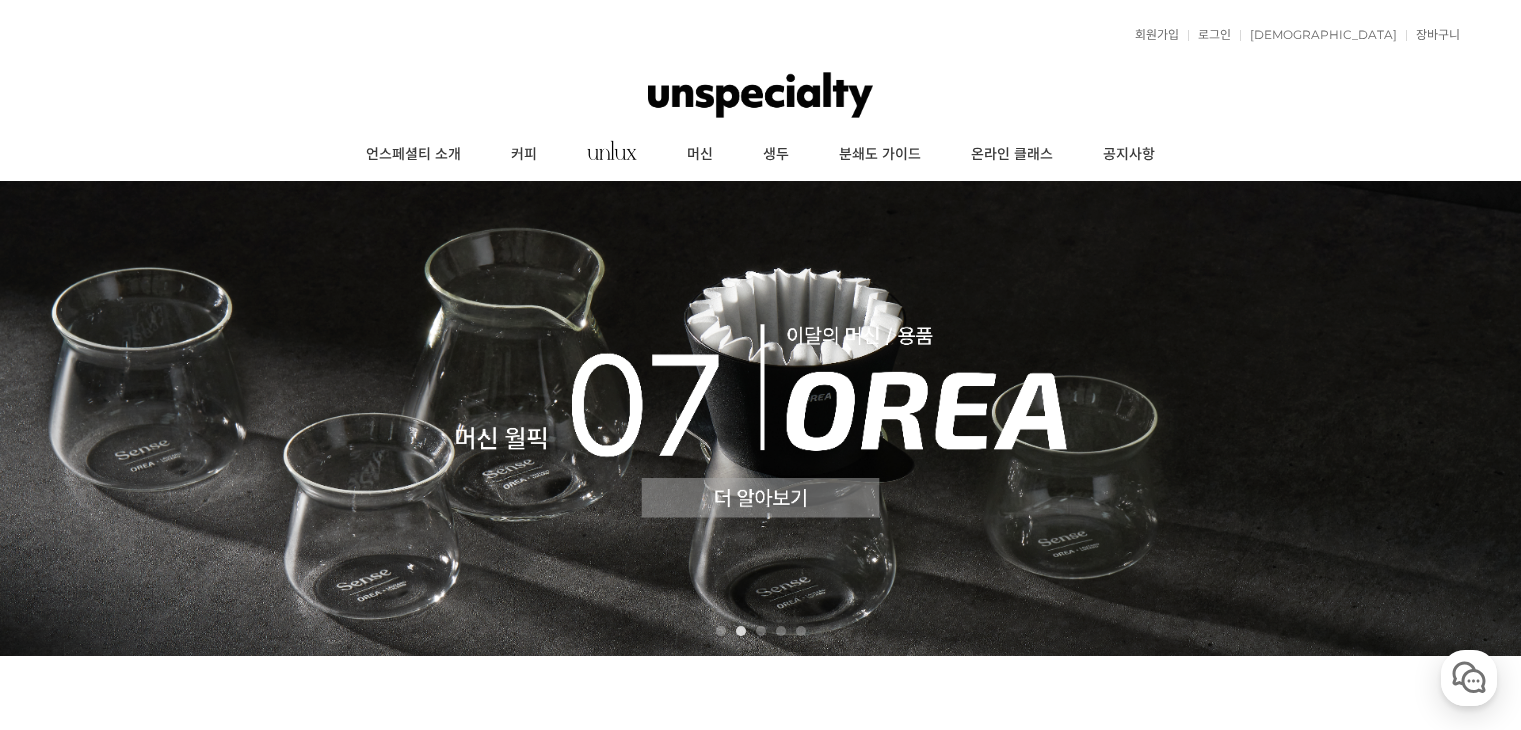 scroll, scrollTop: 0, scrollLeft: 0, axis: both 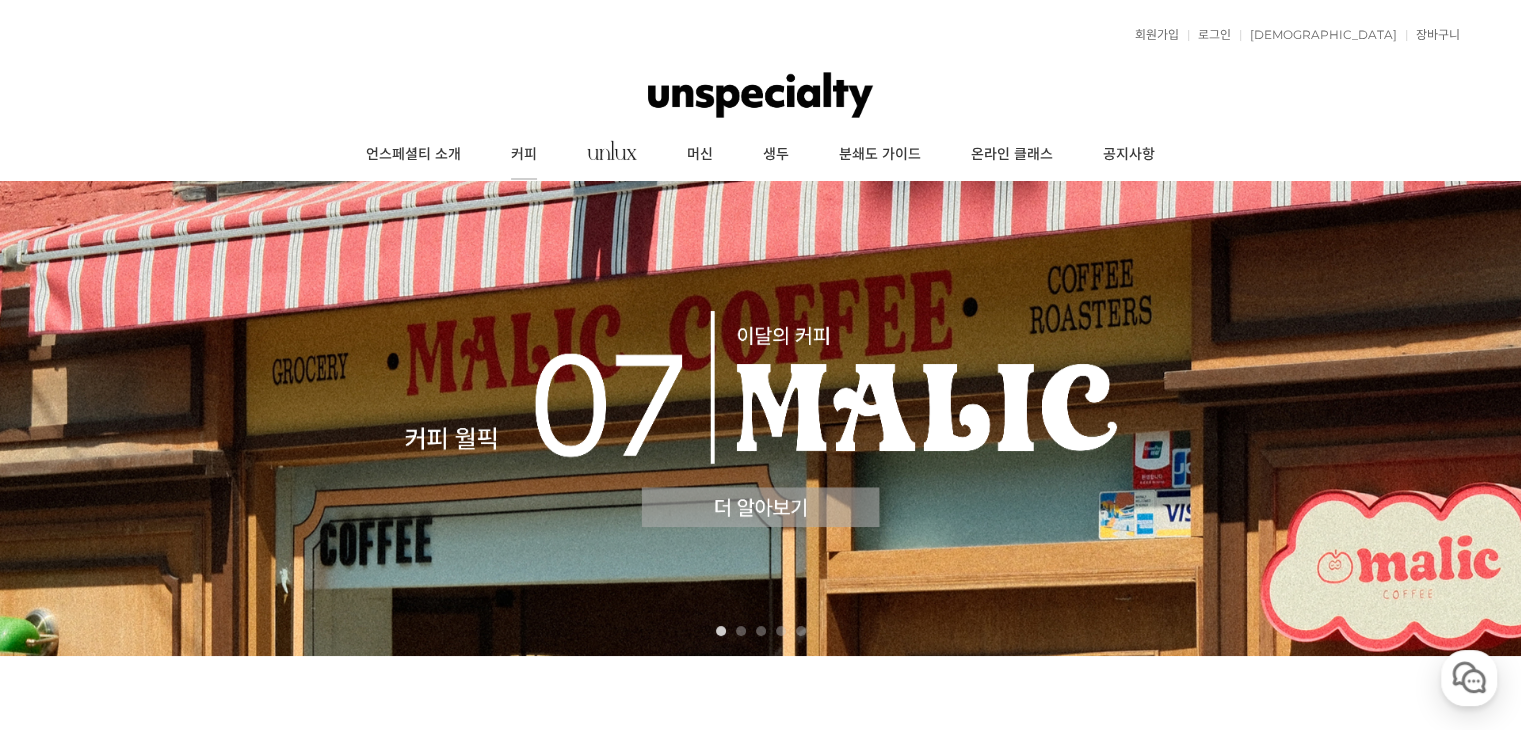 click on "커피" at bounding box center [524, 155] 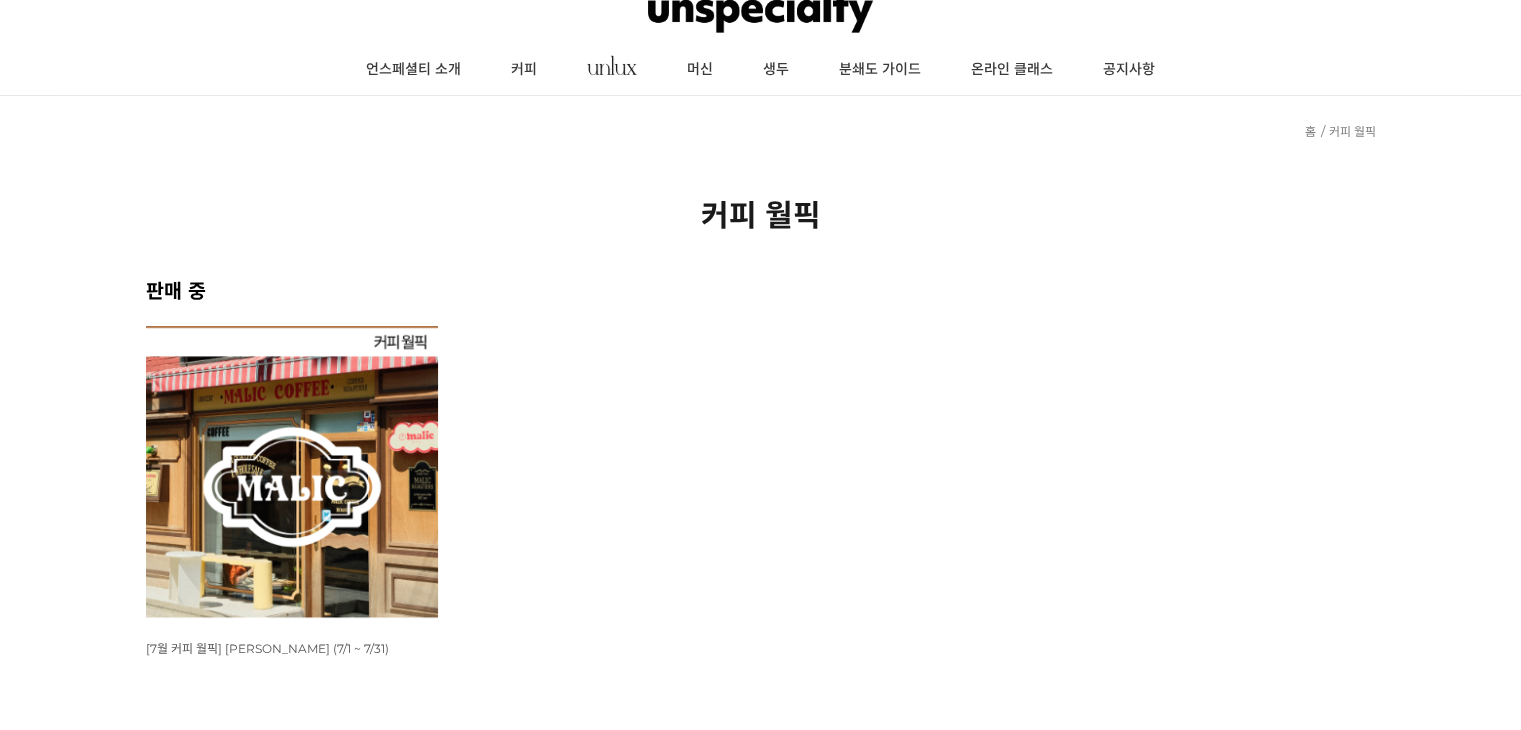 scroll, scrollTop: 0, scrollLeft: 0, axis: both 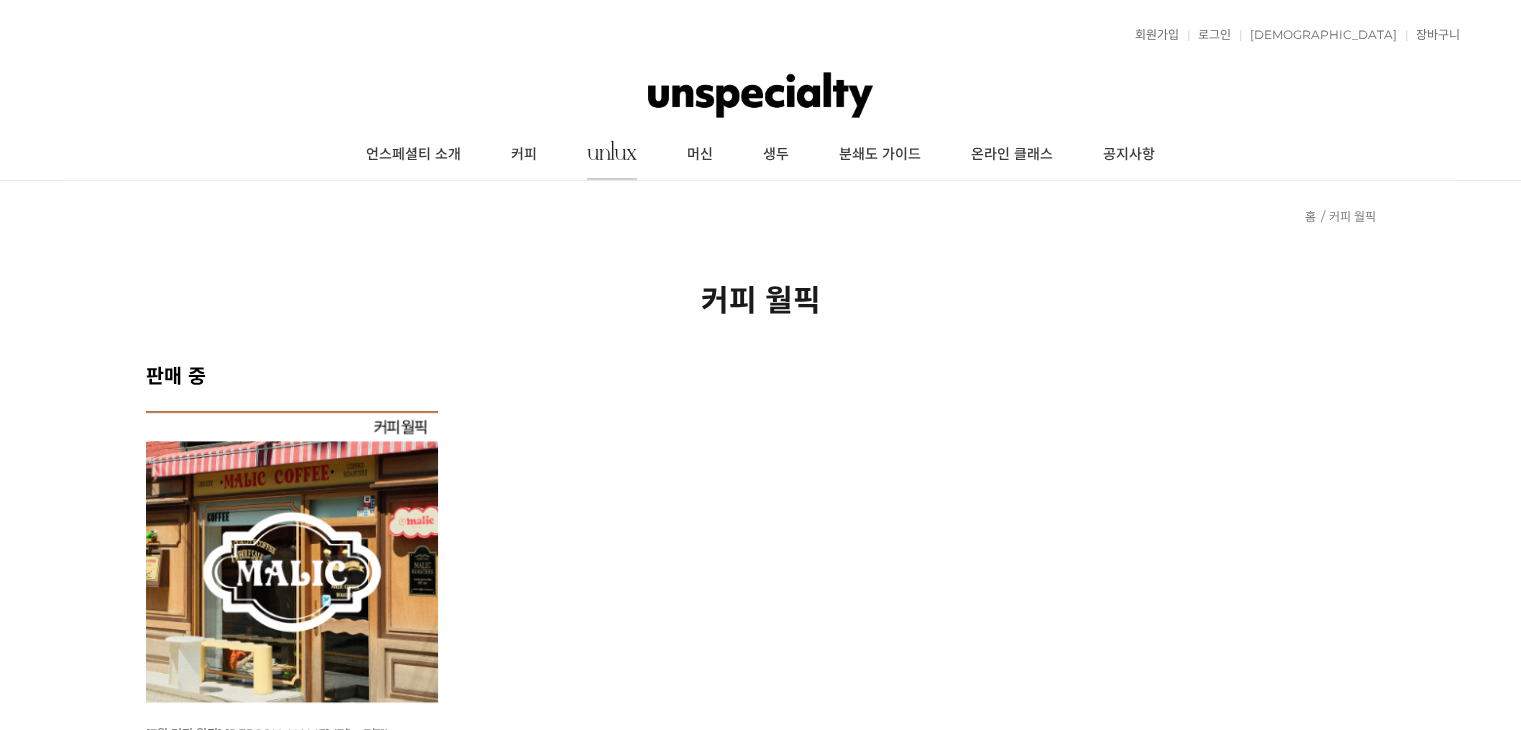 click at bounding box center [612, 155] 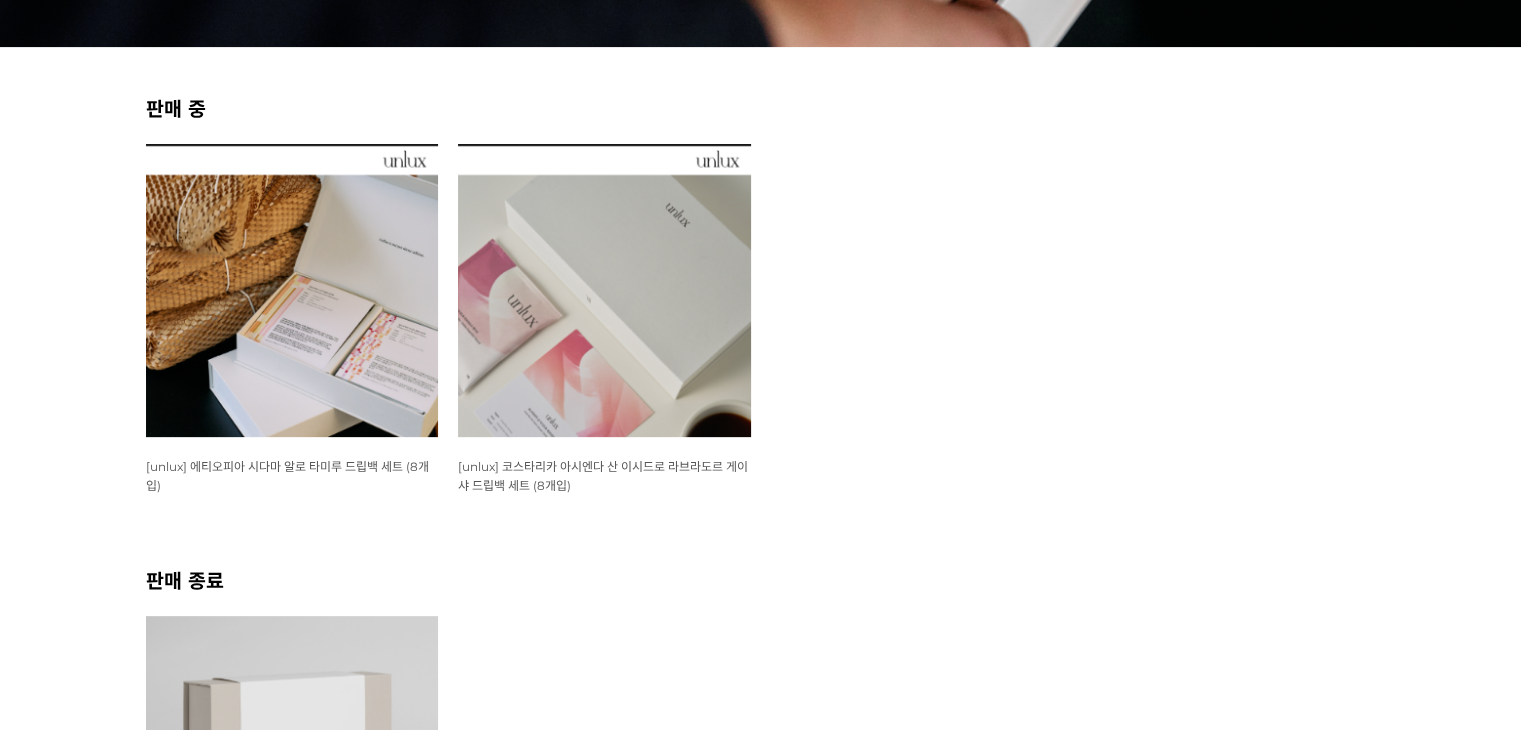 scroll, scrollTop: 800, scrollLeft: 0, axis: vertical 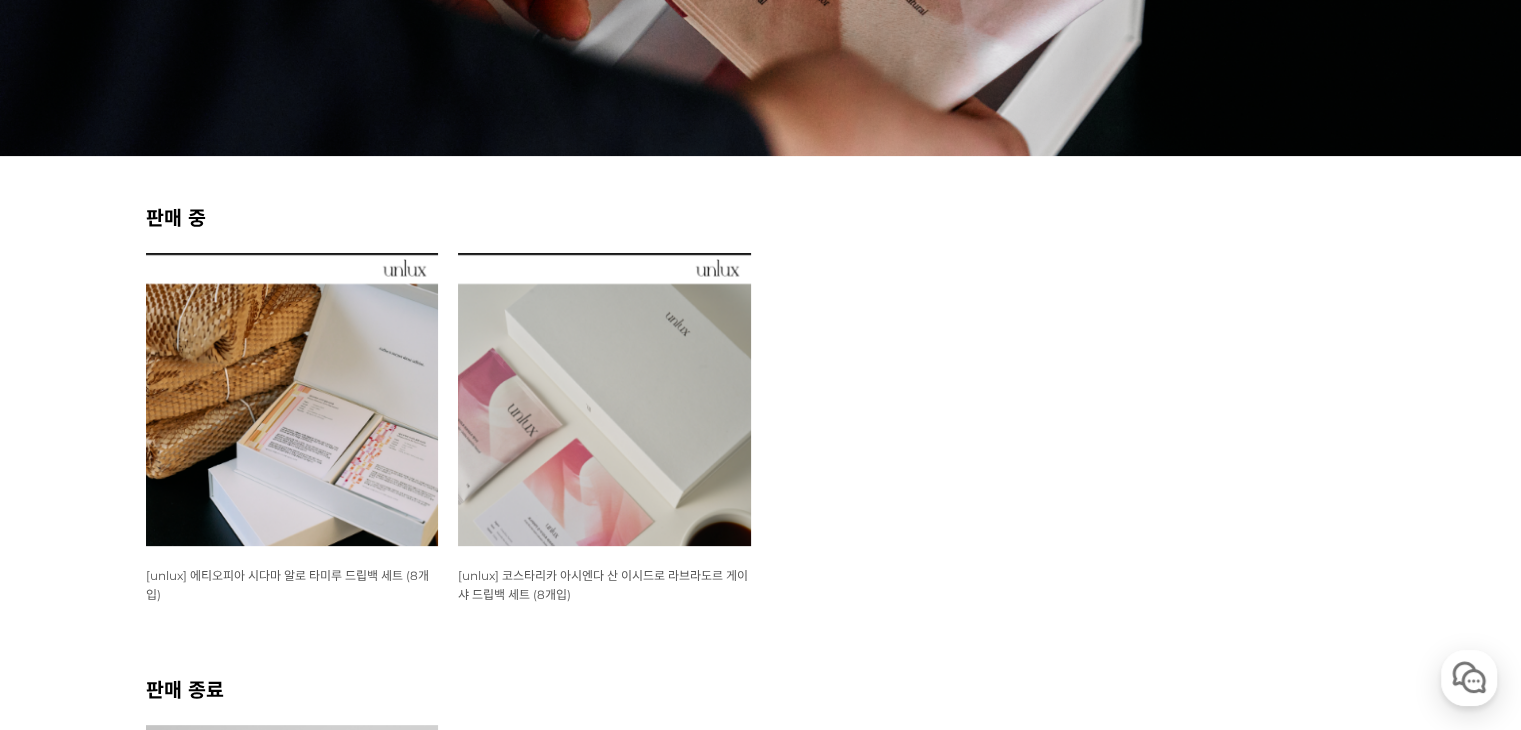 click on "[unlux] 에티오피아 시다마 알로 타미루 드립백 세트 (8개입)" at bounding box center (287, 585) 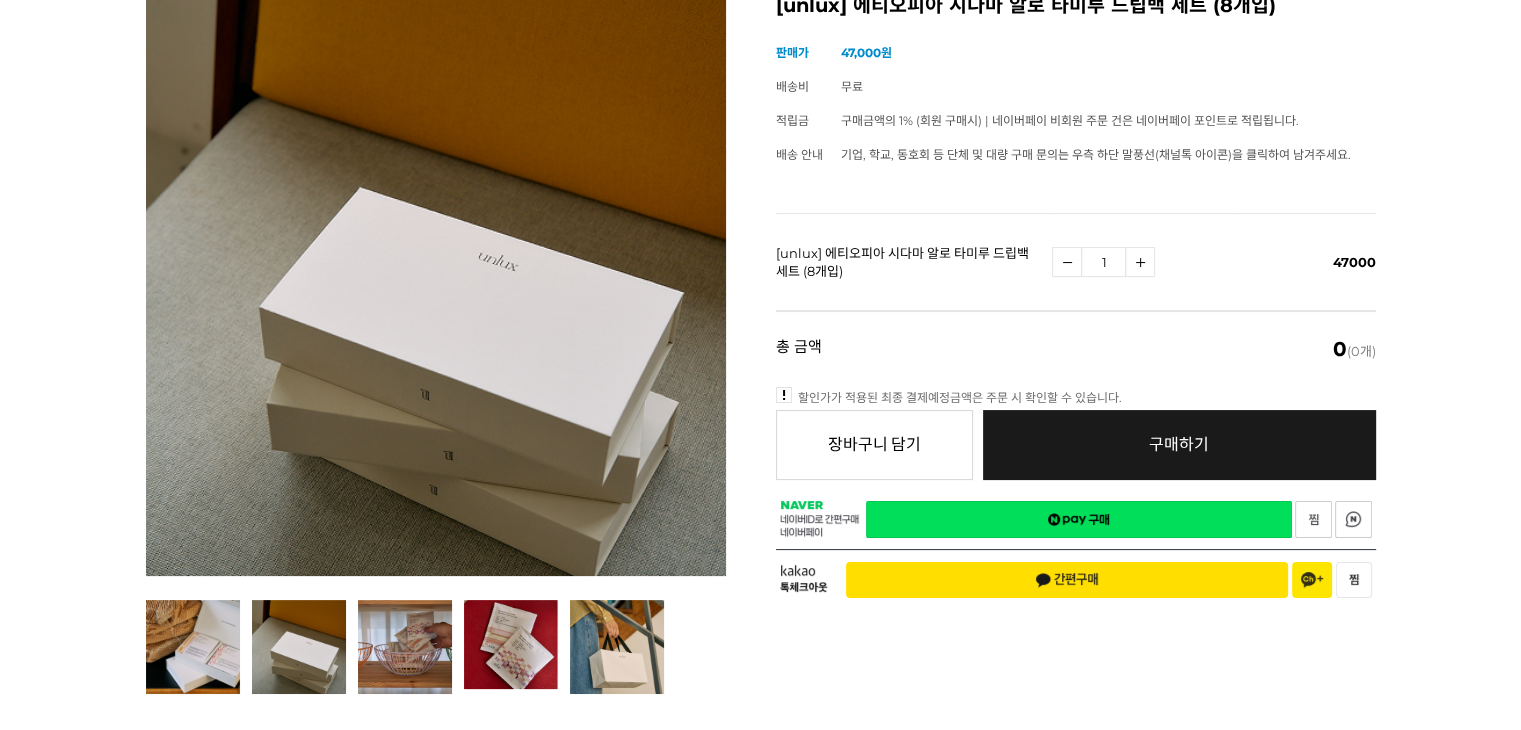 scroll, scrollTop: 300, scrollLeft: 0, axis: vertical 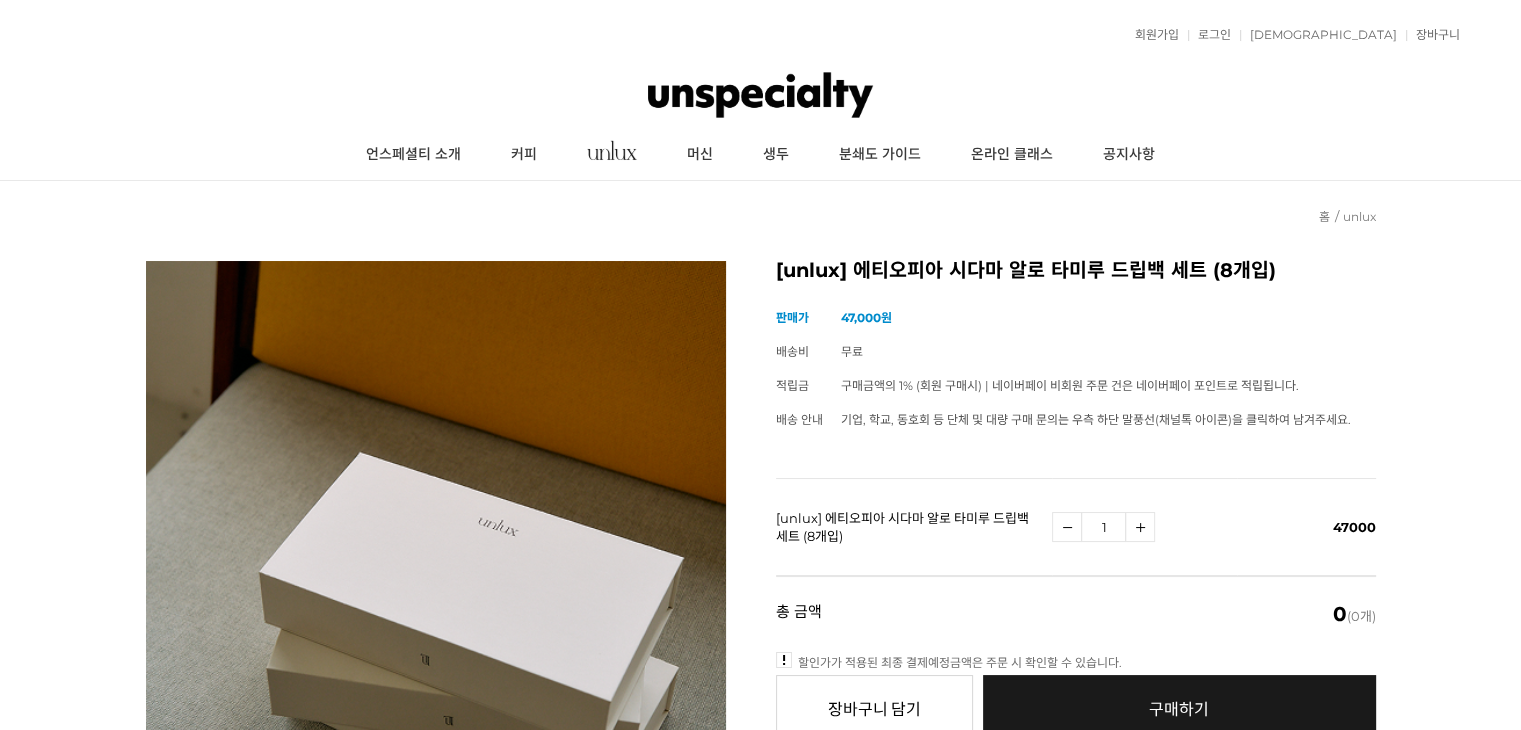 drag, startPoint x: 924, startPoint y: 361, endPoint x: 1186, endPoint y: 395, distance: 264.1969 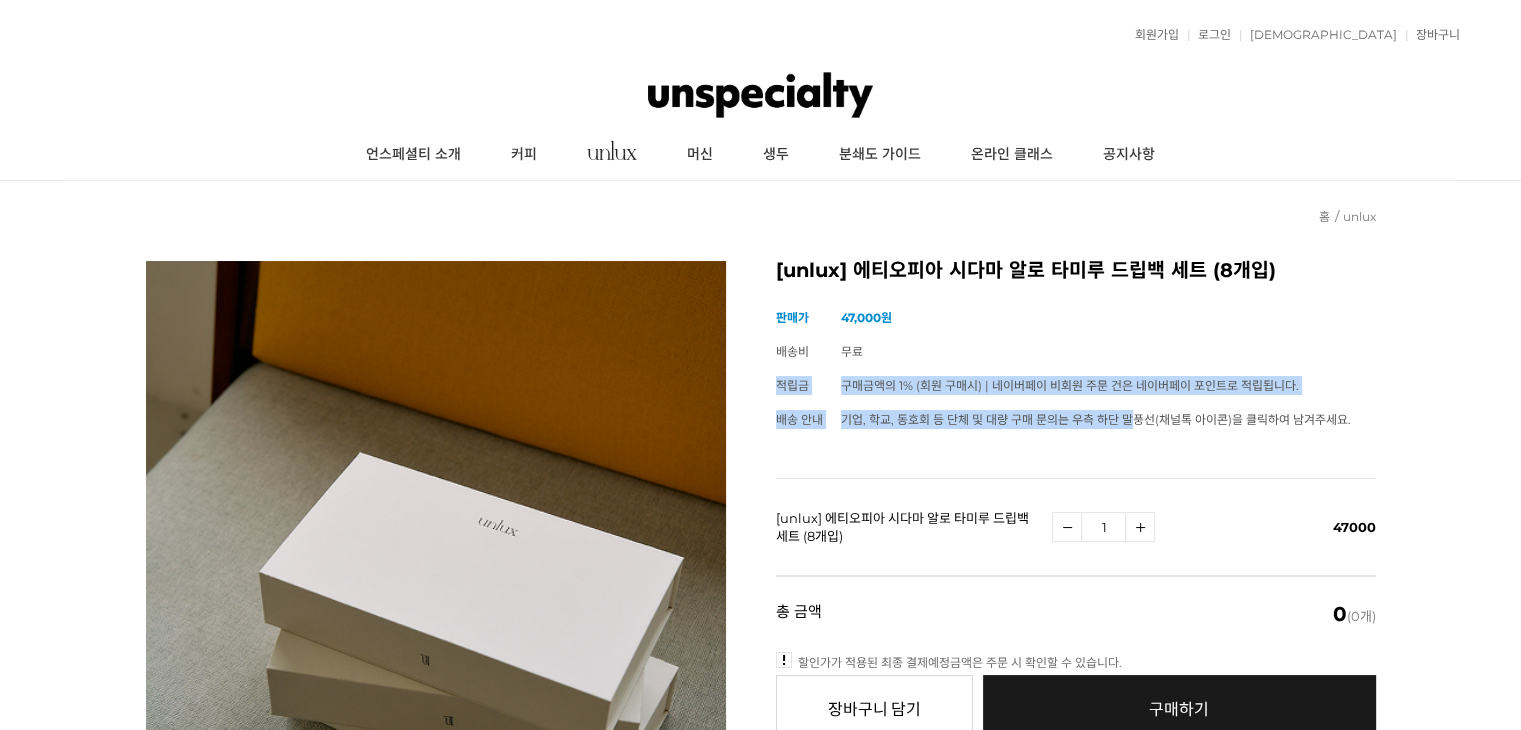 click on "구매금액의 1% (회원 구매시) |  네이버페이 비회원 주문 건은 네이버페이 포인트로 적립됩니다." at bounding box center (1070, 385) 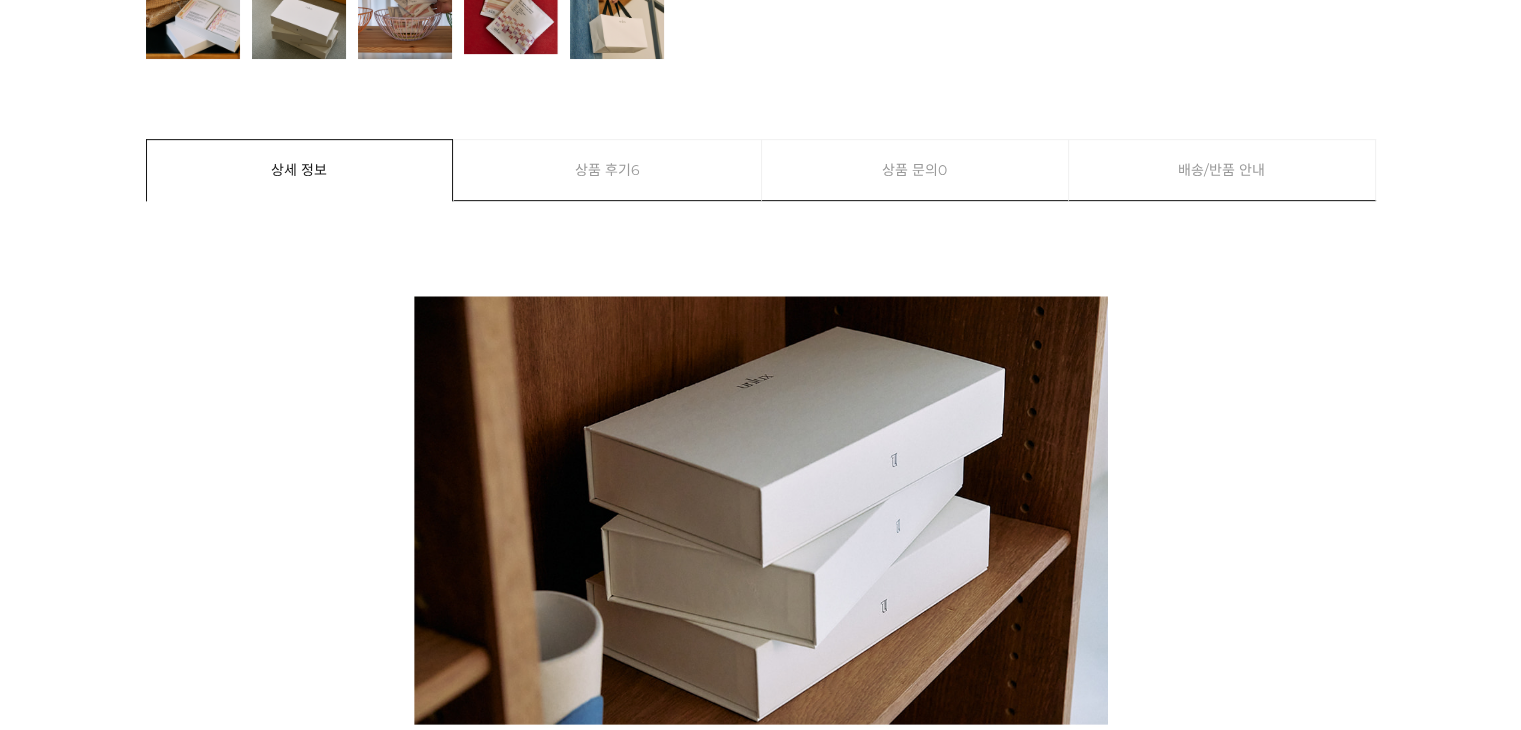 scroll, scrollTop: 1400, scrollLeft: 0, axis: vertical 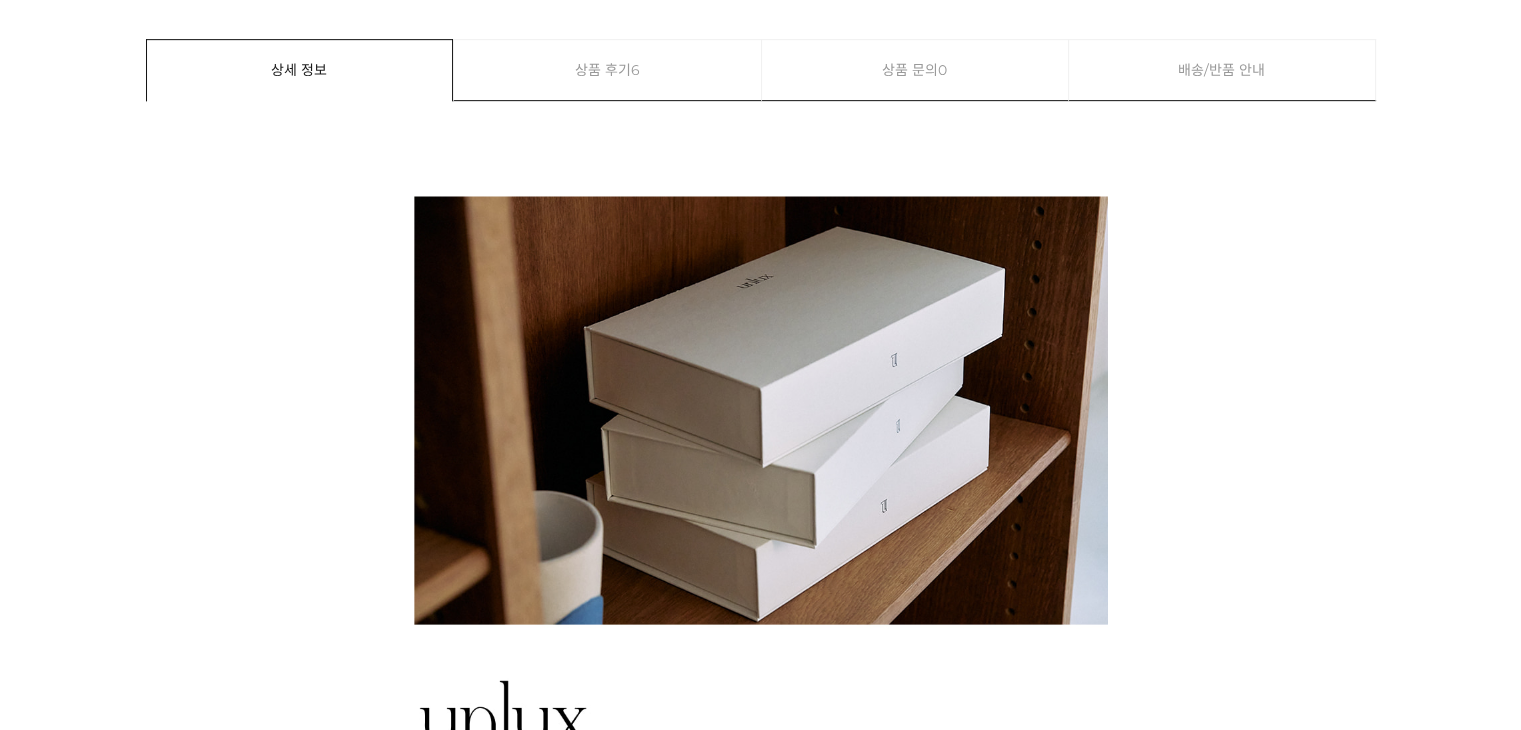 click on "상세 정보" at bounding box center [300, 12008] 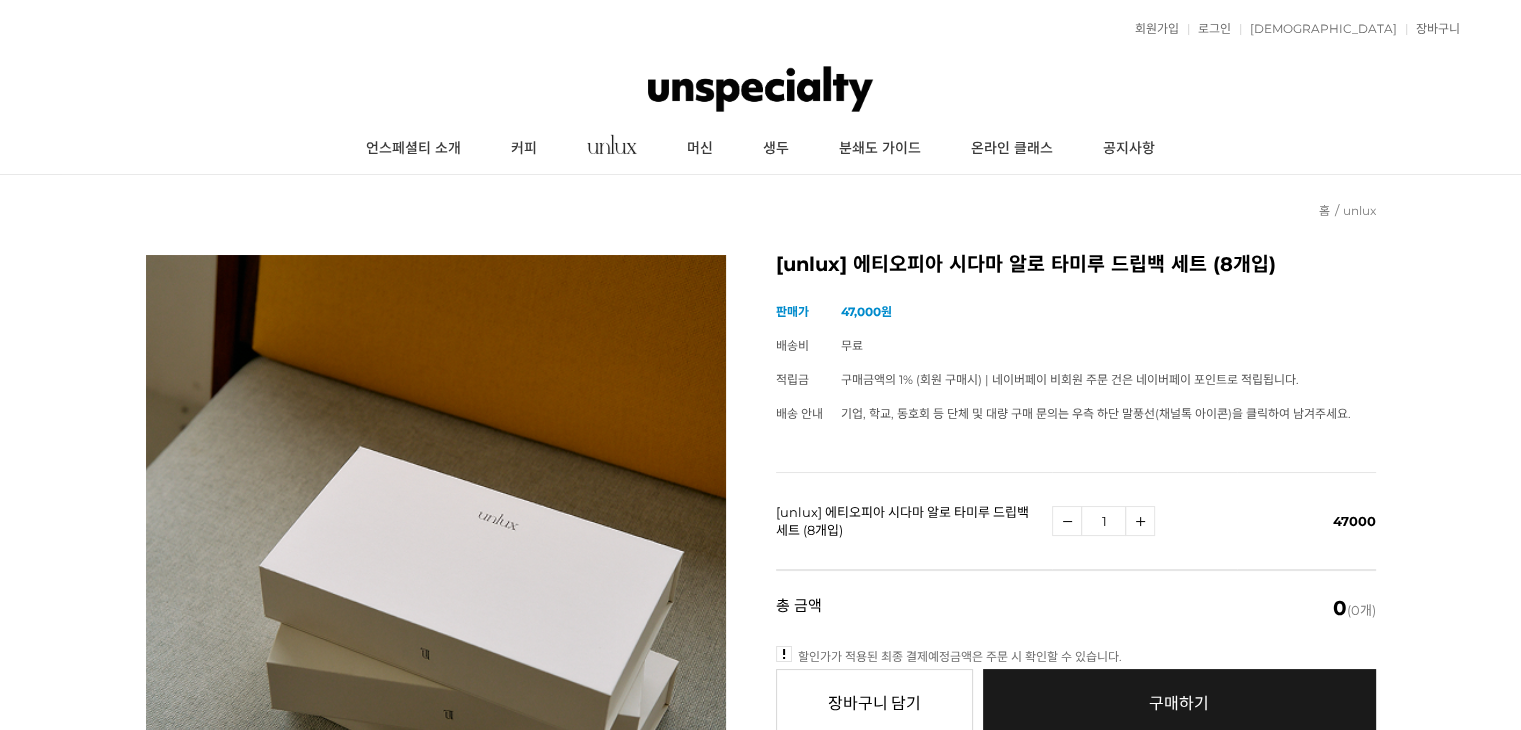 scroll, scrollTop: 0, scrollLeft: 0, axis: both 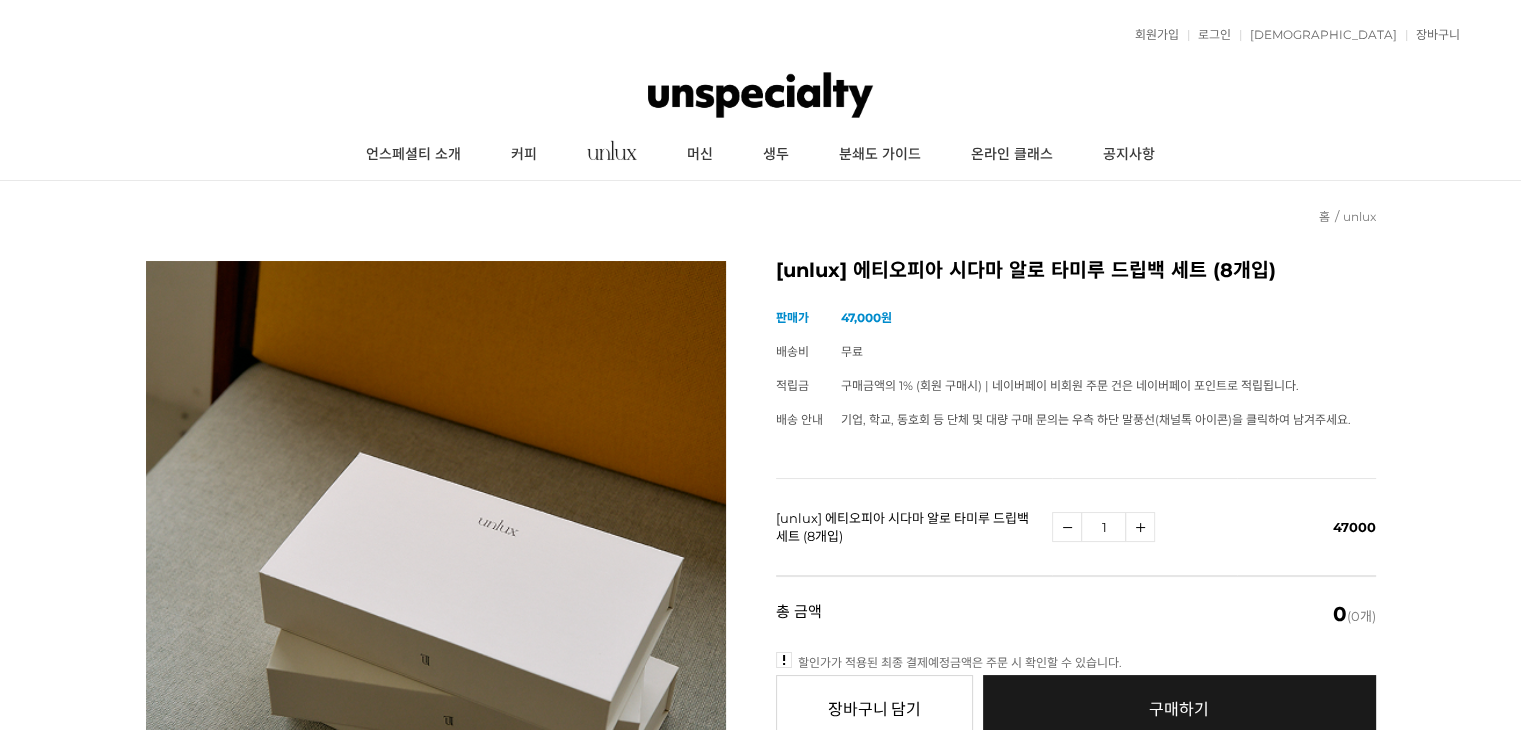 click on "판매가" at bounding box center [808, 318] 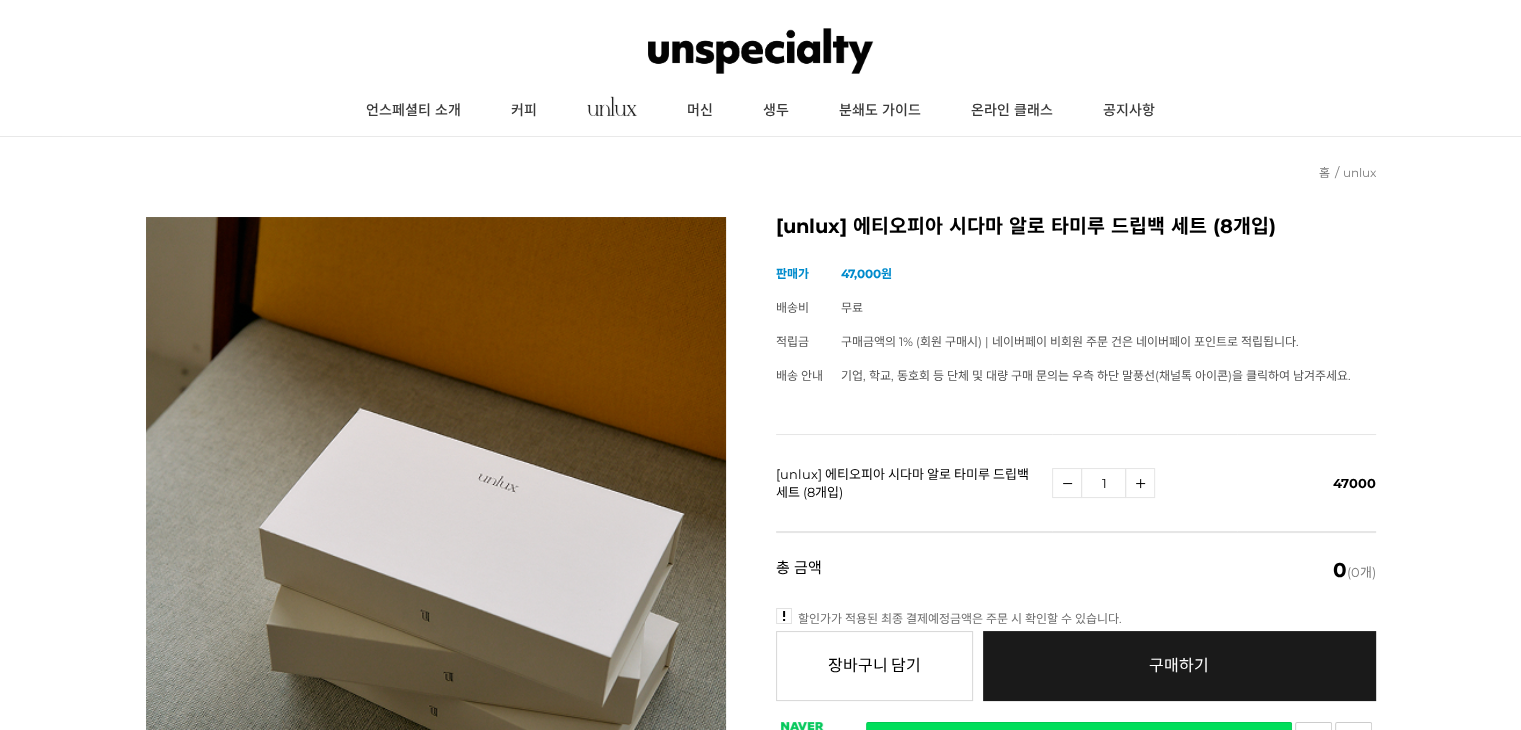 scroll, scrollTop: 0, scrollLeft: 0, axis: both 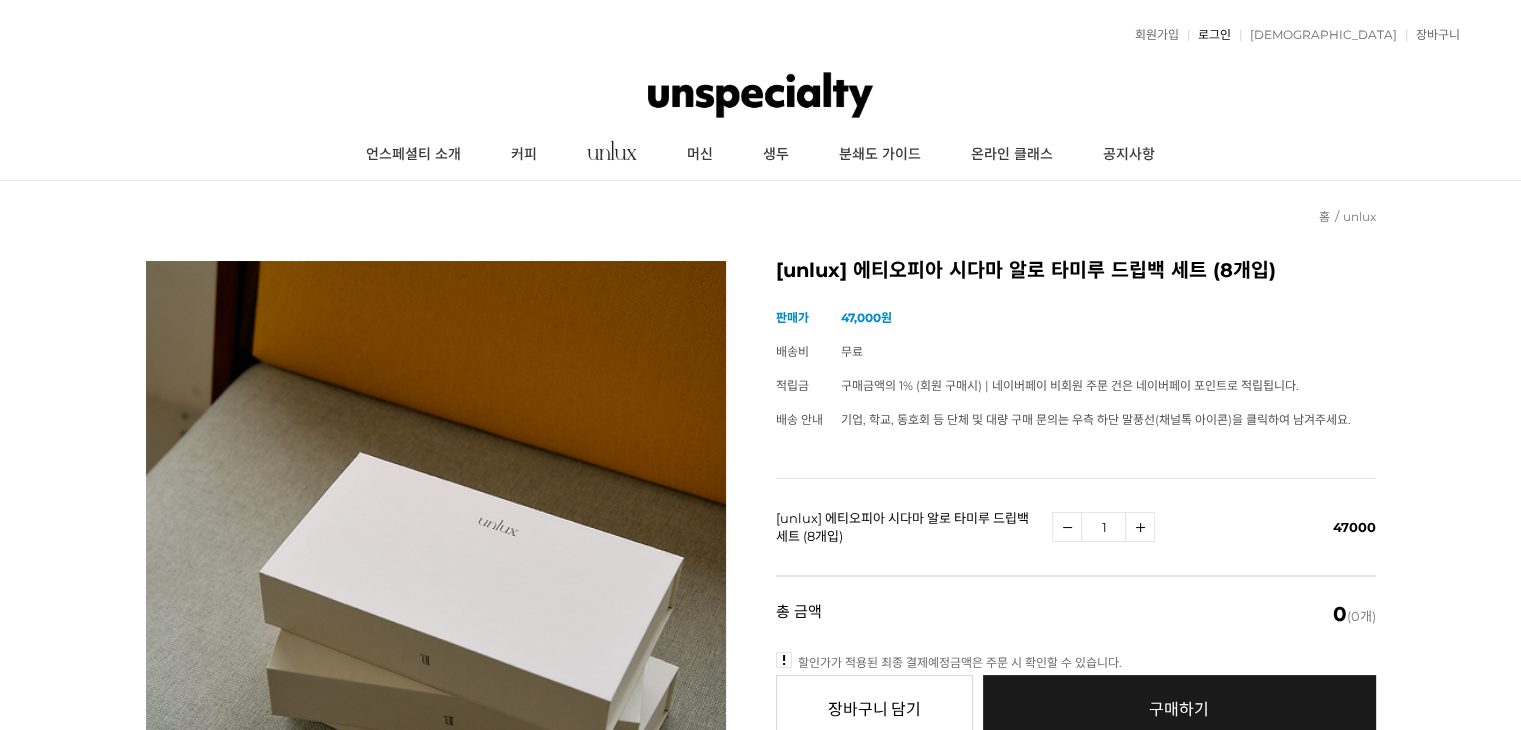 click on "로그인" at bounding box center (1209, 35) 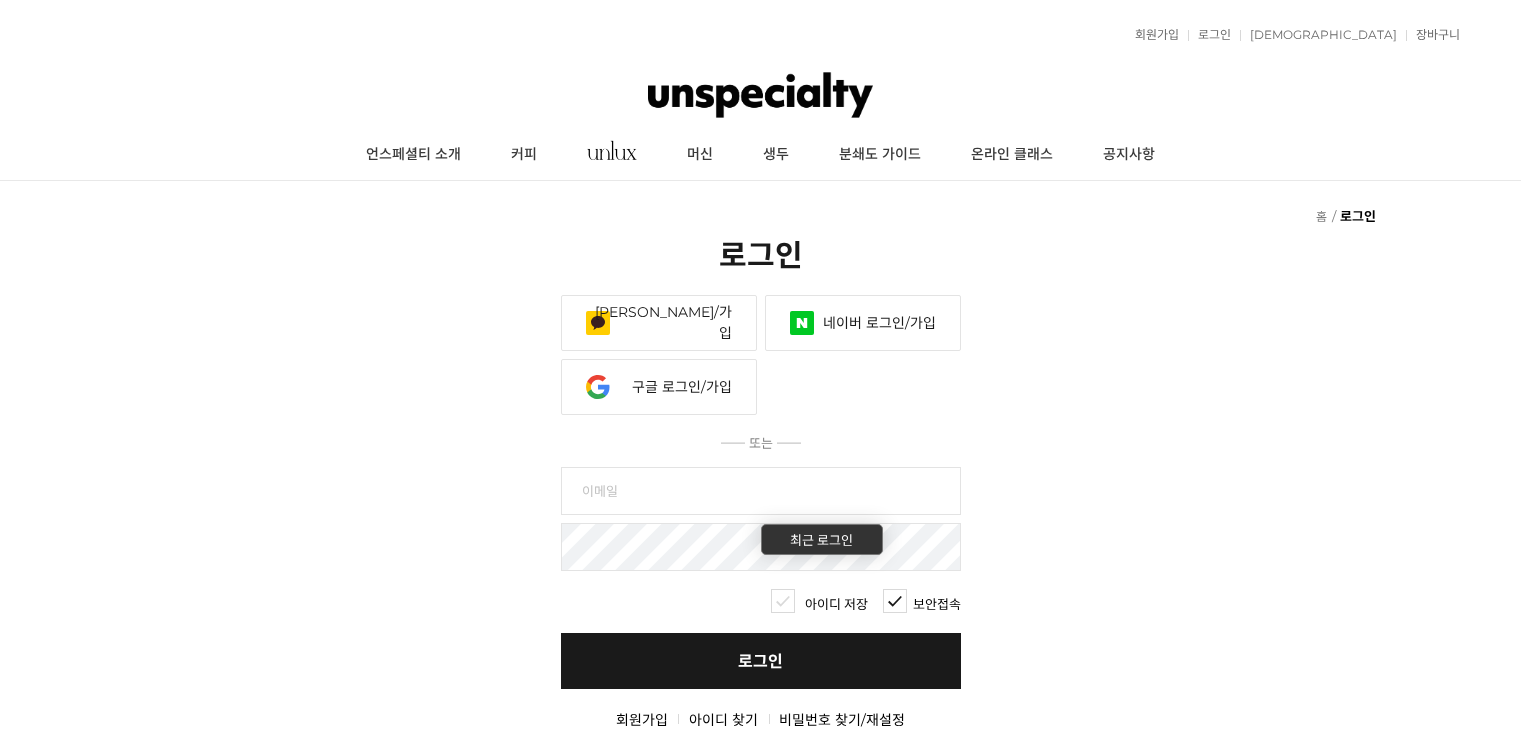 scroll, scrollTop: 0, scrollLeft: 0, axis: both 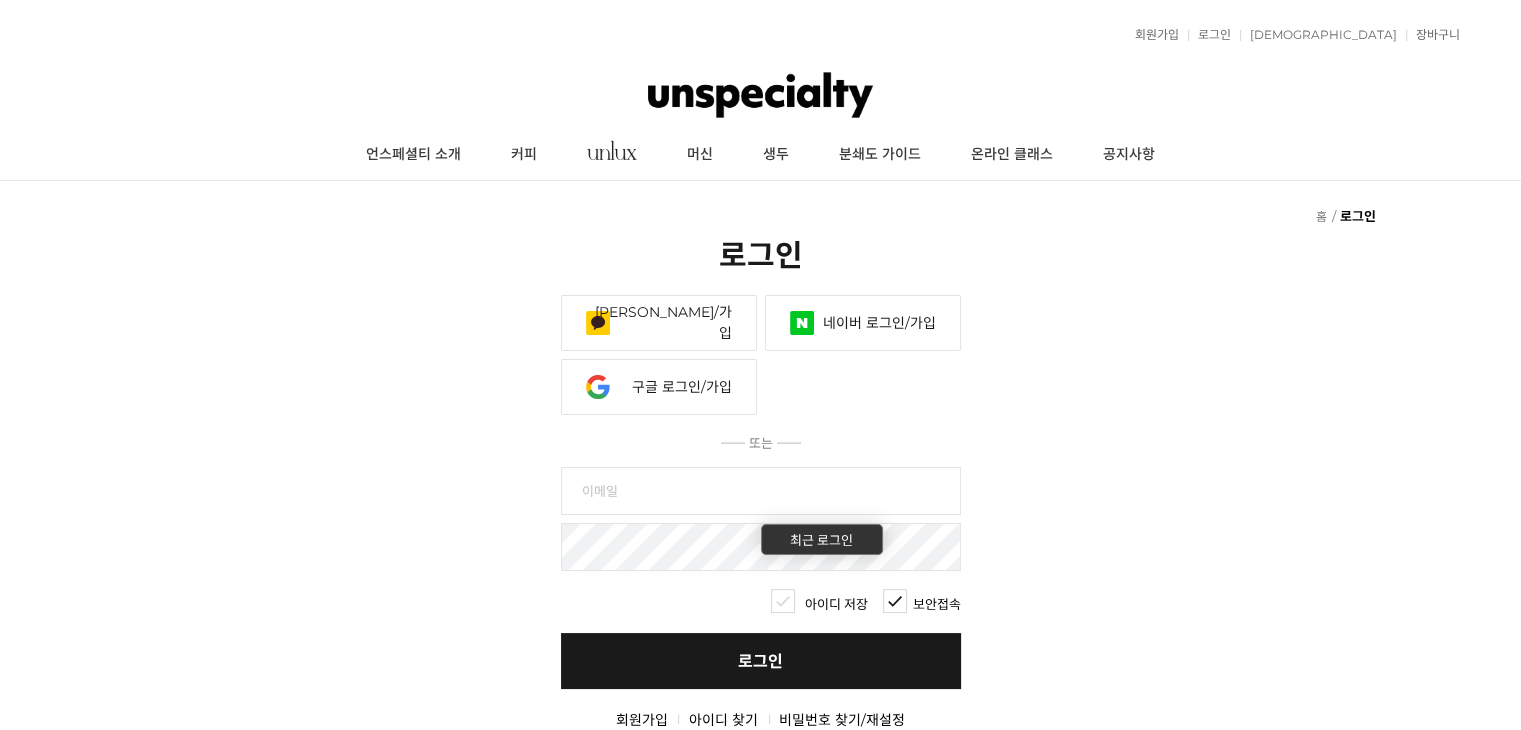 type on "[EMAIL_ADDRESS][DOMAIN_NAME]" 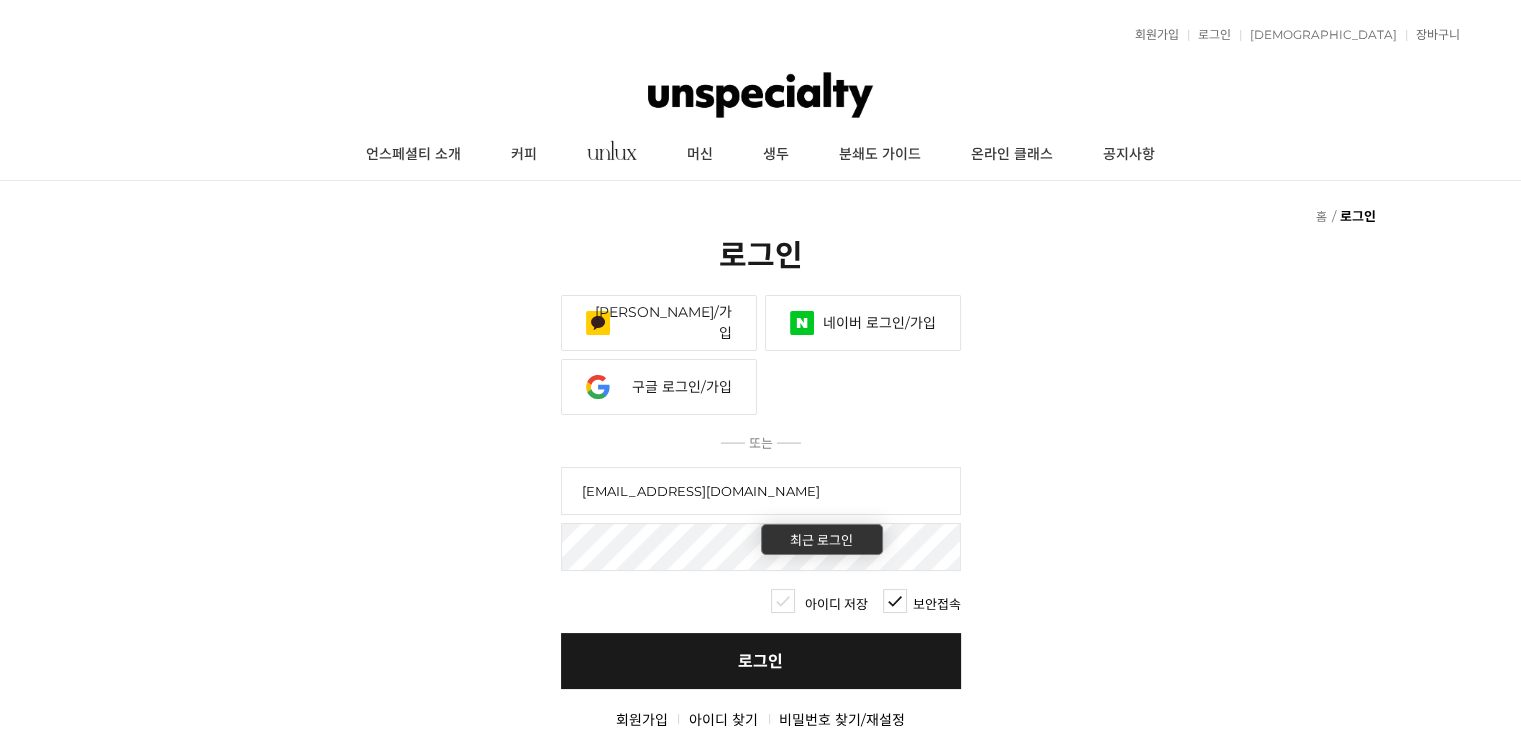 scroll, scrollTop: 0, scrollLeft: 0, axis: both 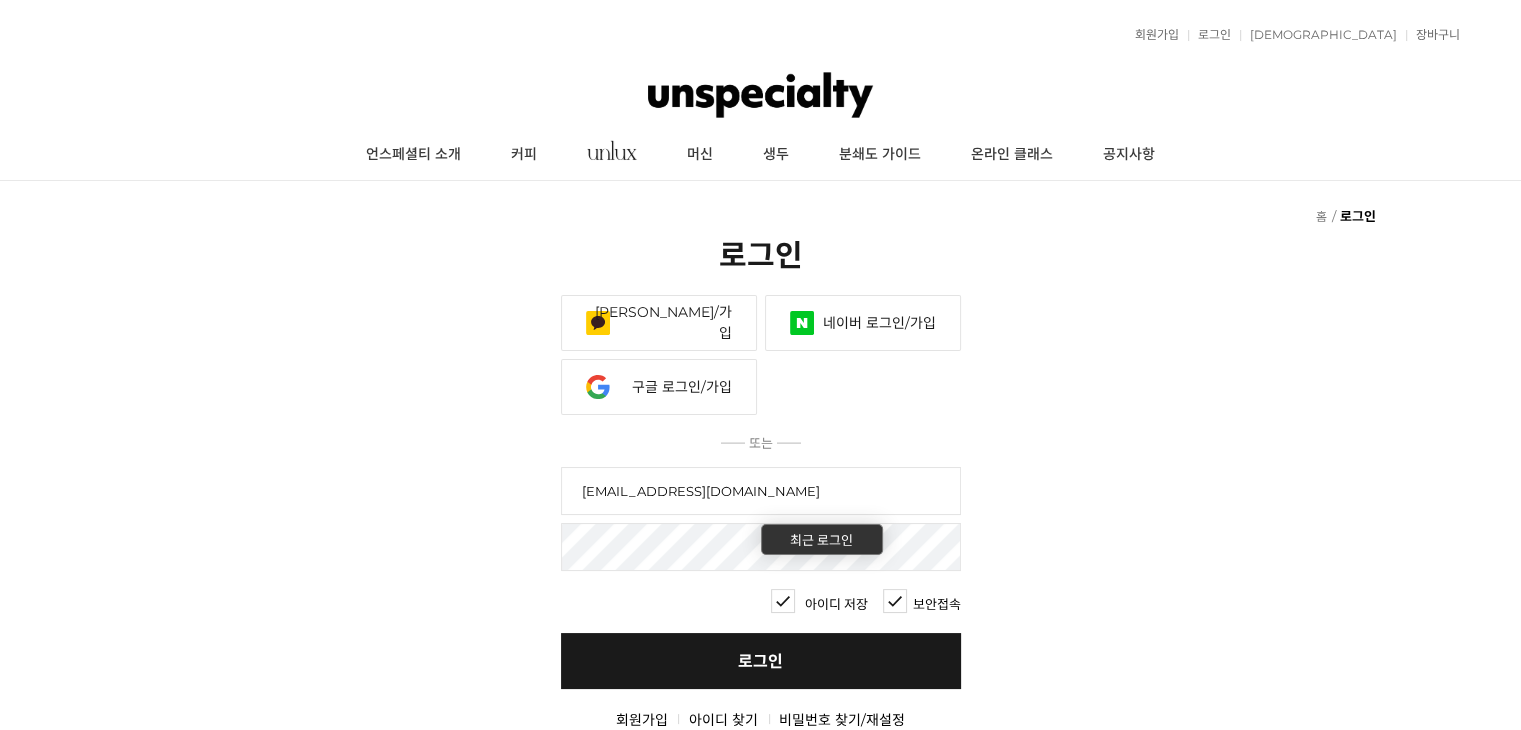 checkbox on "true" 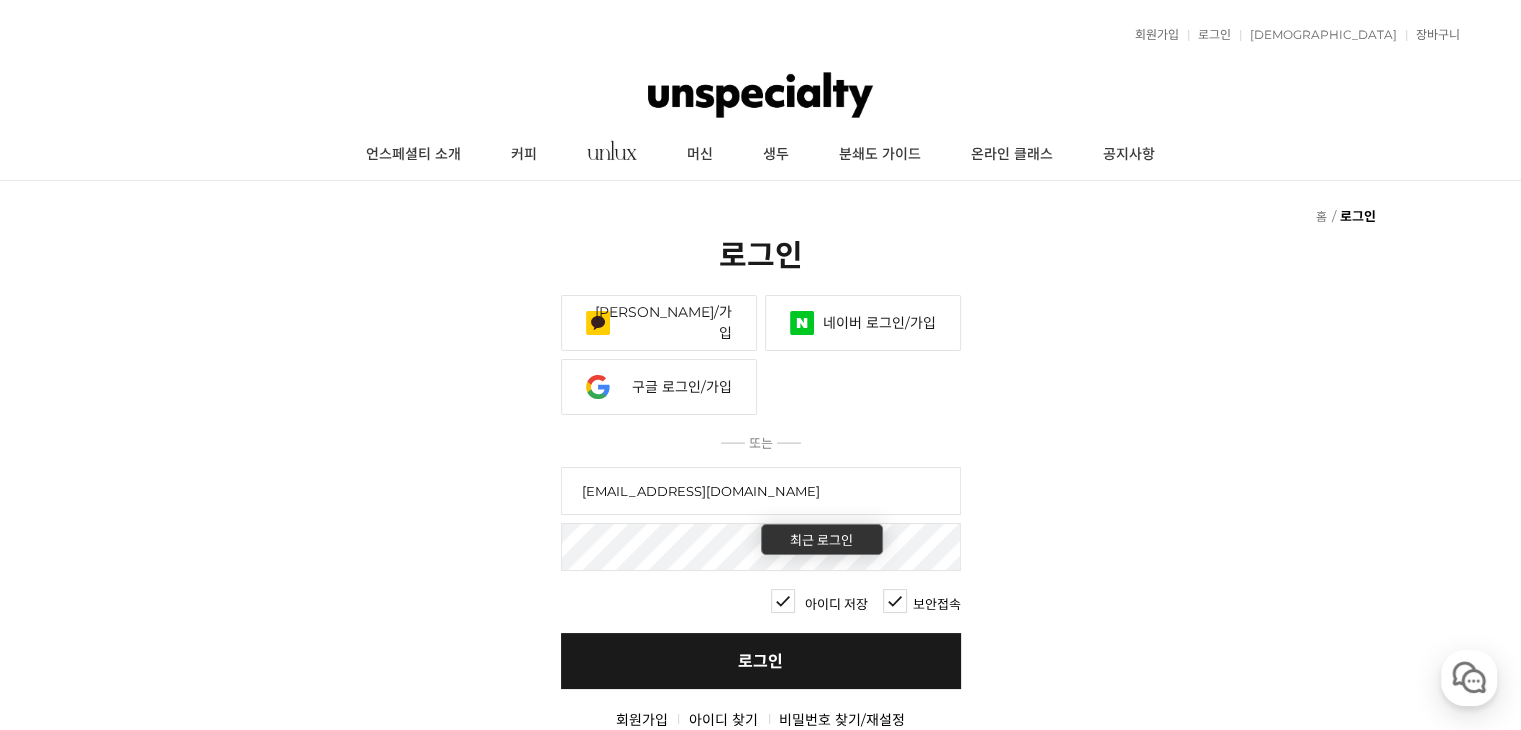 click on "로그인" at bounding box center (761, 661) 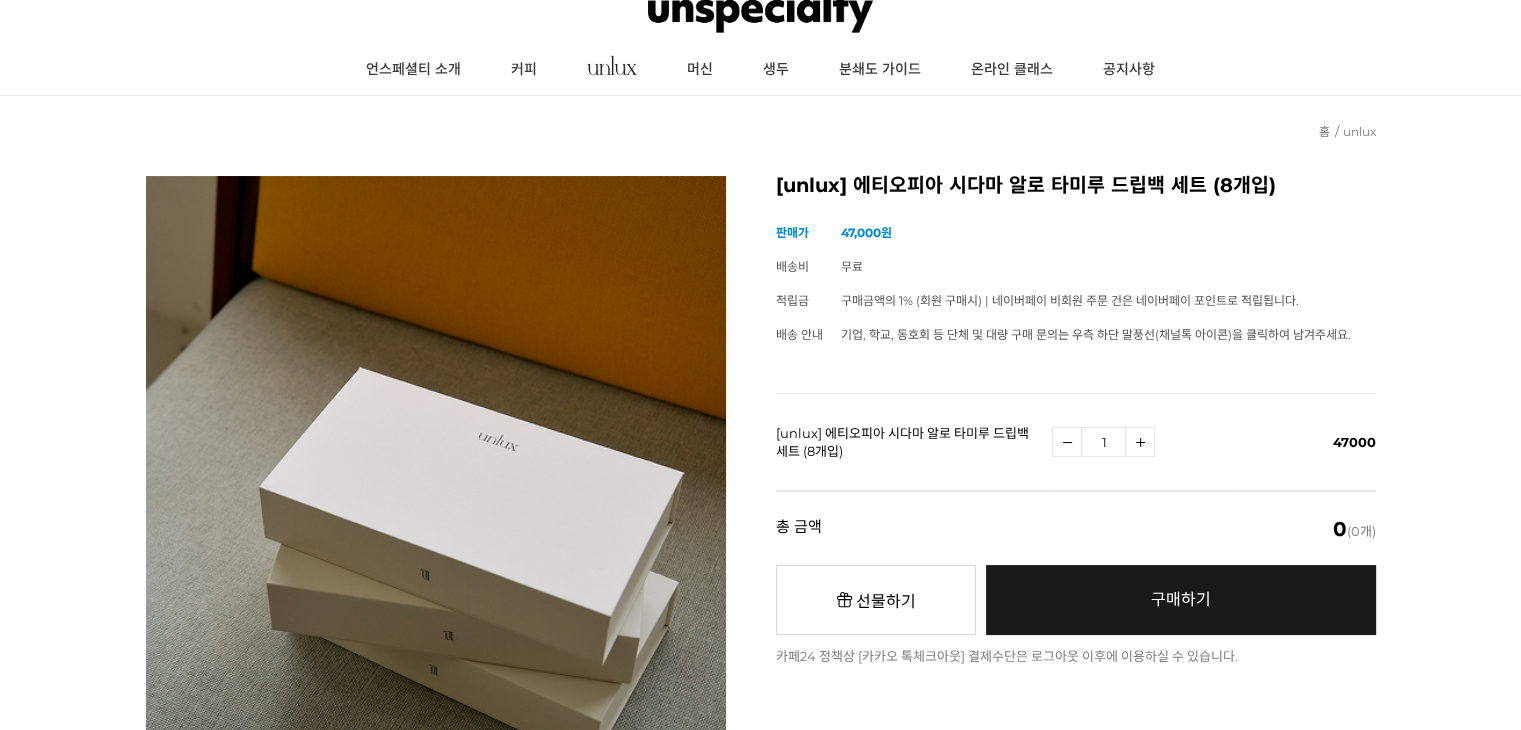 scroll, scrollTop: 400, scrollLeft: 0, axis: vertical 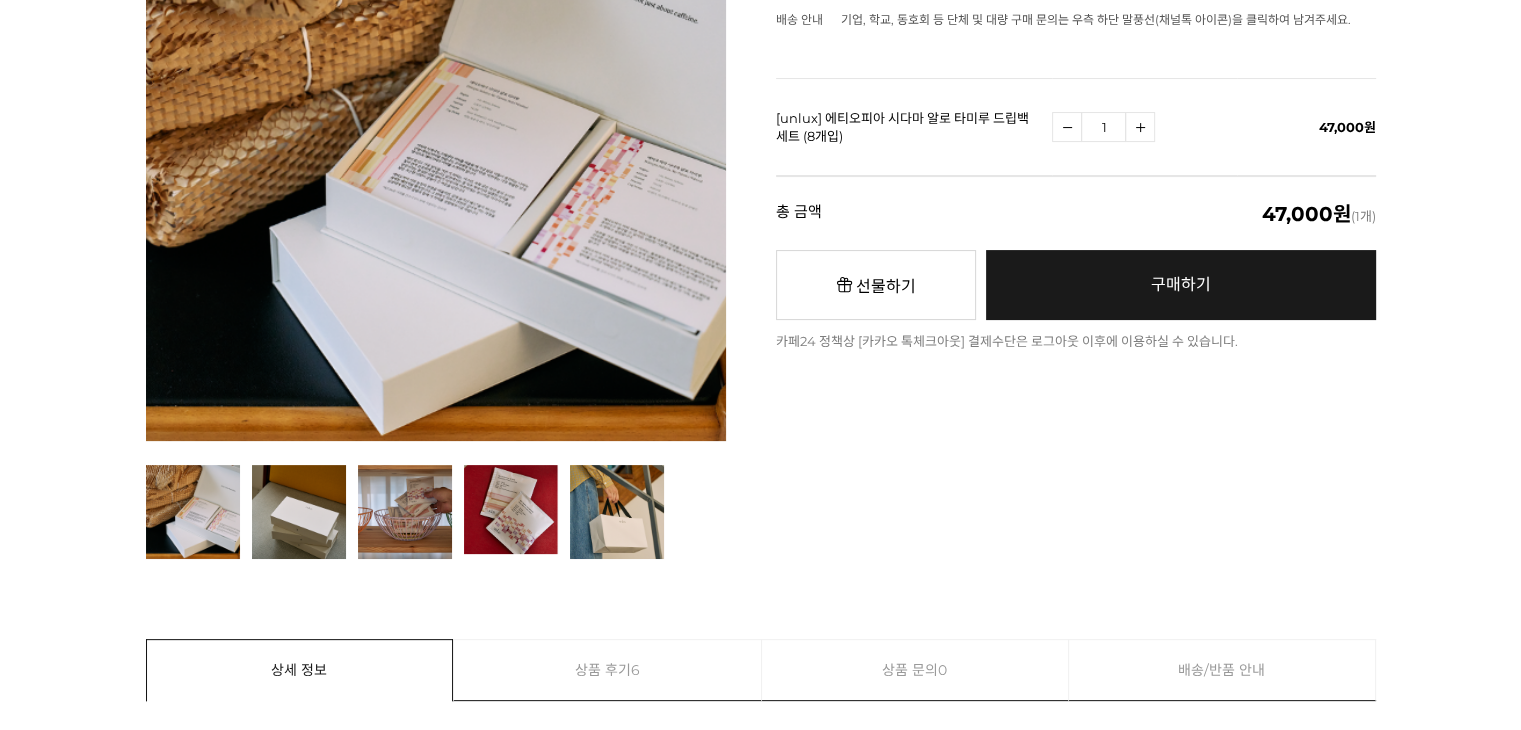 click at bounding box center (193, 512) 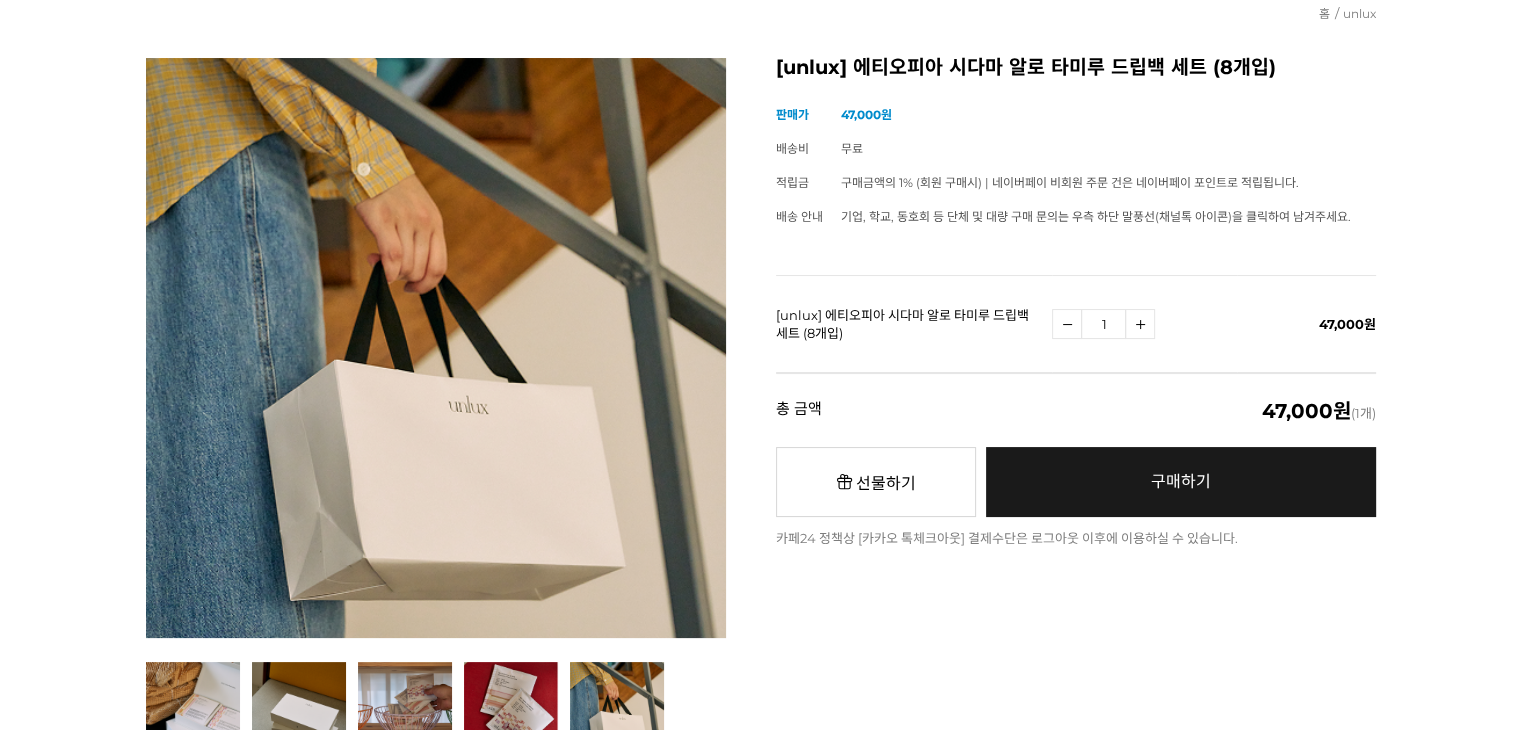 scroll, scrollTop: 0, scrollLeft: 0, axis: both 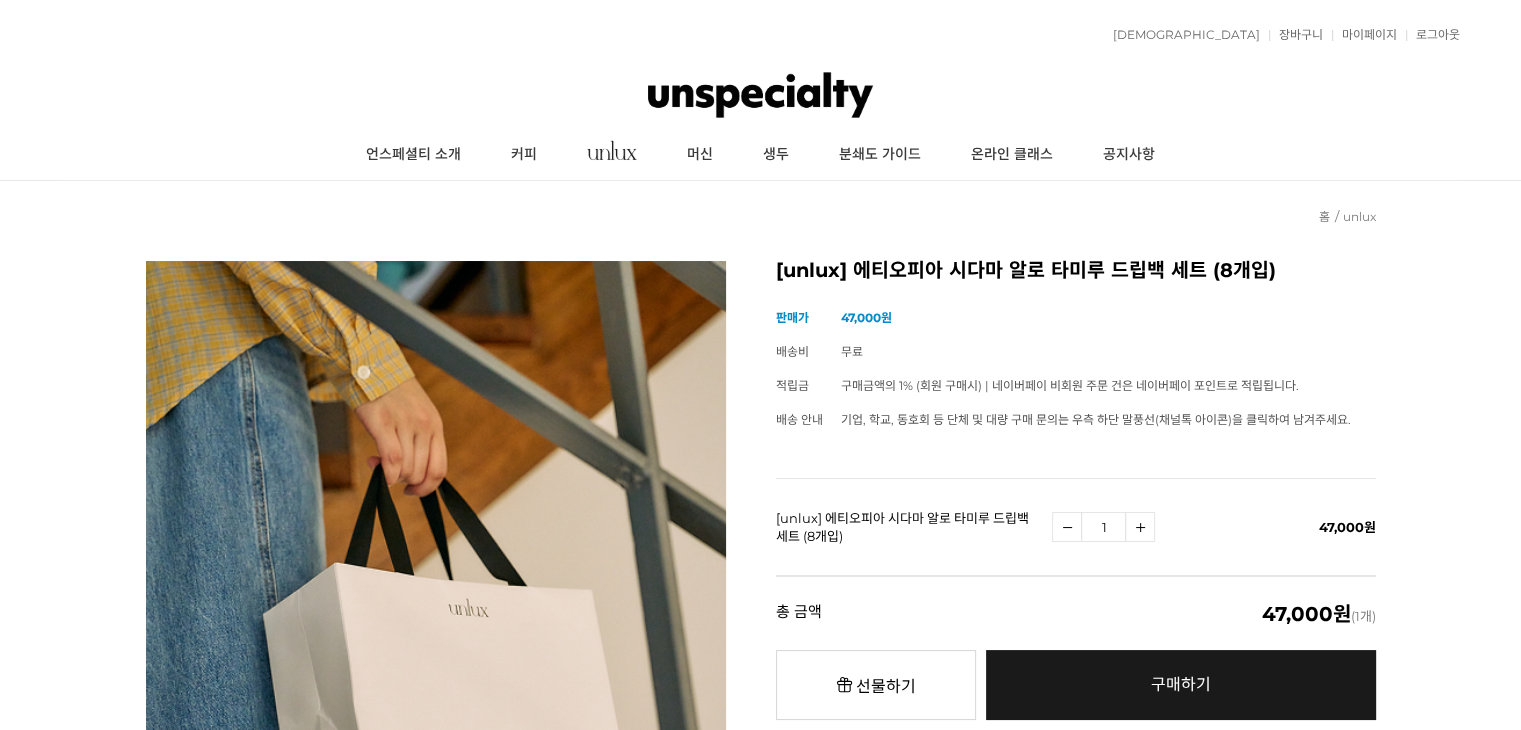 click on "수량증가" at bounding box center (1140, 527) 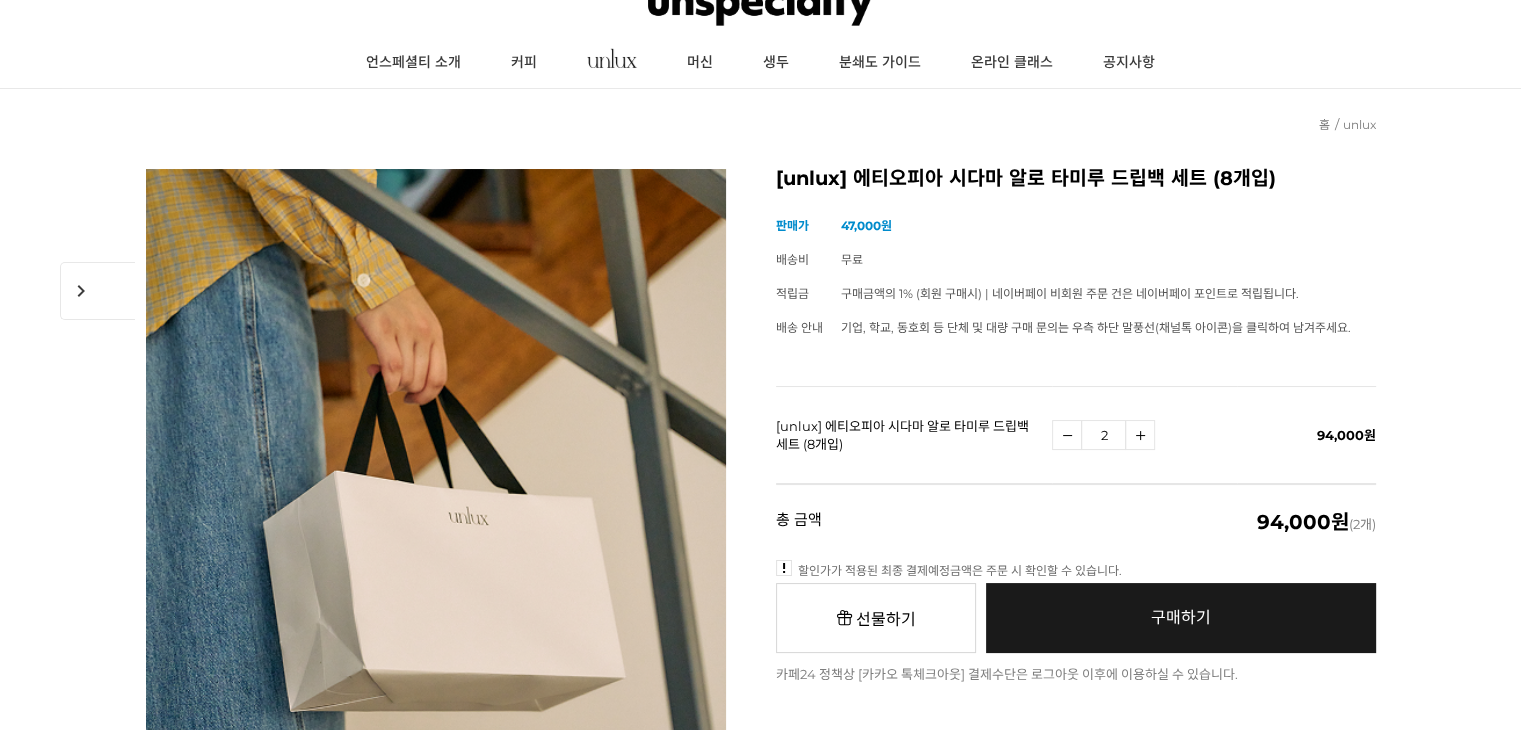 scroll, scrollTop: 75, scrollLeft: 0, axis: vertical 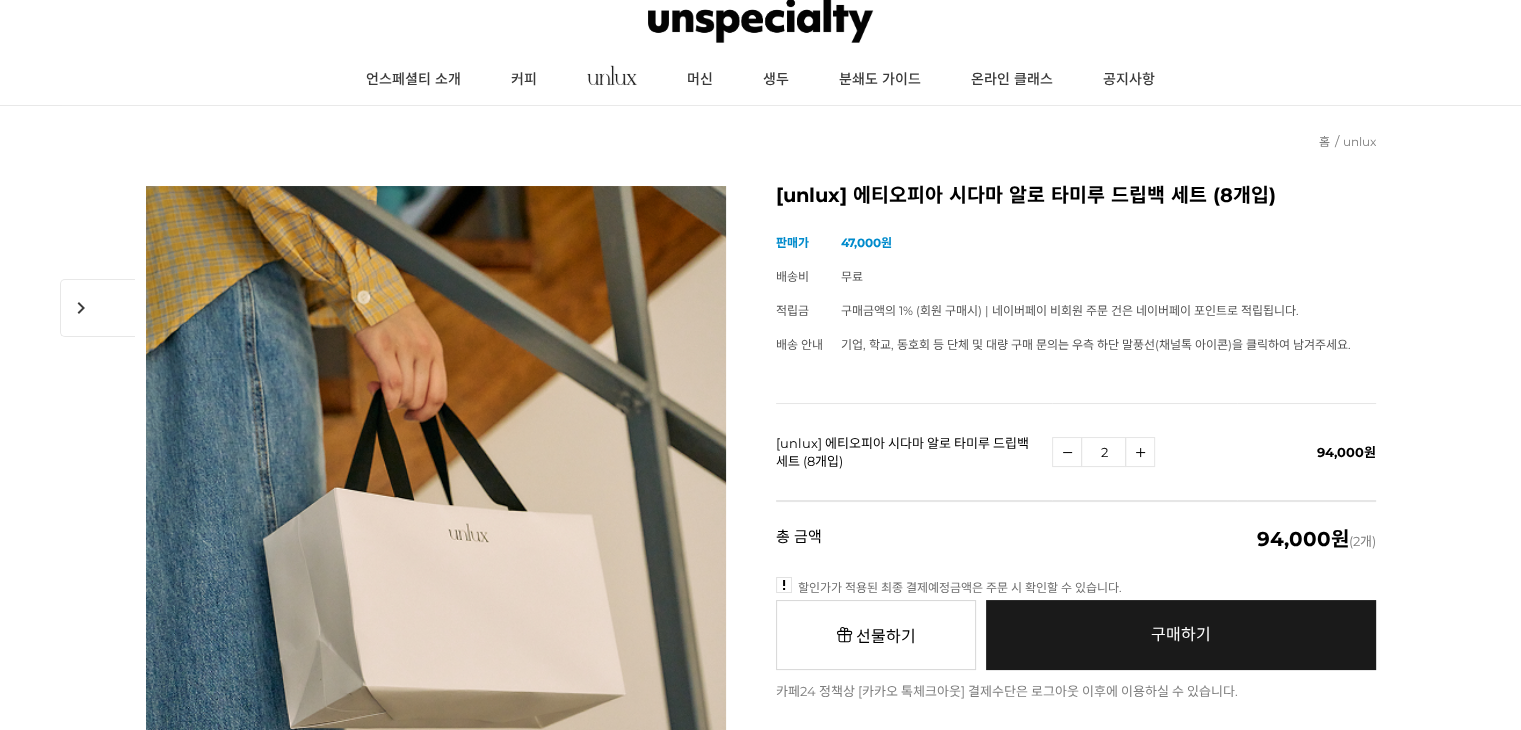 click on "구매하기 예약주문 REGULAR DELIVERY" at bounding box center (1181, 635) 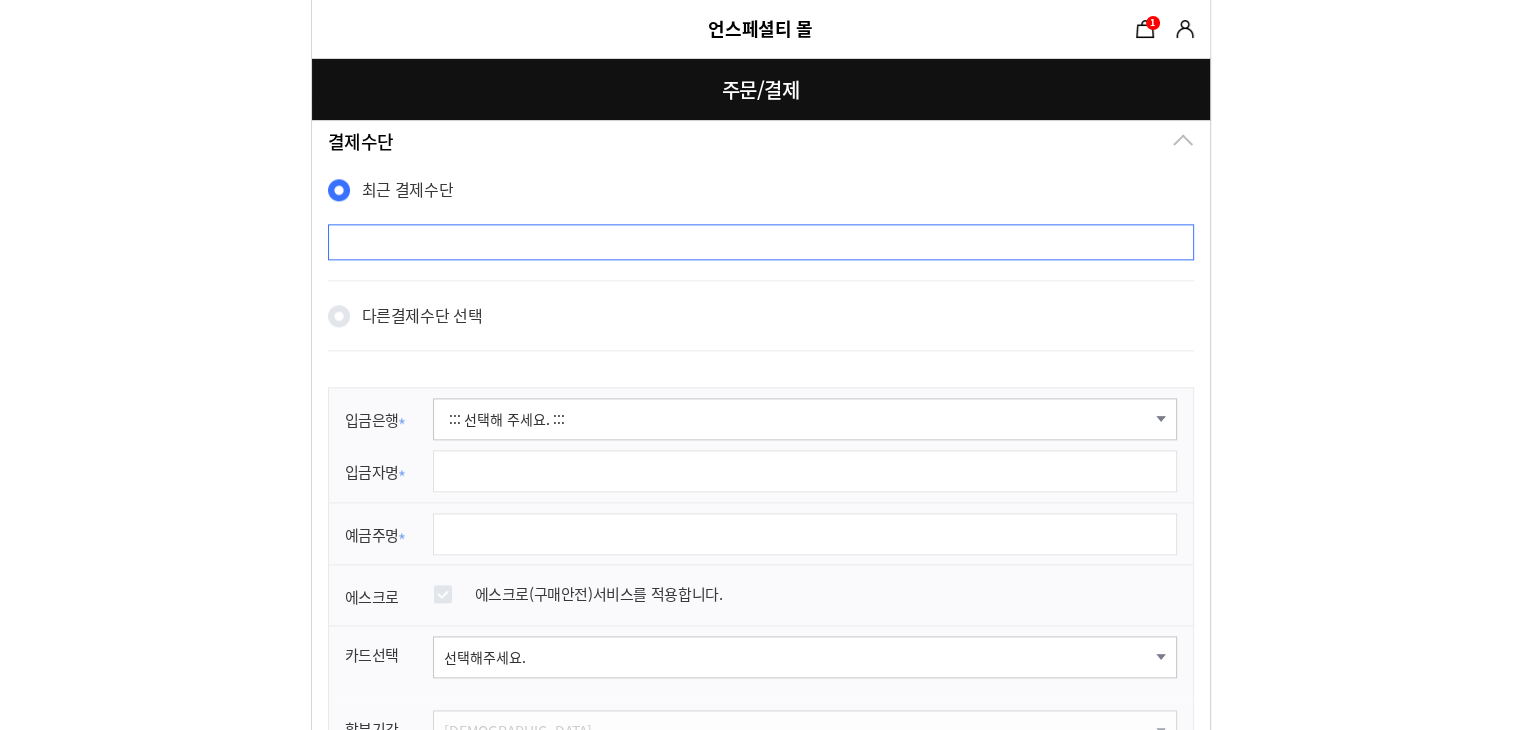 scroll, scrollTop: 2500, scrollLeft: 0, axis: vertical 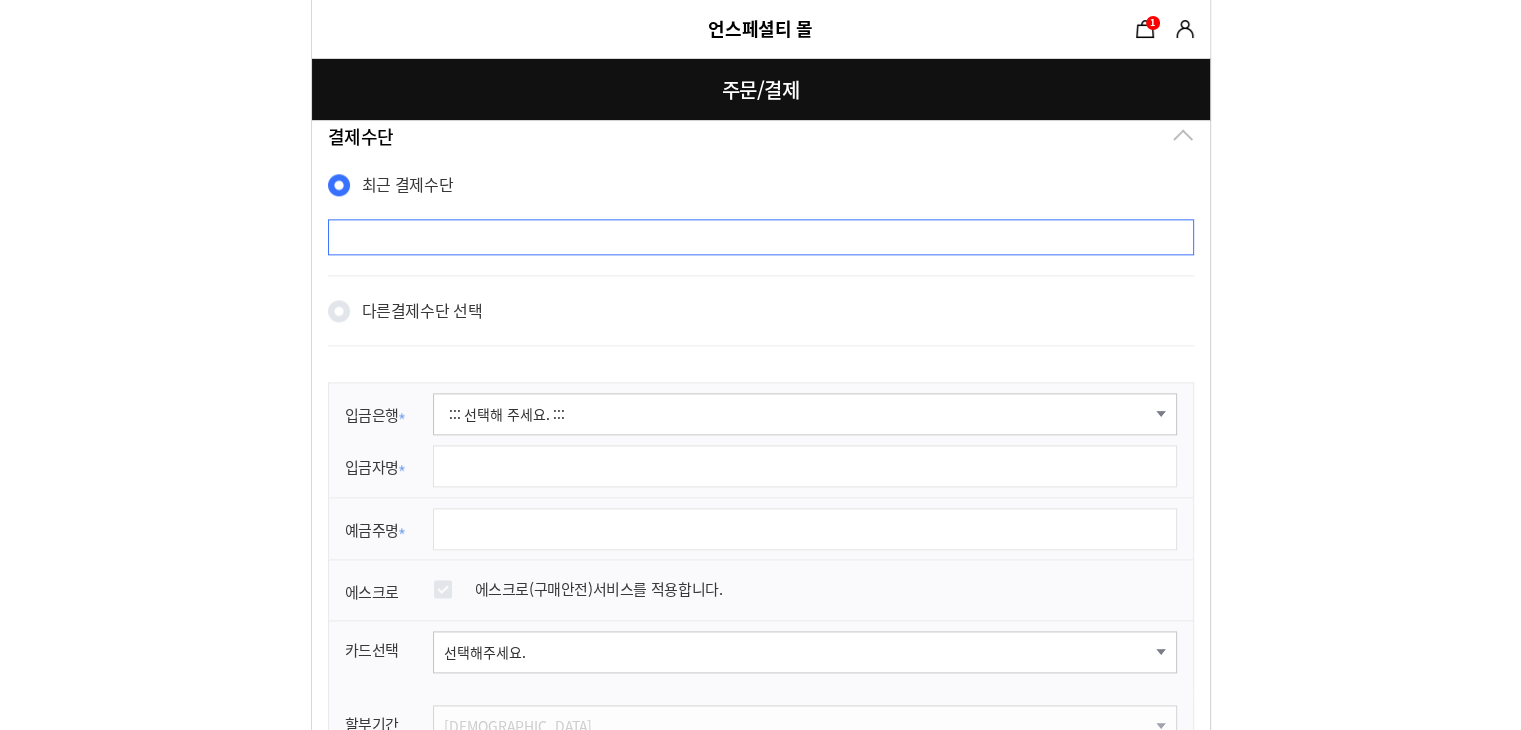 click on "장바구니 1" at bounding box center (1145, 29) 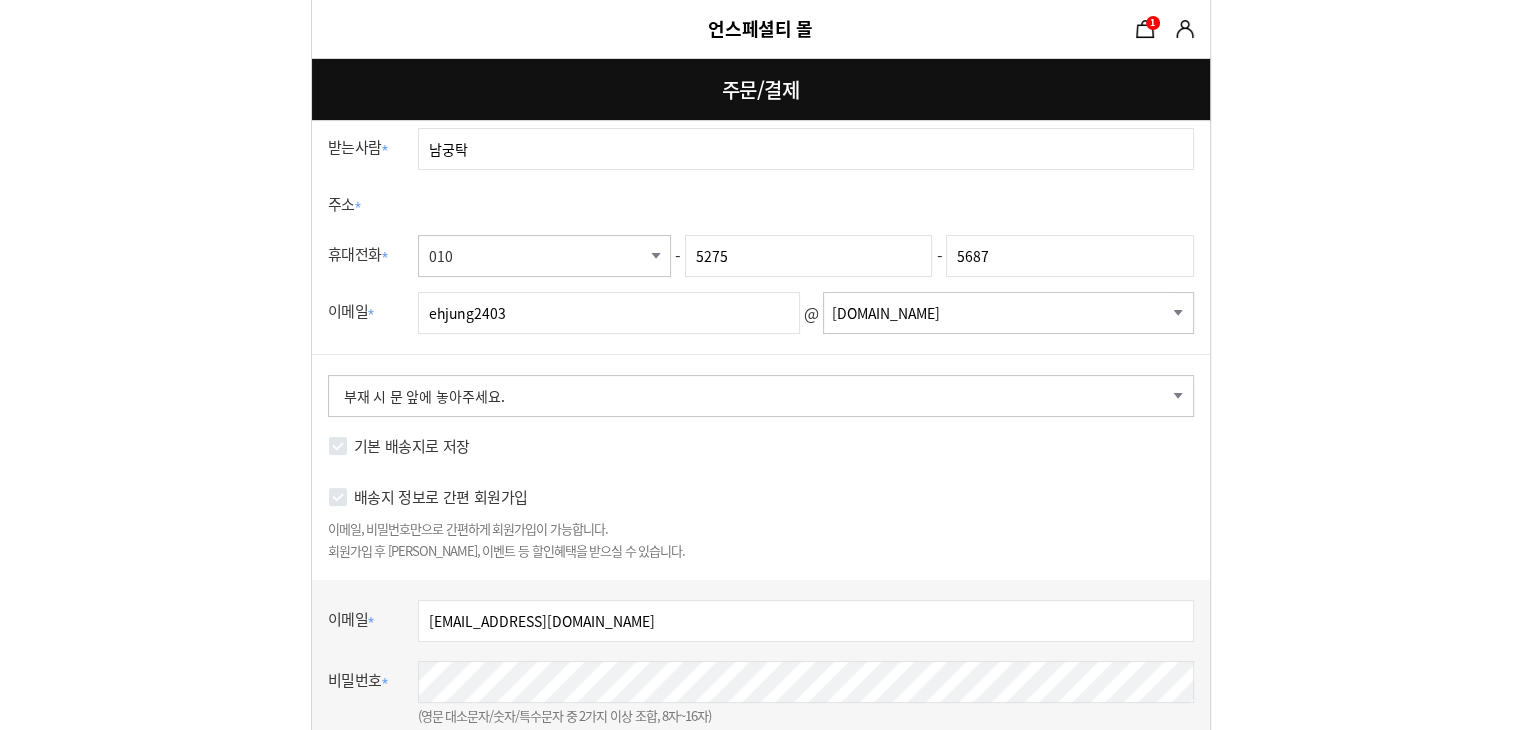 scroll, scrollTop: 0, scrollLeft: 0, axis: both 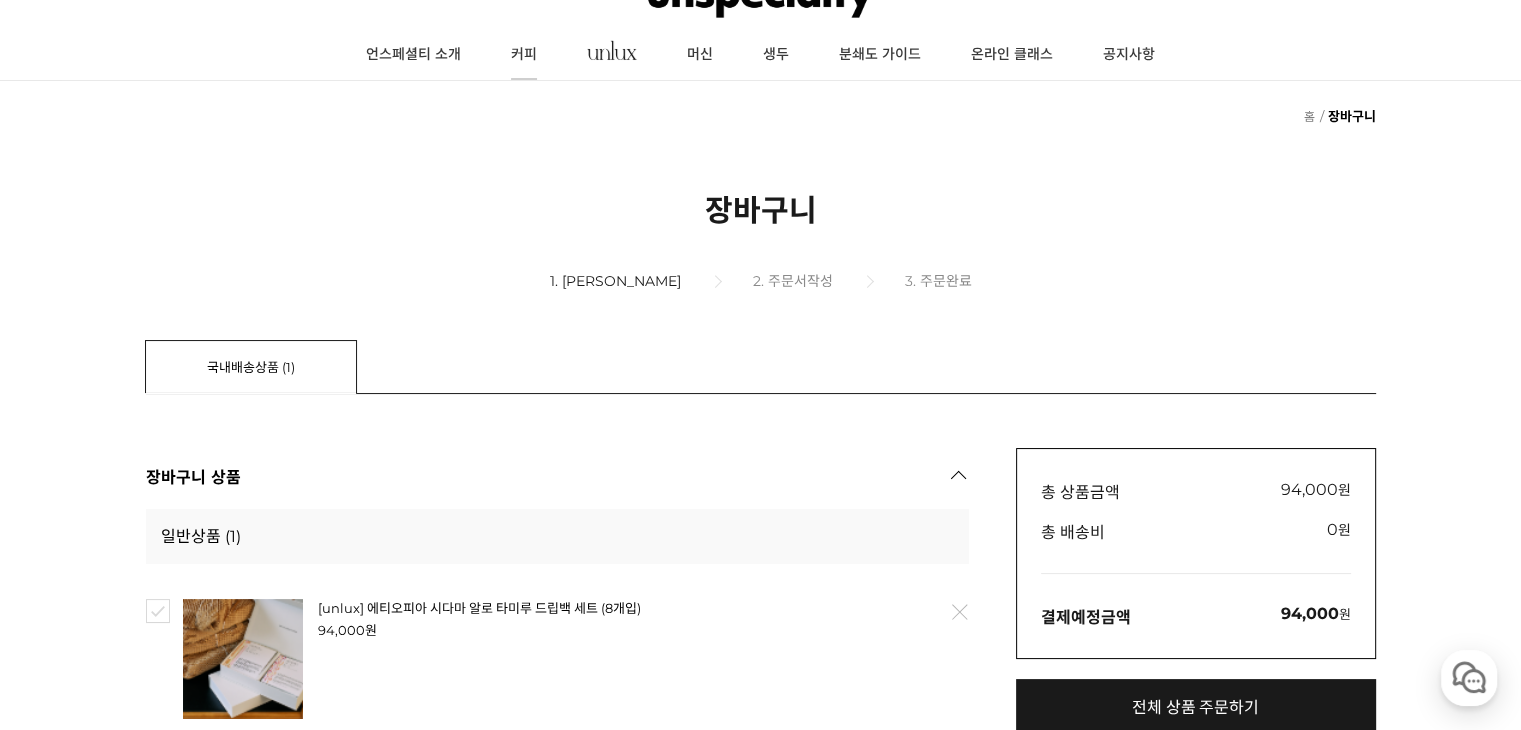 click on "커피" at bounding box center [524, 55] 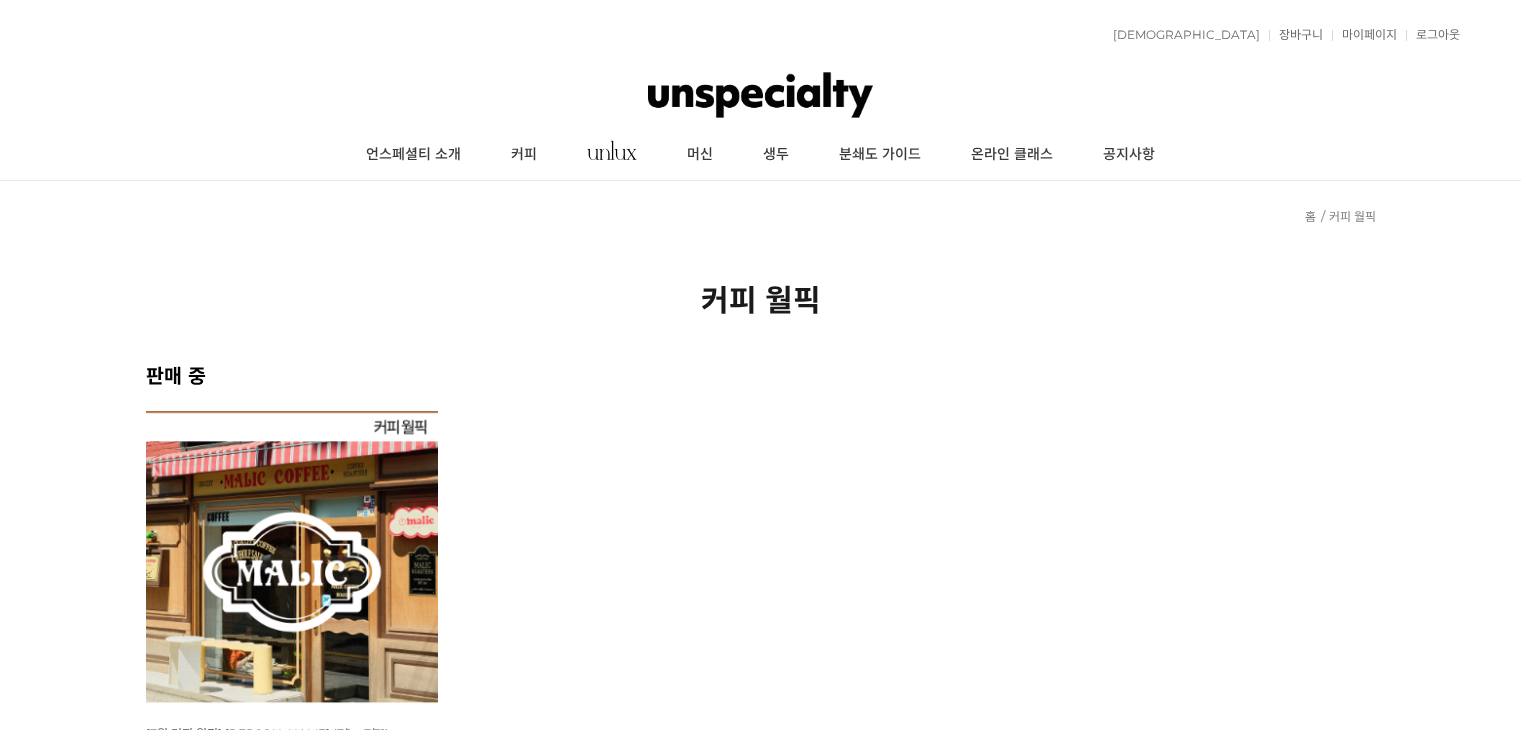 scroll, scrollTop: 0, scrollLeft: 0, axis: both 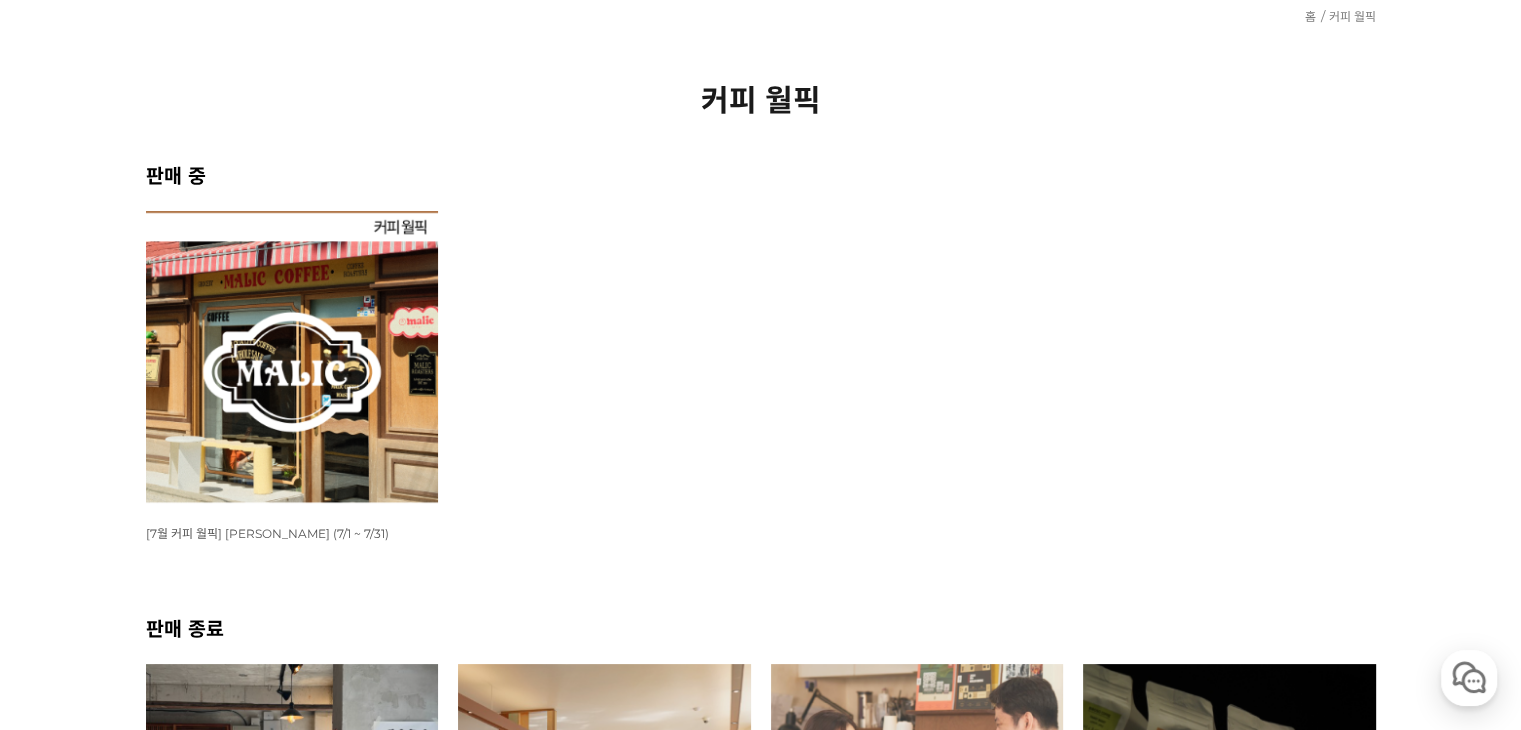 click at bounding box center [292, 357] 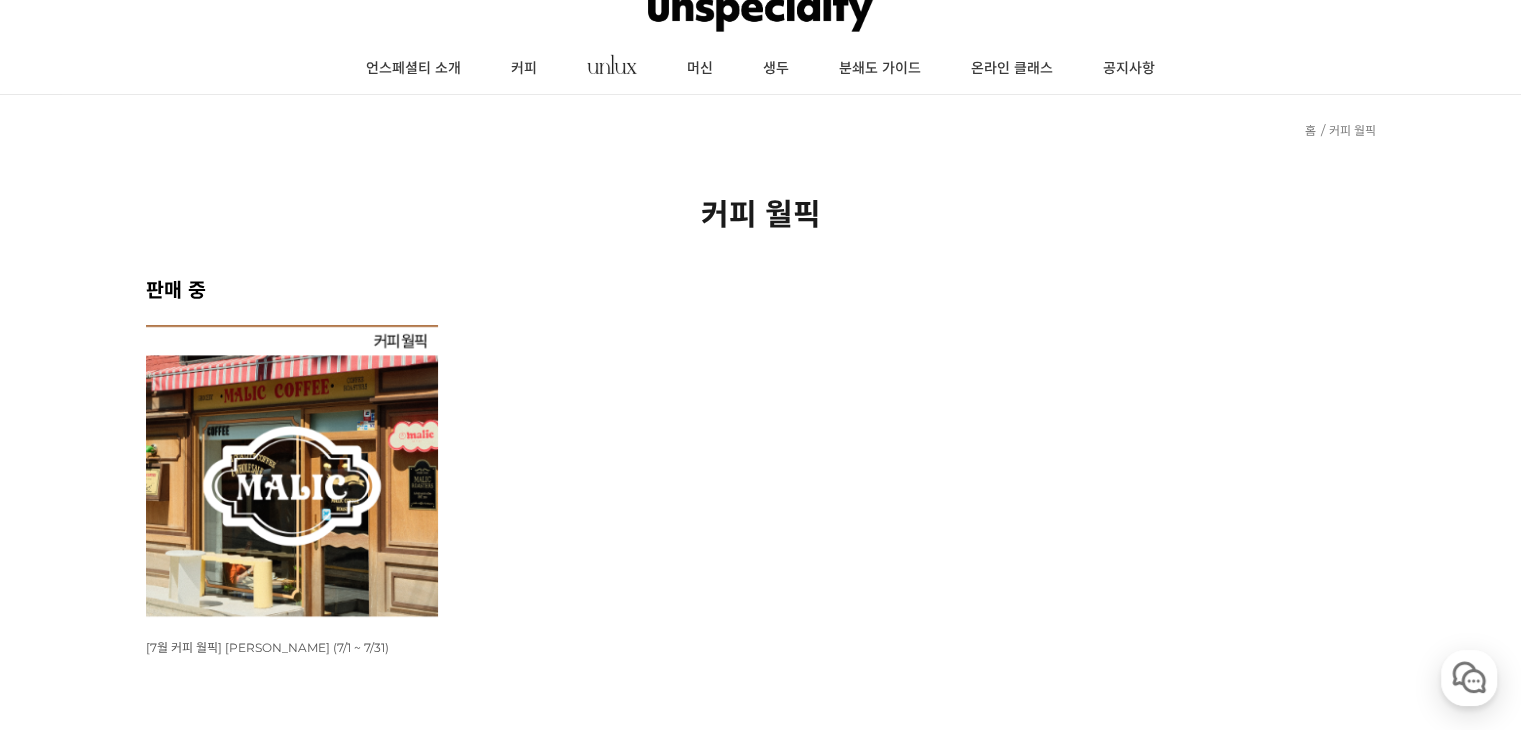 scroll, scrollTop: 0, scrollLeft: 0, axis: both 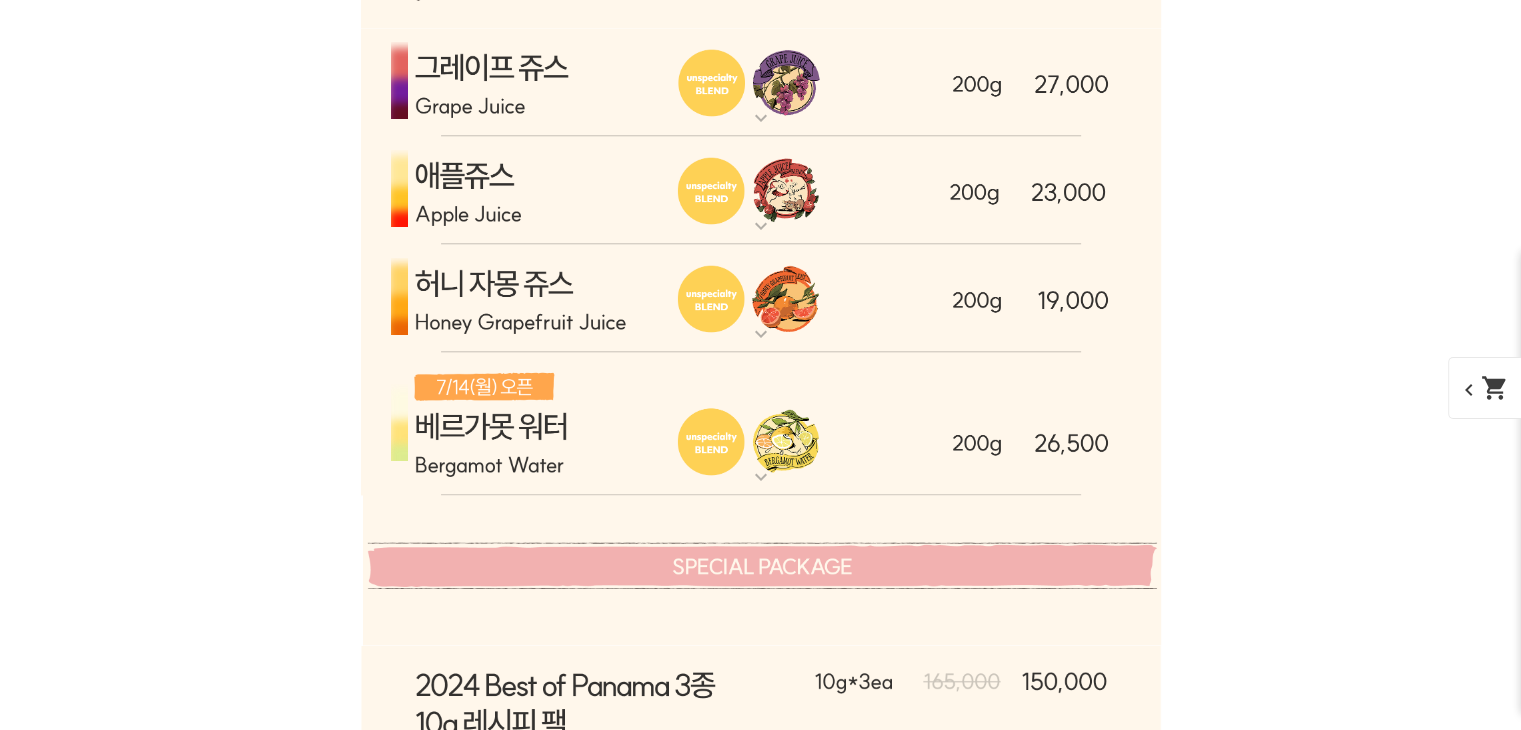click on "expand_more" at bounding box center [761, 118] 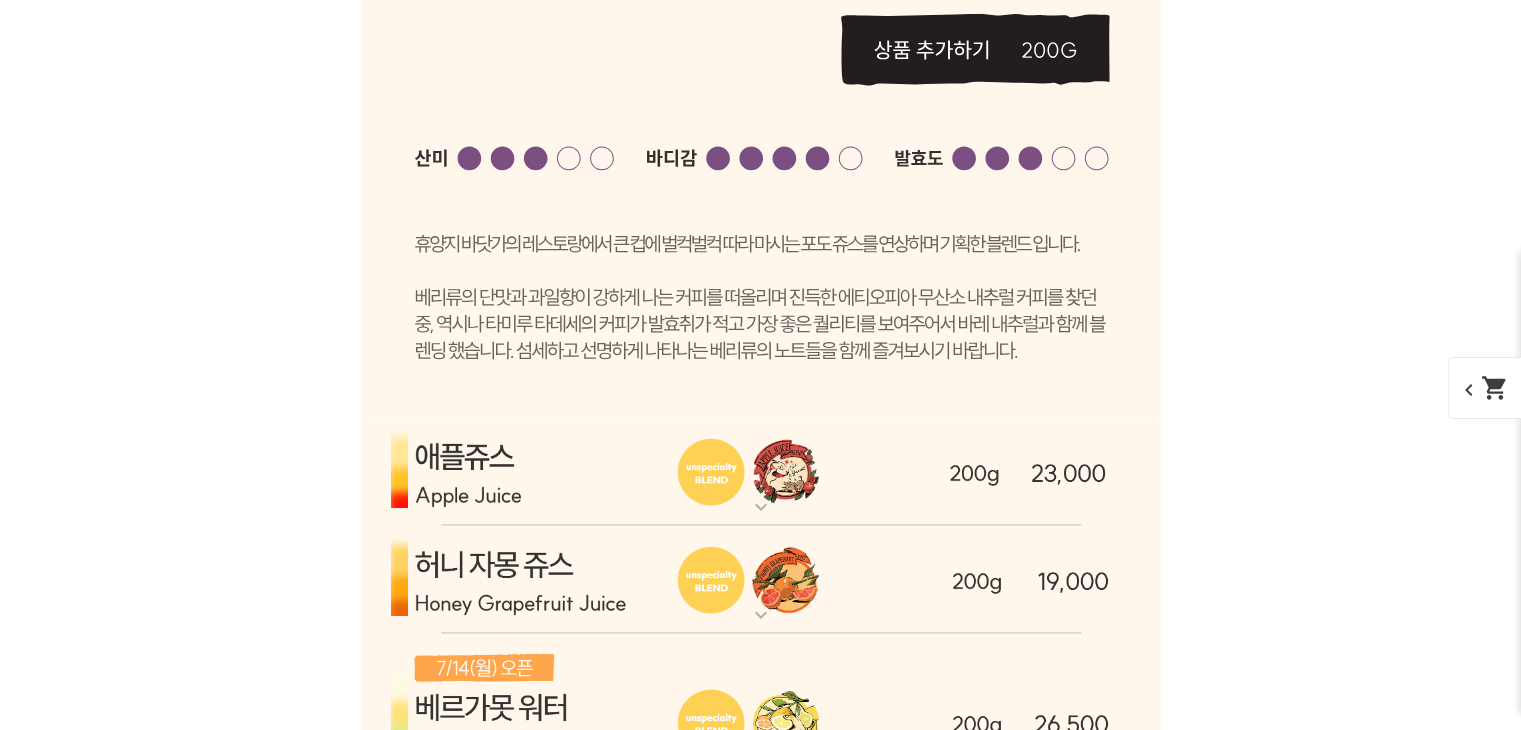 scroll, scrollTop: 3200, scrollLeft: 0, axis: vertical 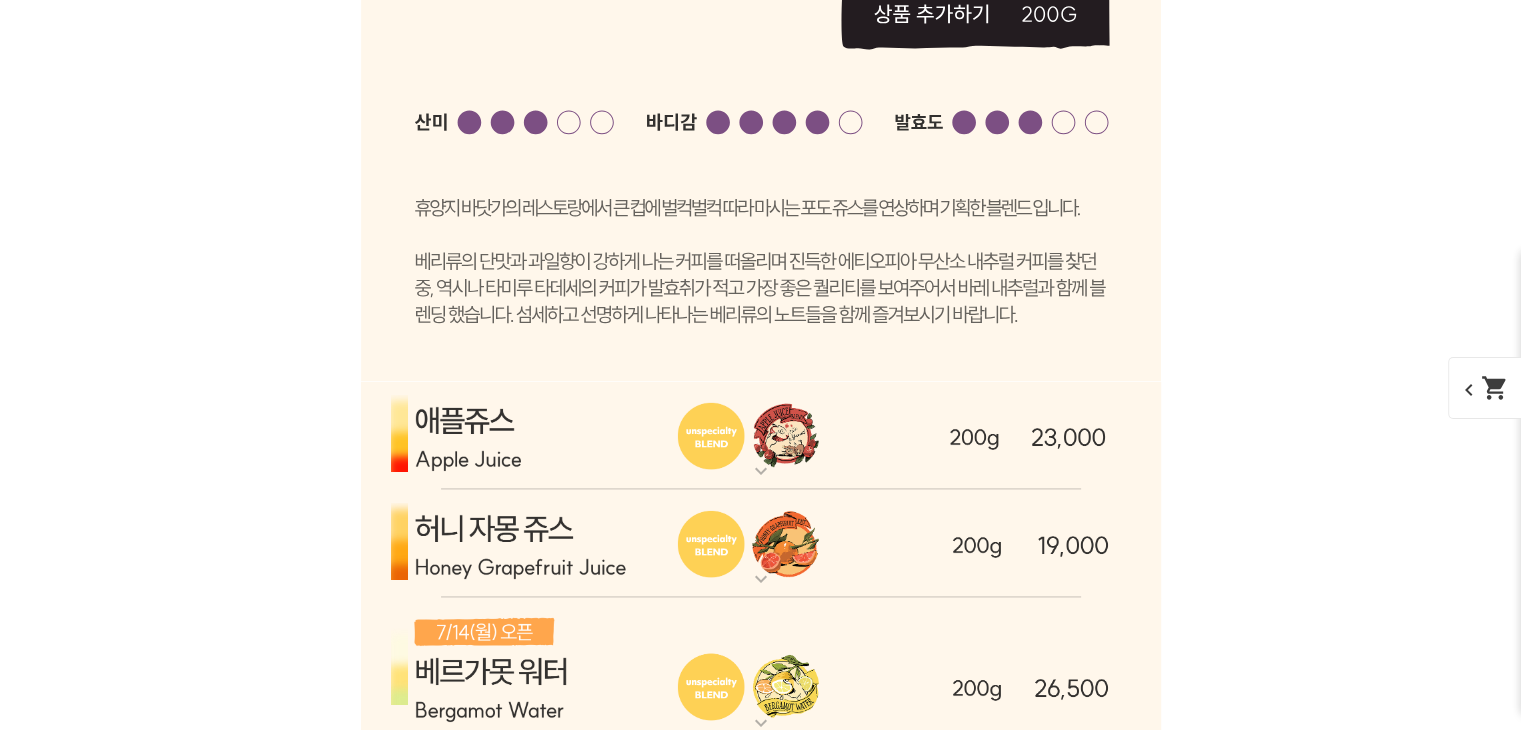 click on "expand_more" at bounding box center [761, 471] 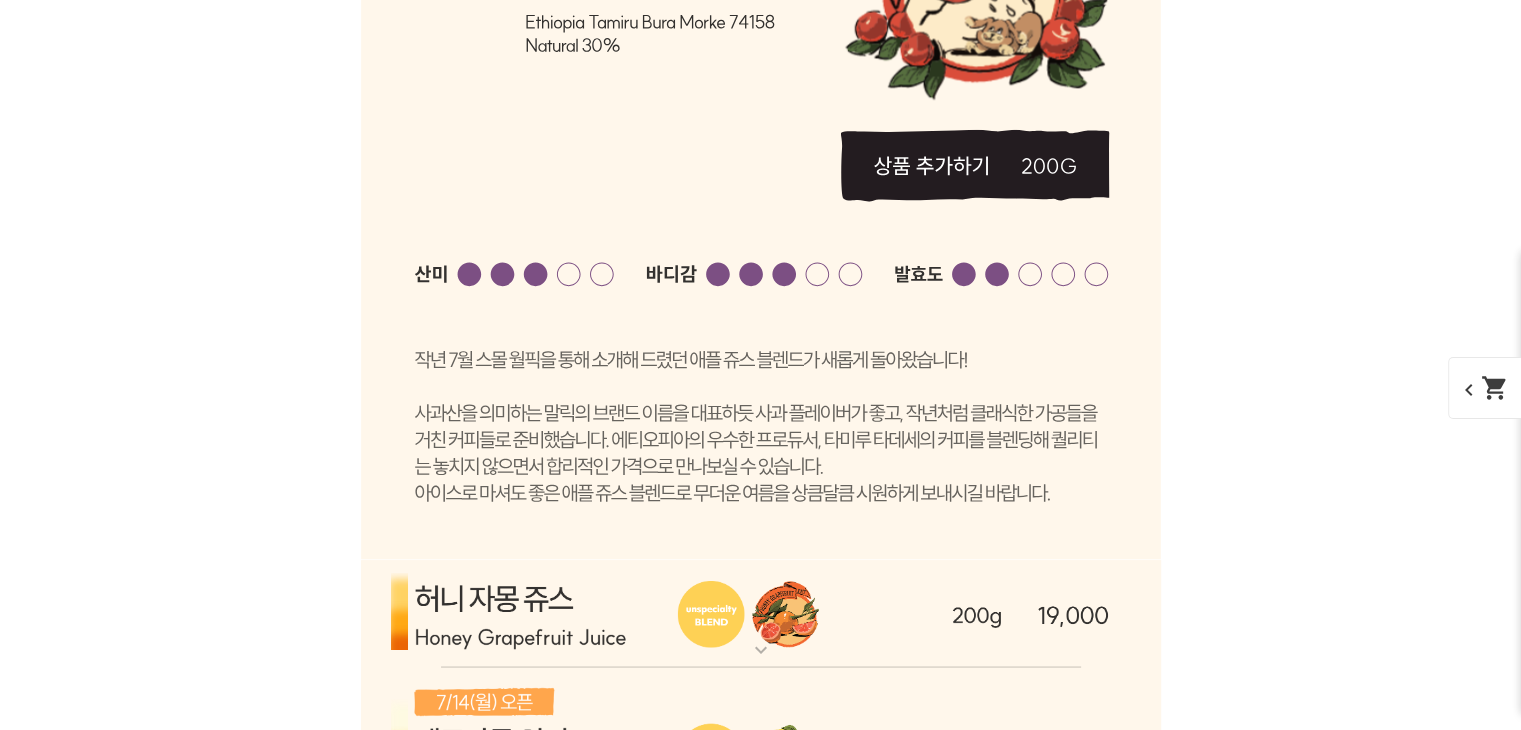 scroll, scrollTop: 4400, scrollLeft: 0, axis: vertical 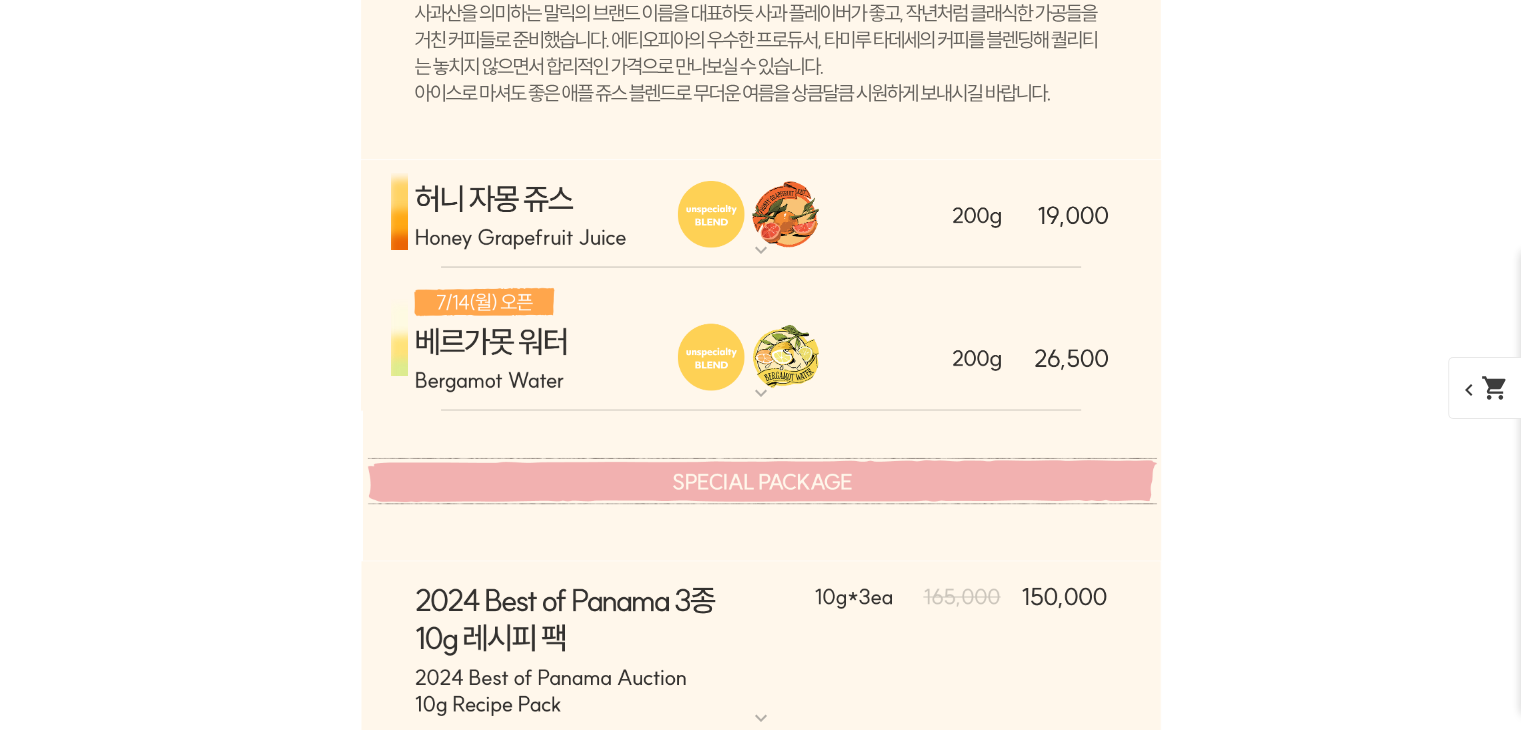 click on "expand_more" at bounding box center (761, 250) 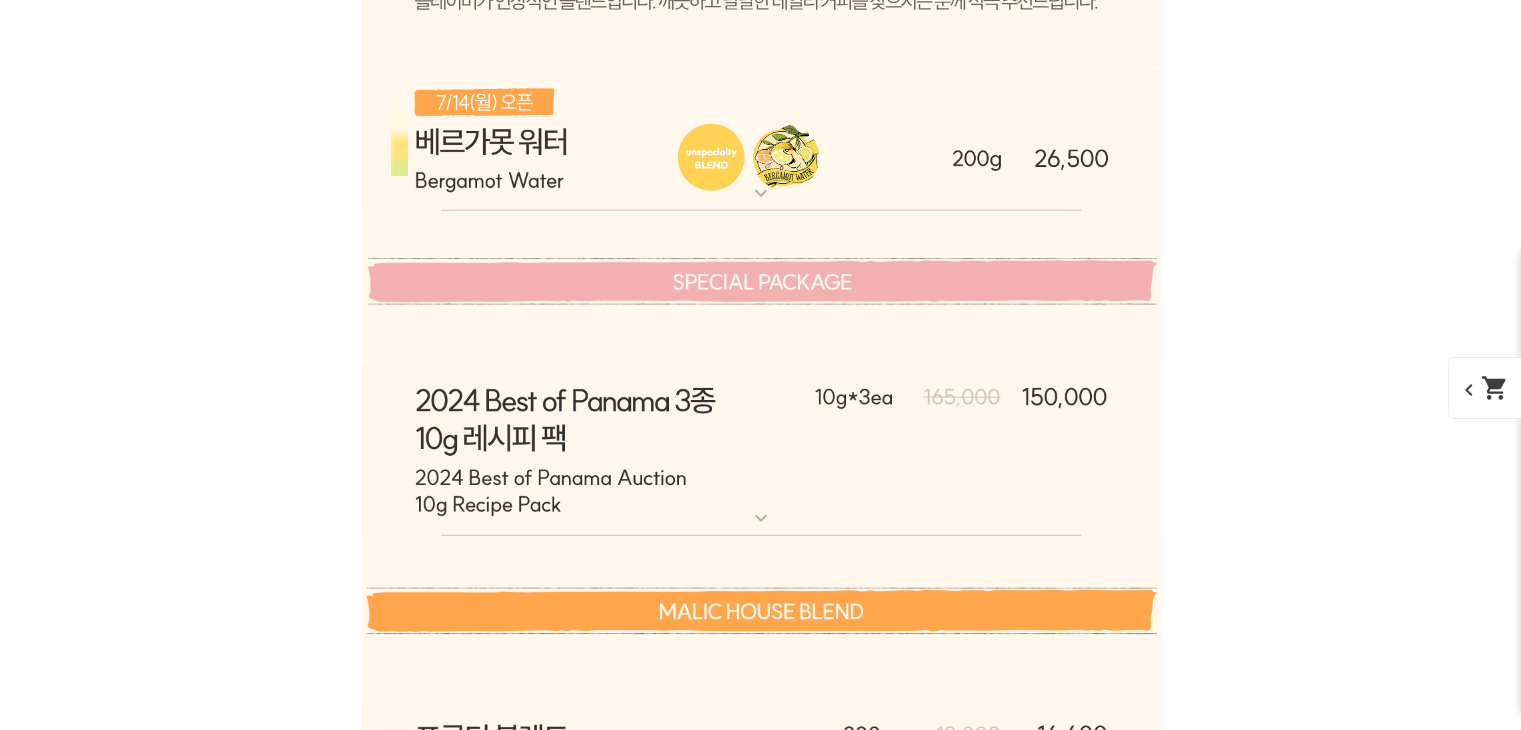 scroll, scrollTop: 5500, scrollLeft: 0, axis: vertical 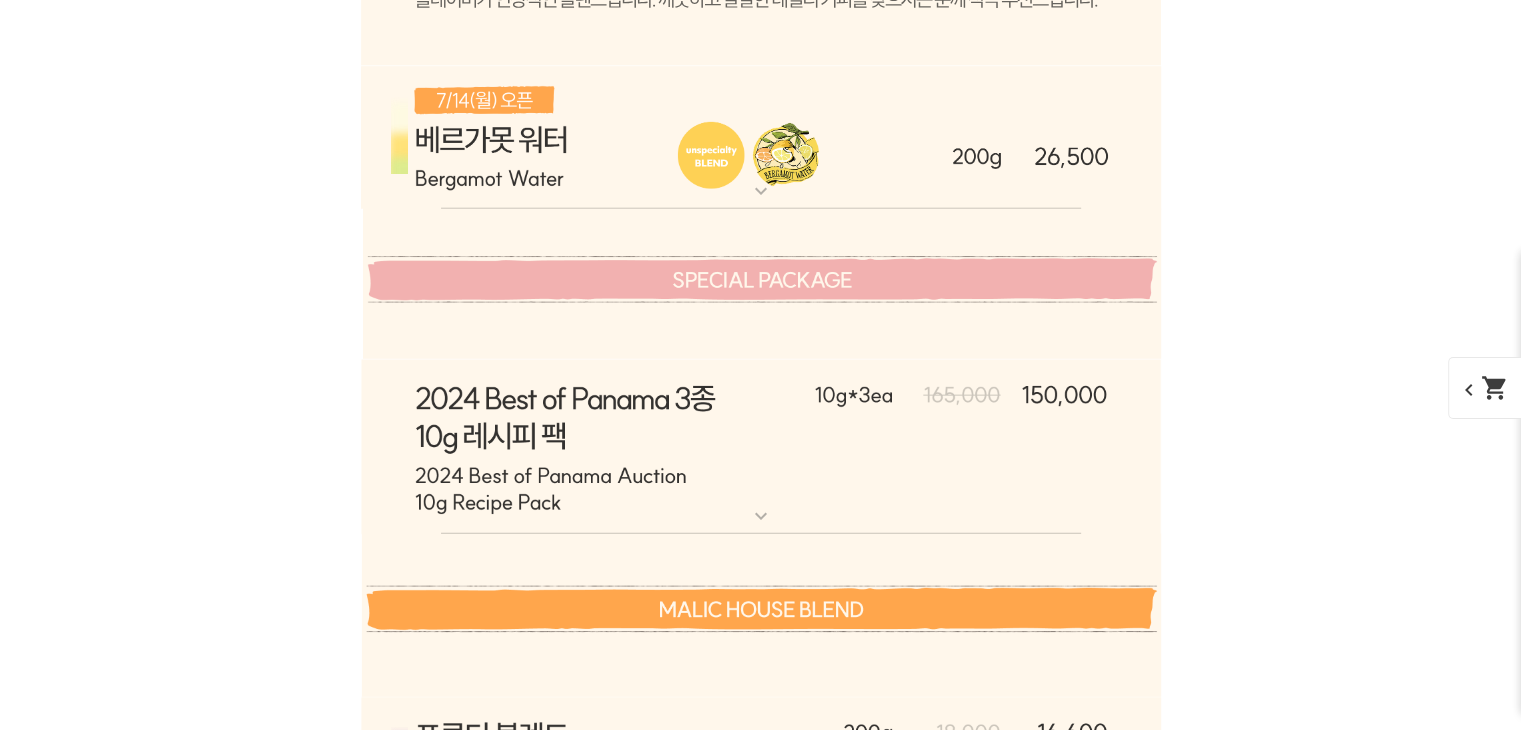 click on "expand_more" at bounding box center [761, 191] 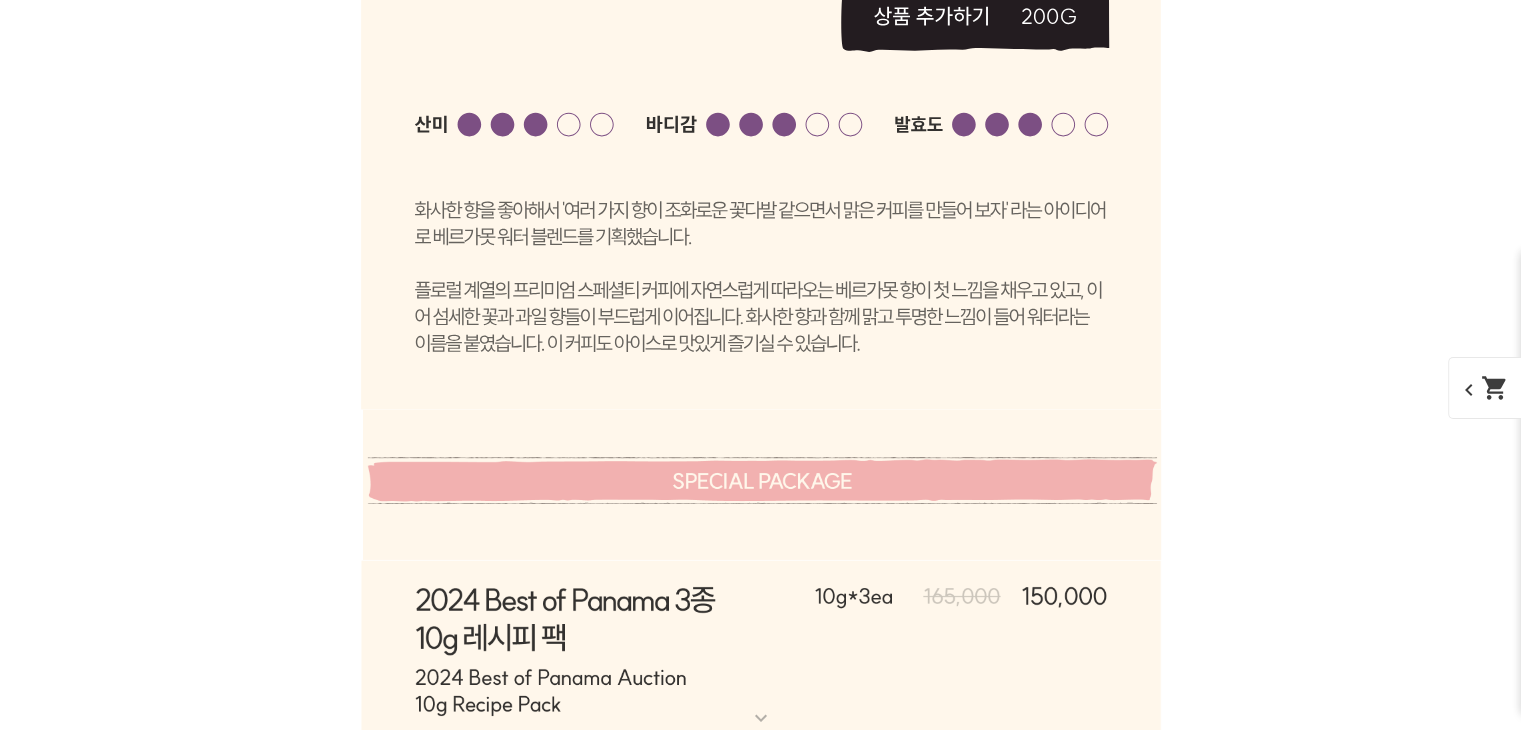 scroll, scrollTop: 6600, scrollLeft: 0, axis: vertical 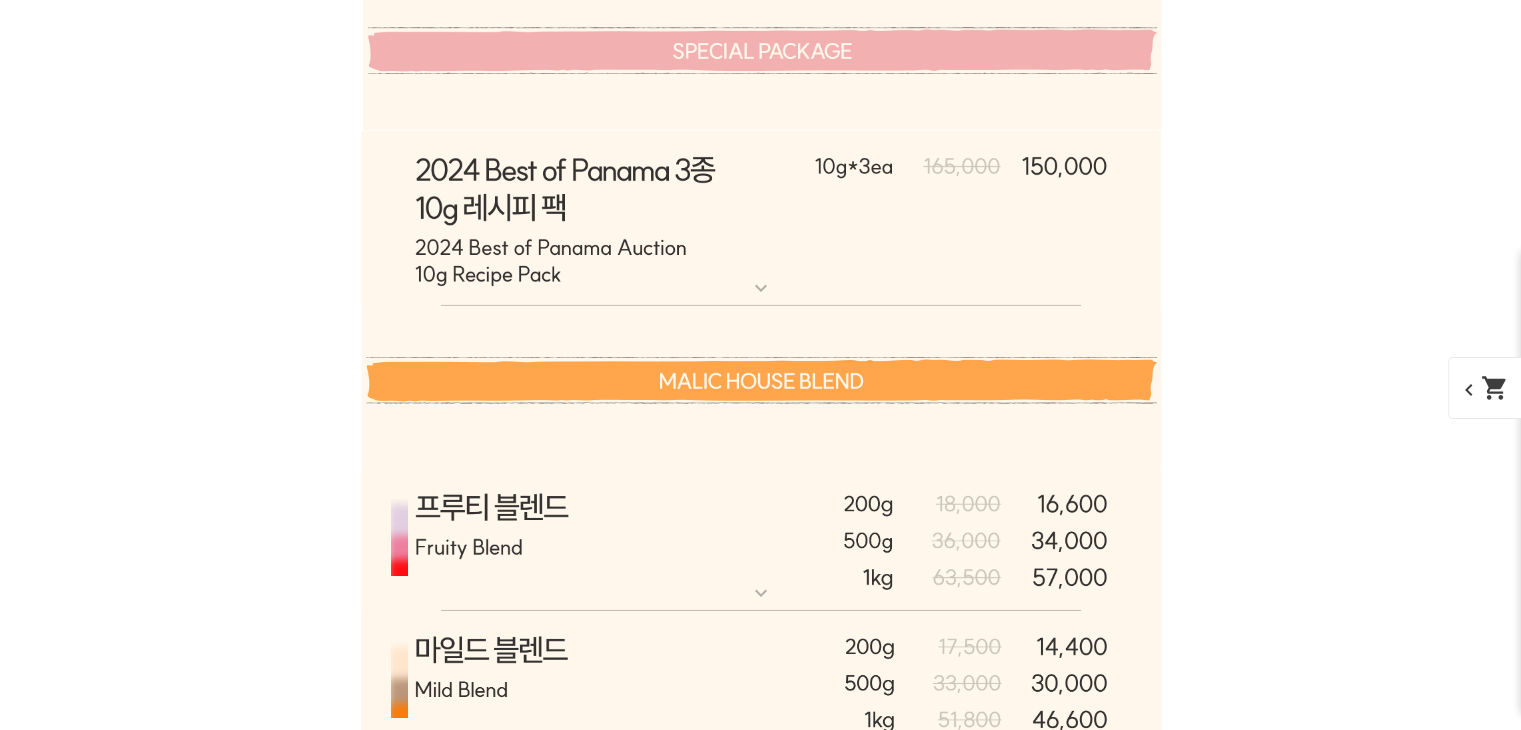 click on "expand_more" at bounding box center [761, 288] 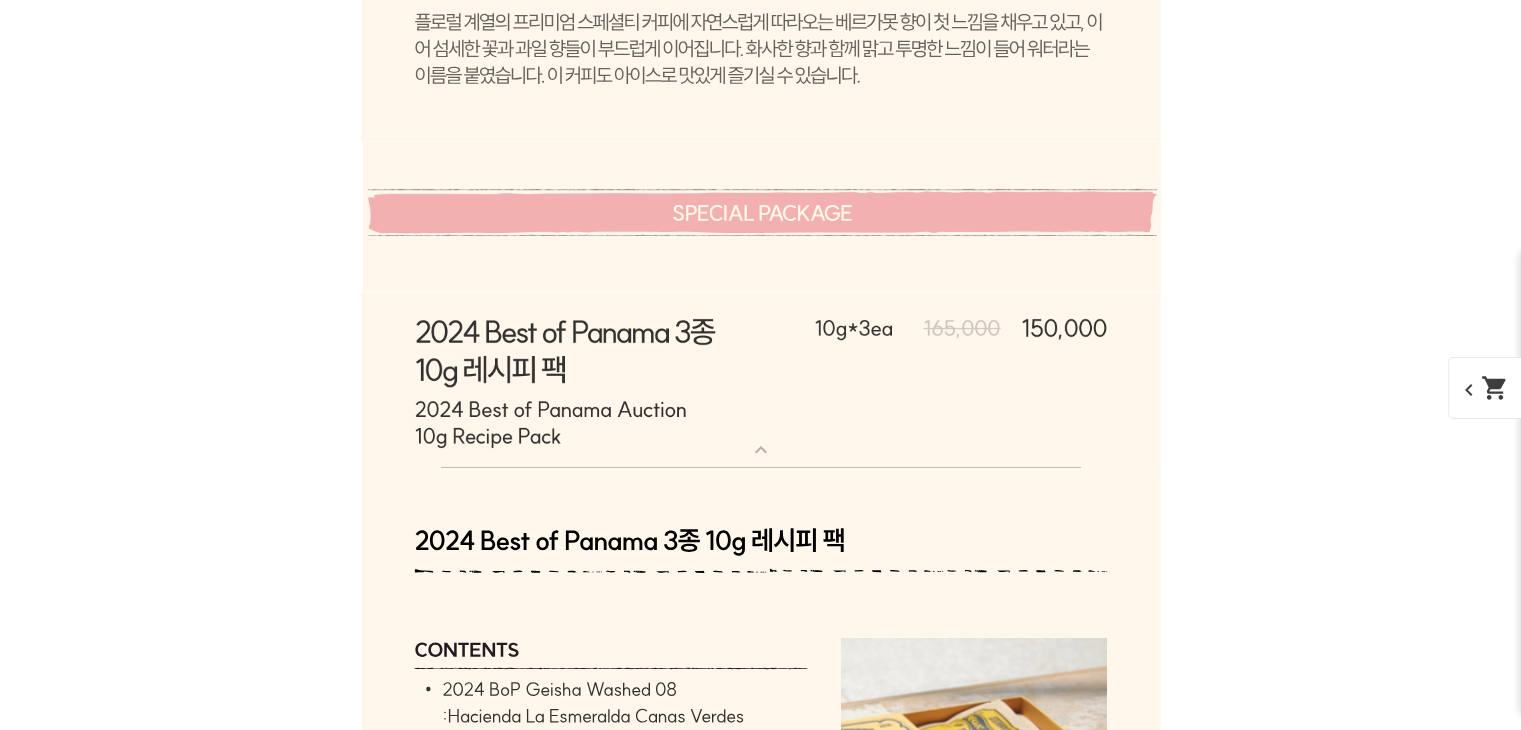 scroll, scrollTop: 6400, scrollLeft: 0, axis: vertical 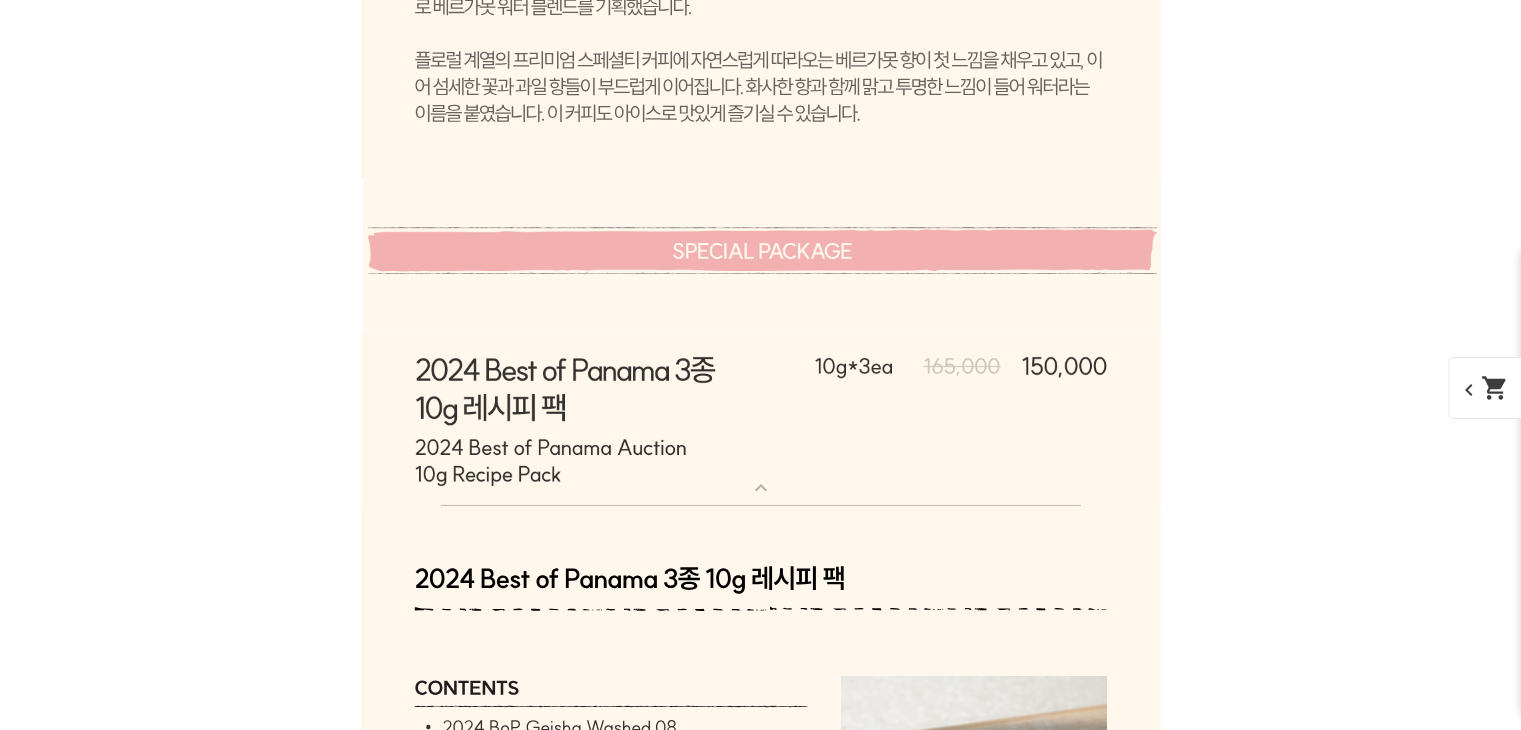click on "expand_more" at bounding box center [761, 488] 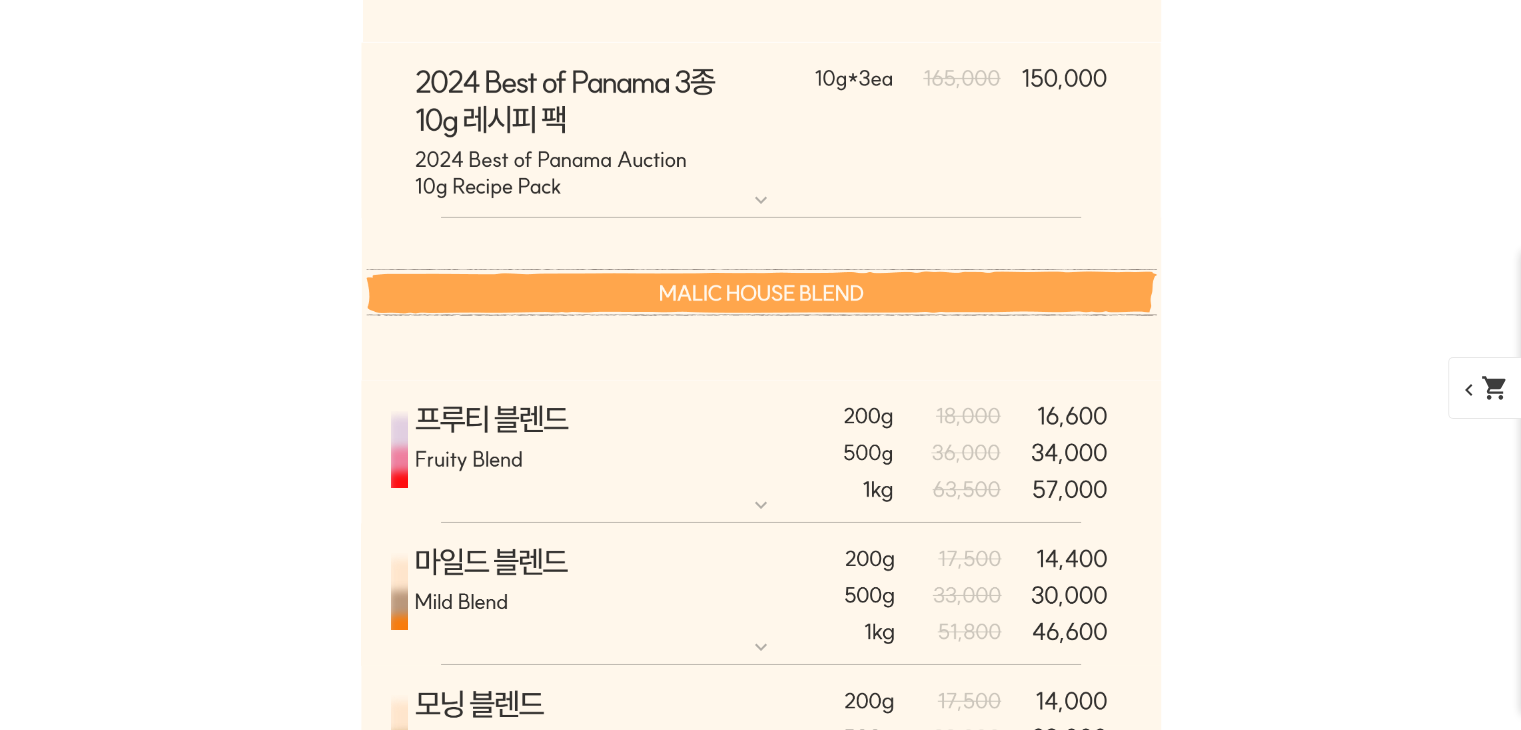 scroll, scrollTop: 6700, scrollLeft: 0, axis: vertical 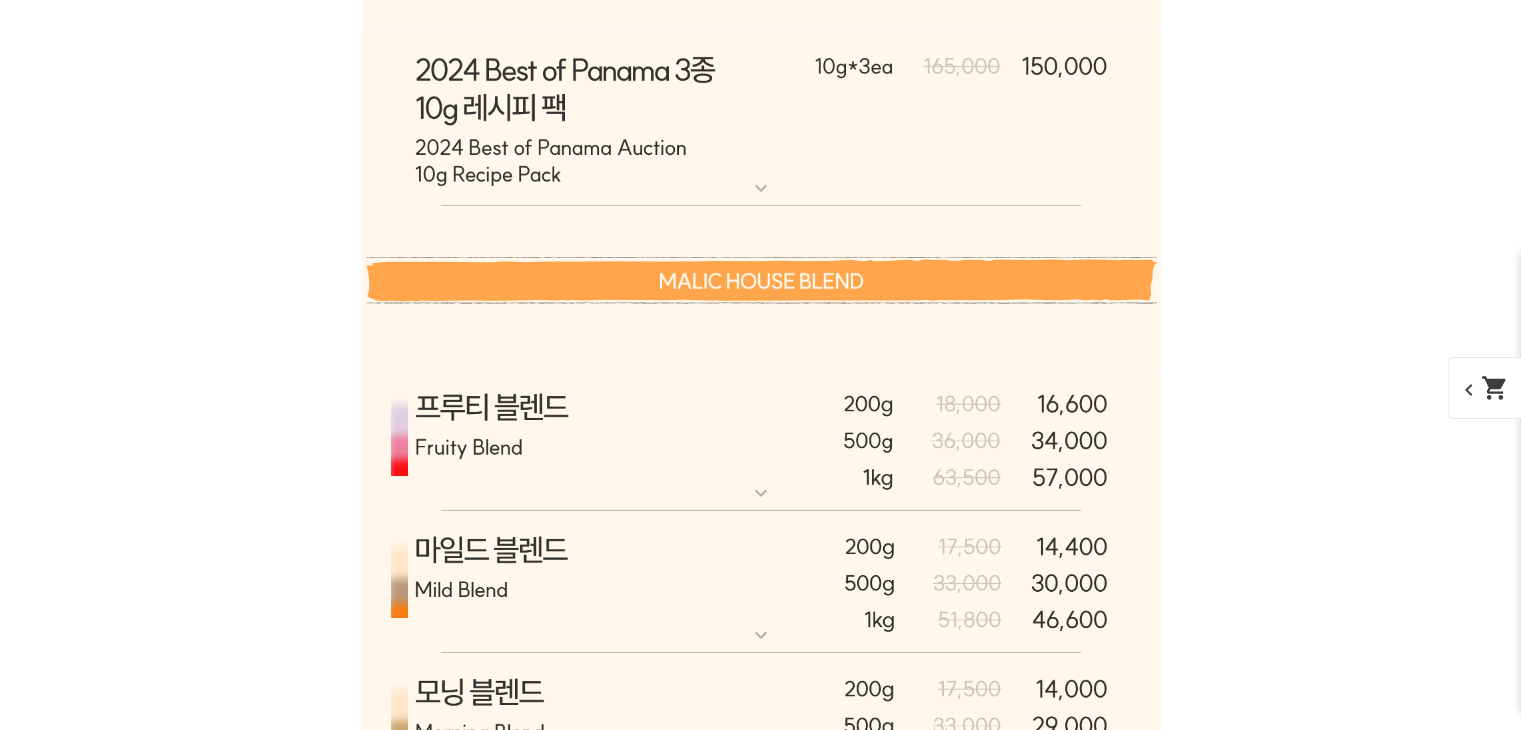 click on "expand_more" at bounding box center (761, 493) 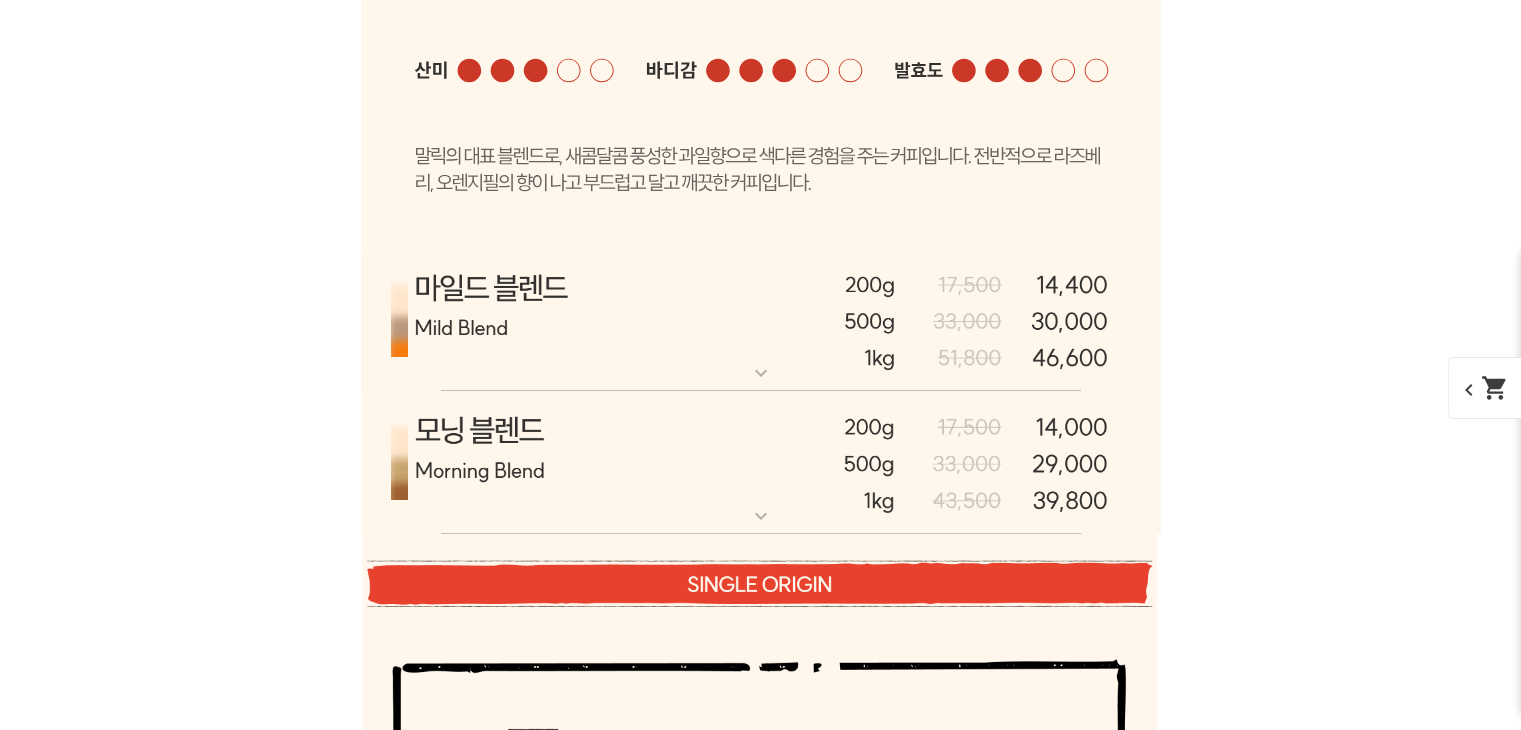 scroll, scrollTop: 7900, scrollLeft: 0, axis: vertical 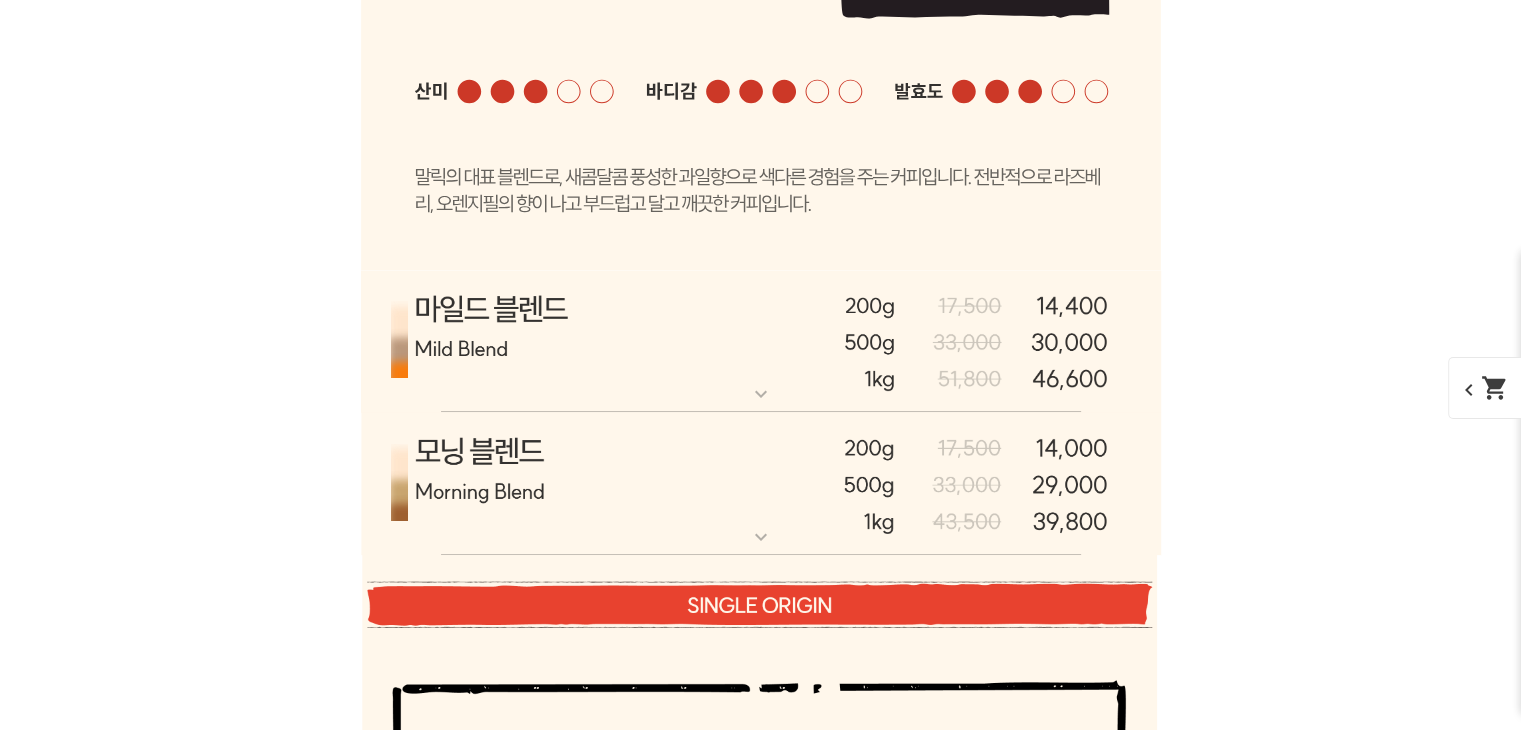 click on "expand_more" at bounding box center [761, 394] 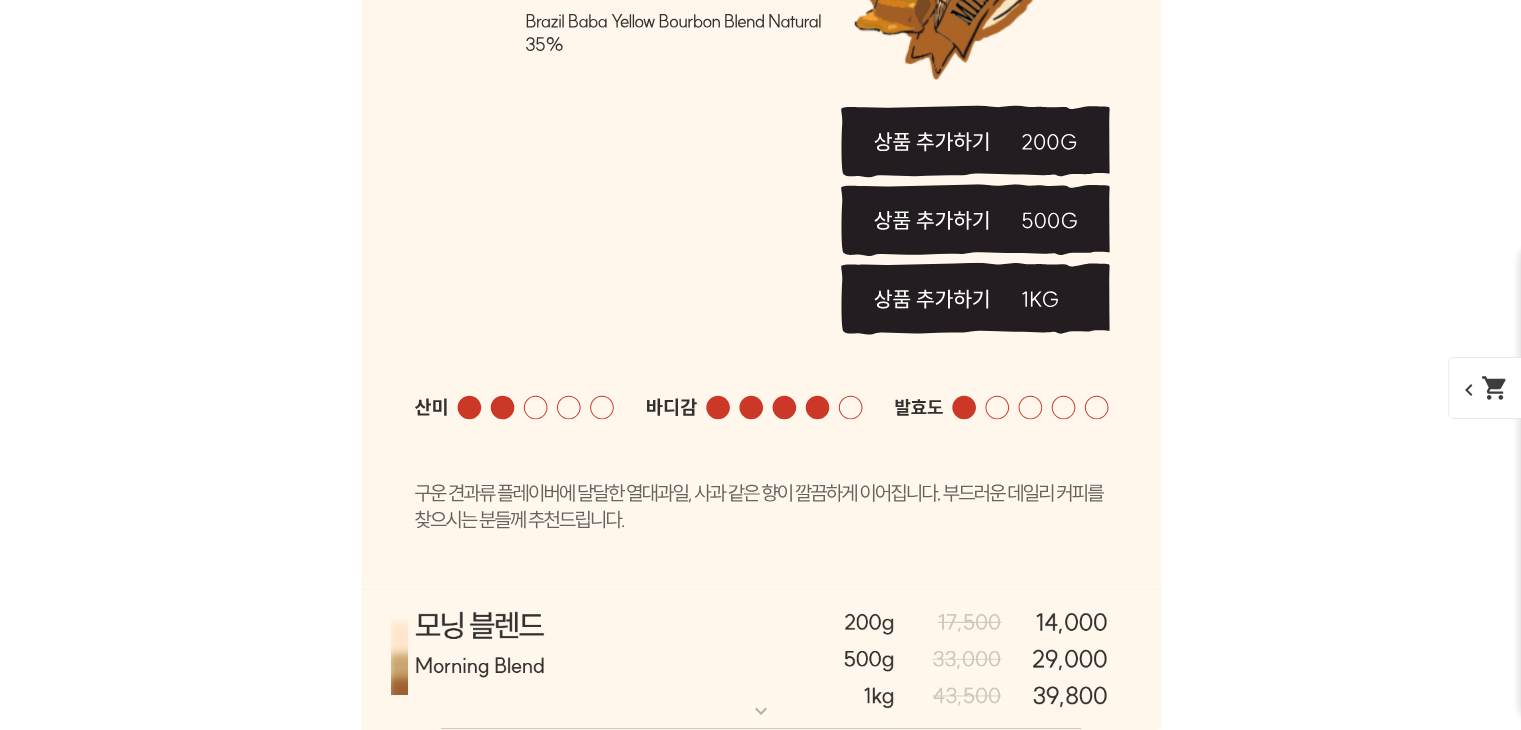 scroll, scrollTop: 8800, scrollLeft: 0, axis: vertical 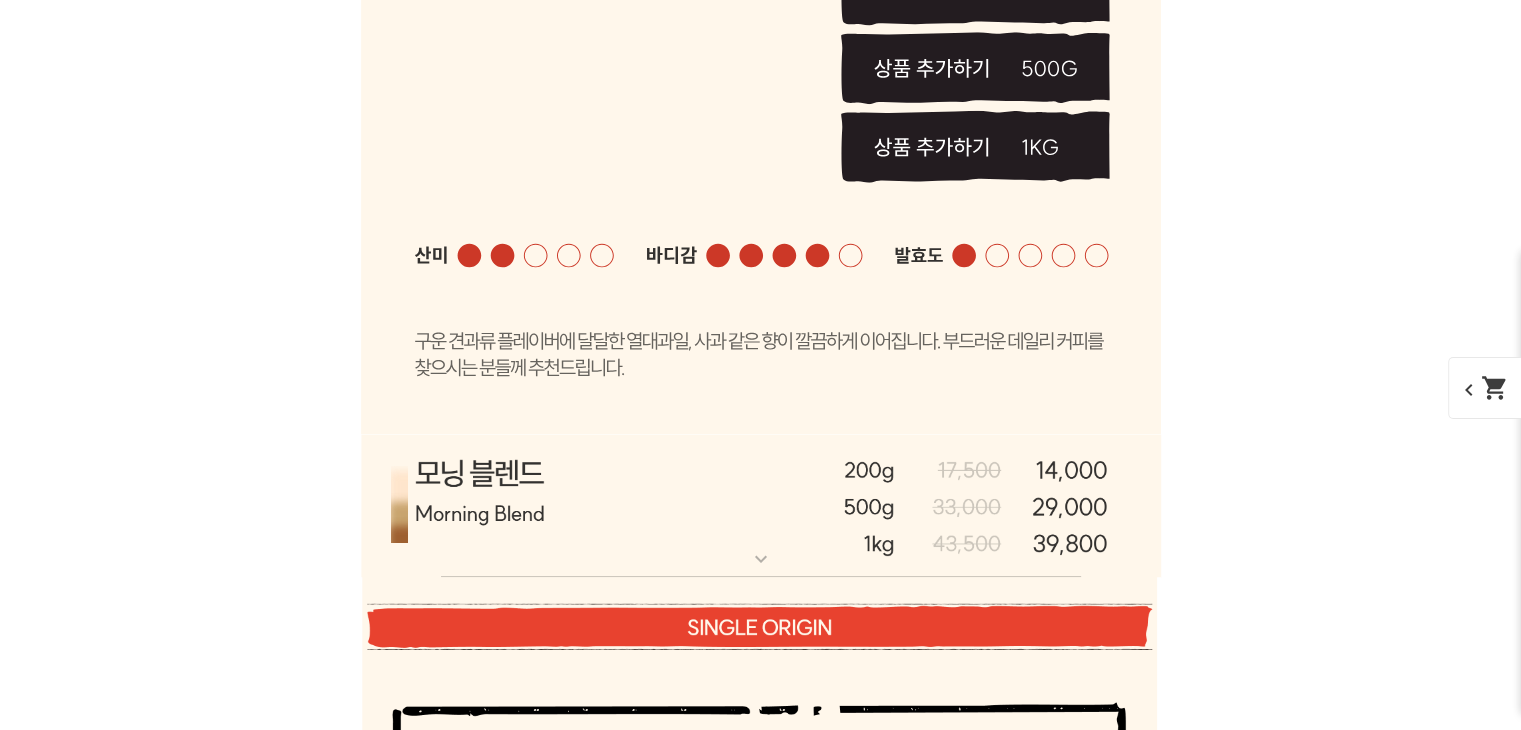 click on "expand_more" at bounding box center (761, 559) 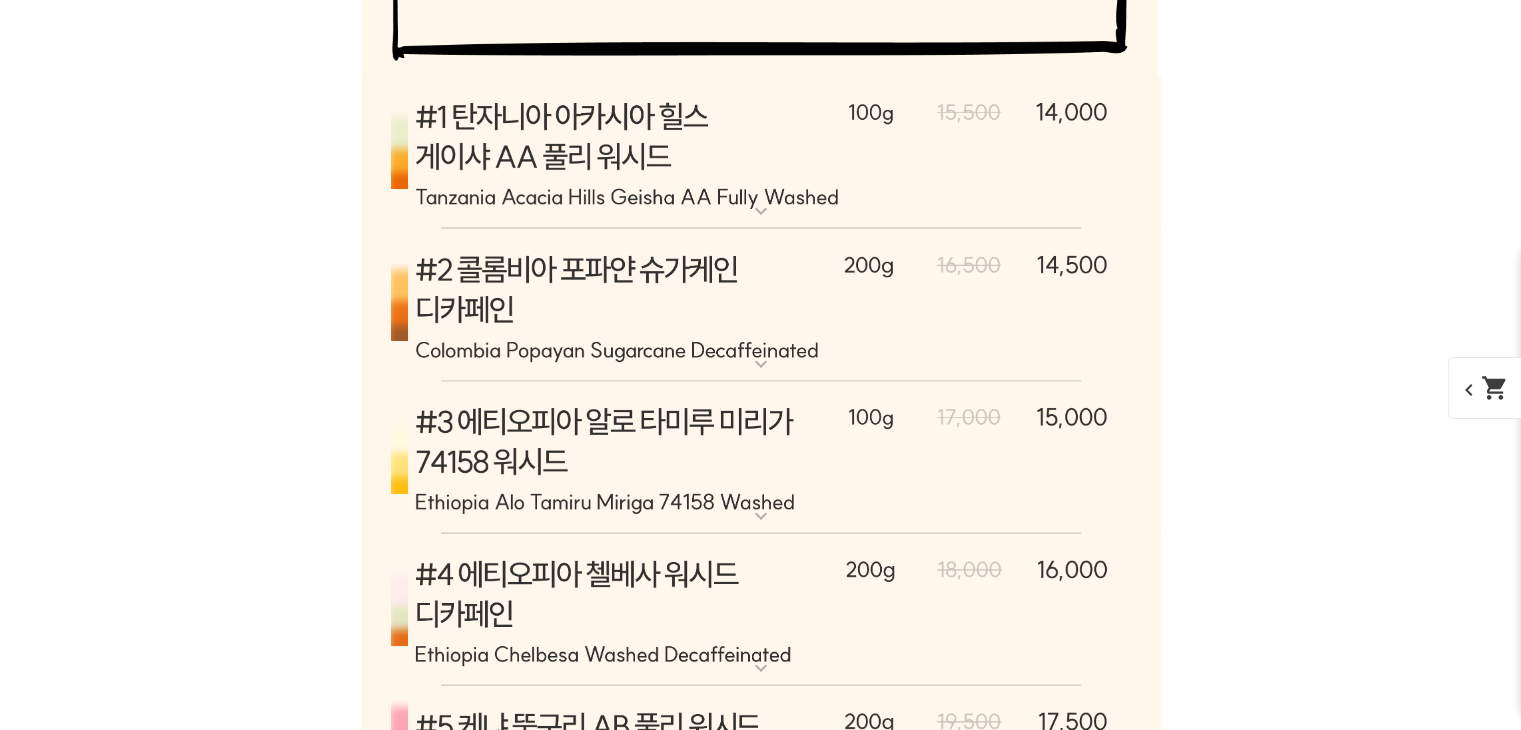 scroll, scrollTop: 11600, scrollLeft: 0, axis: vertical 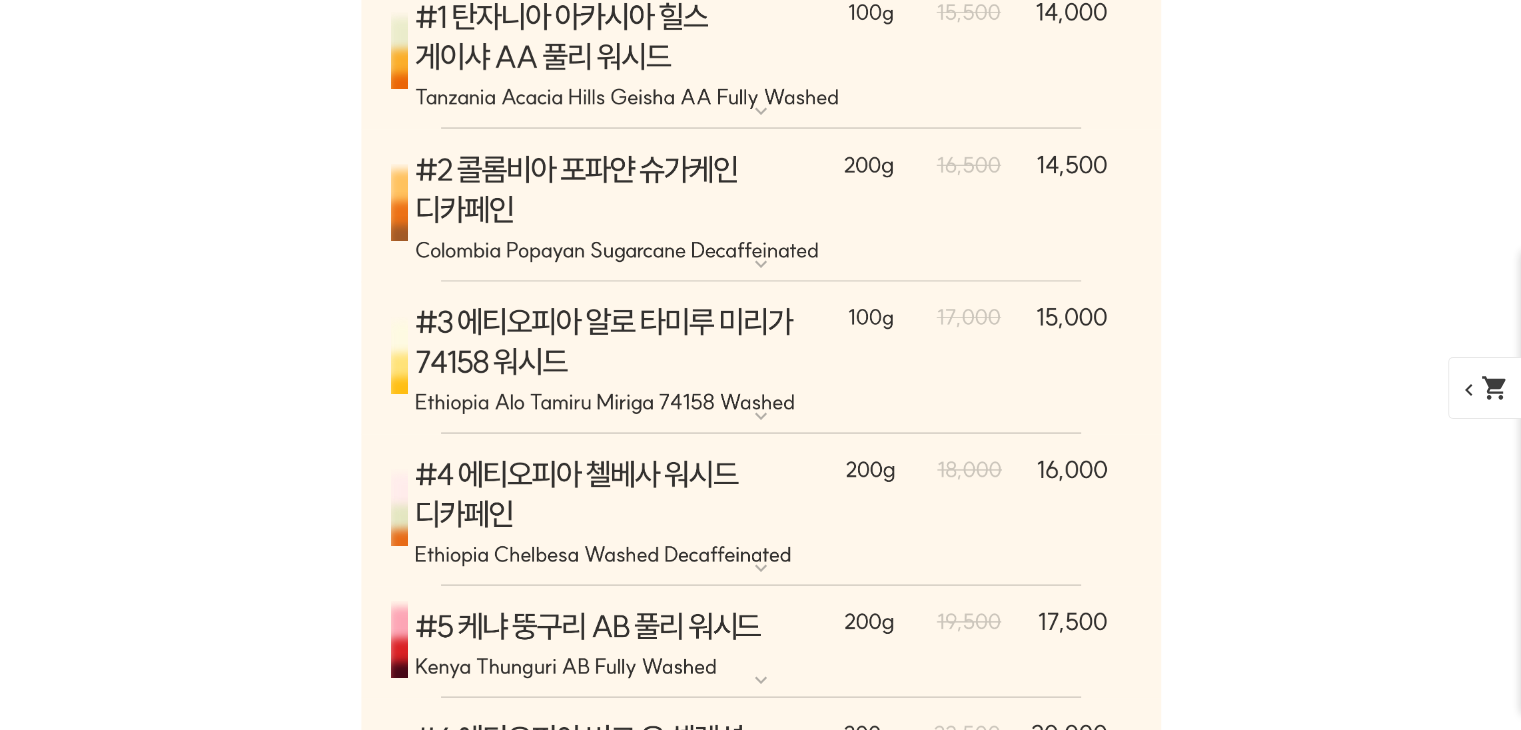 click at bounding box center [761, 358] 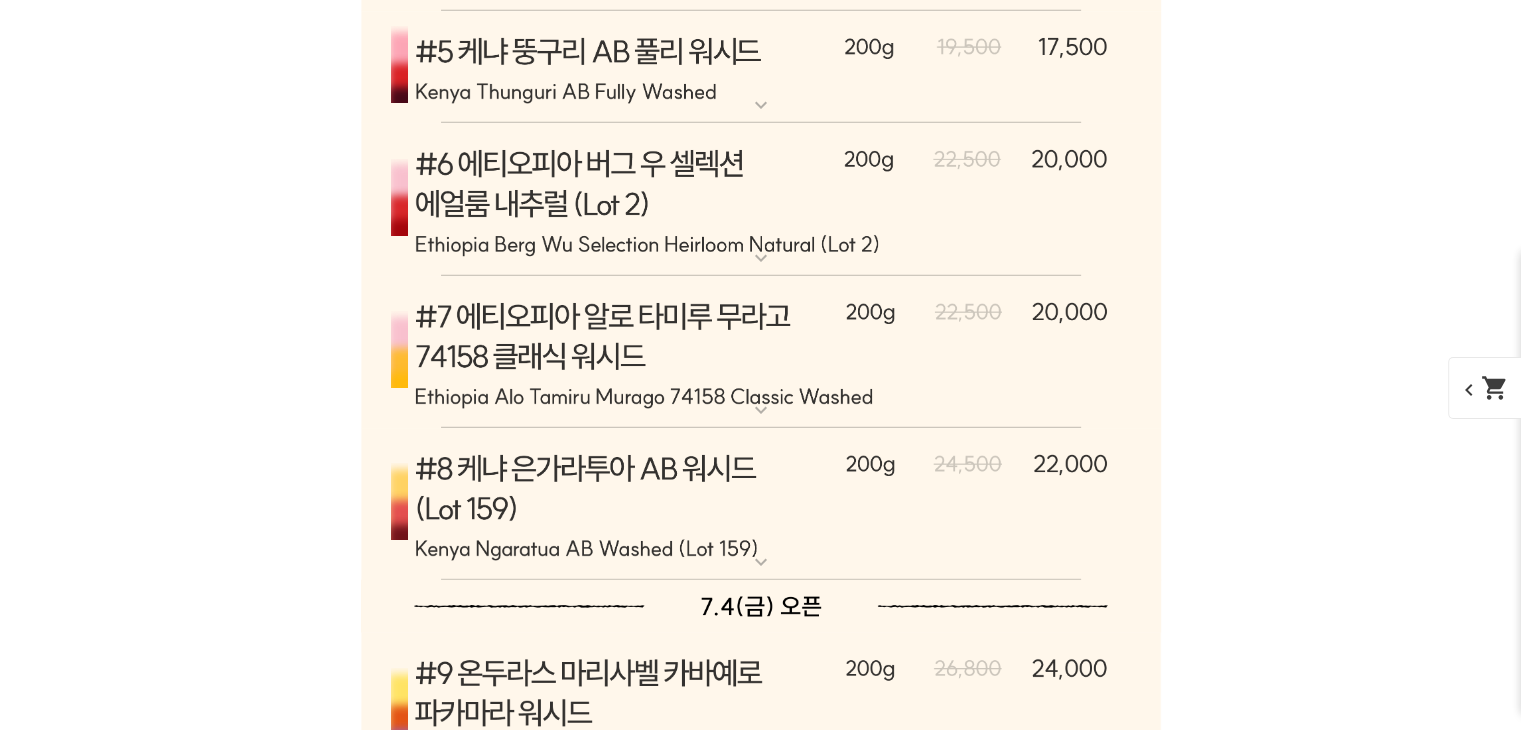 scroll, scrollTop: 13300, scrollLeft: 0, axis: vertical 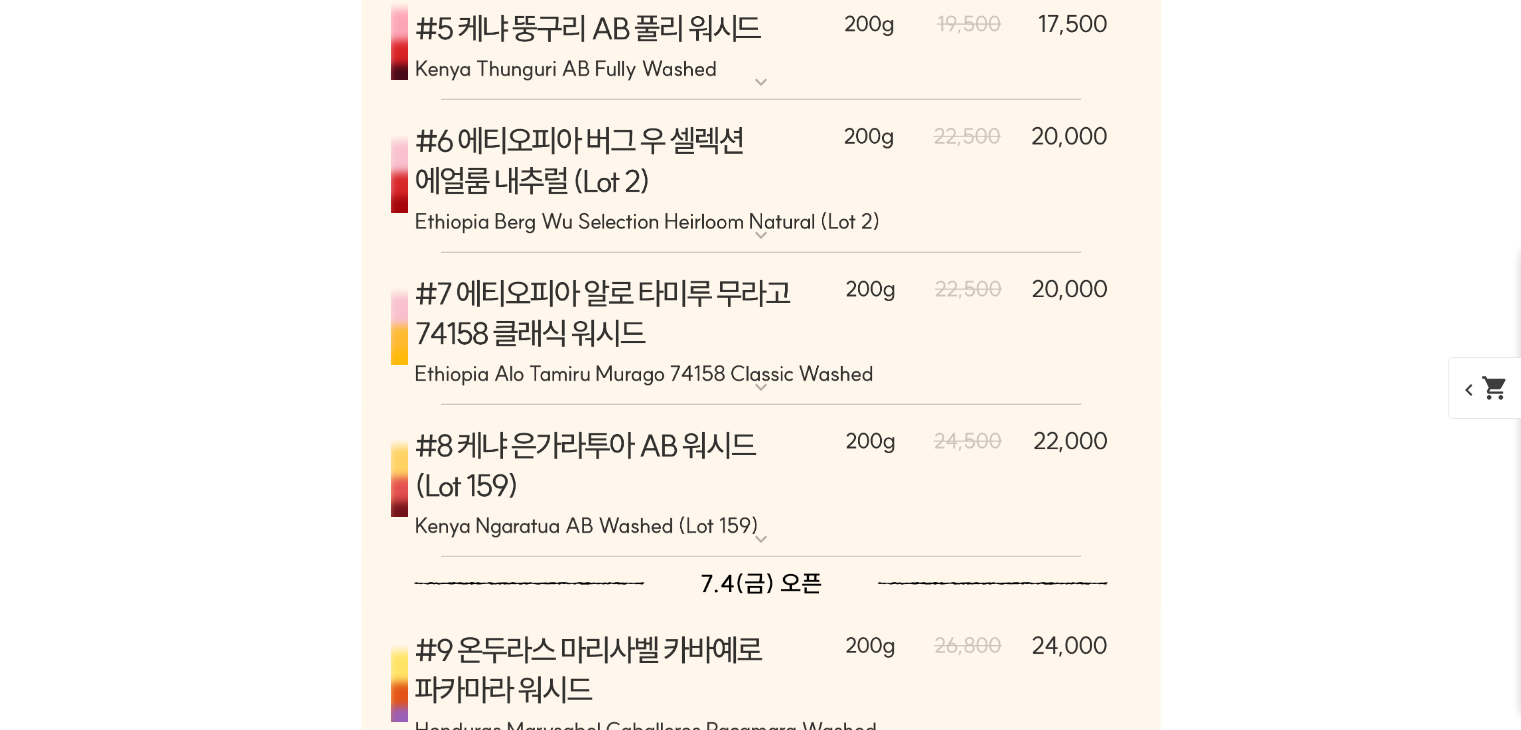 click on "expand_more" at bounding box center [761, 387] 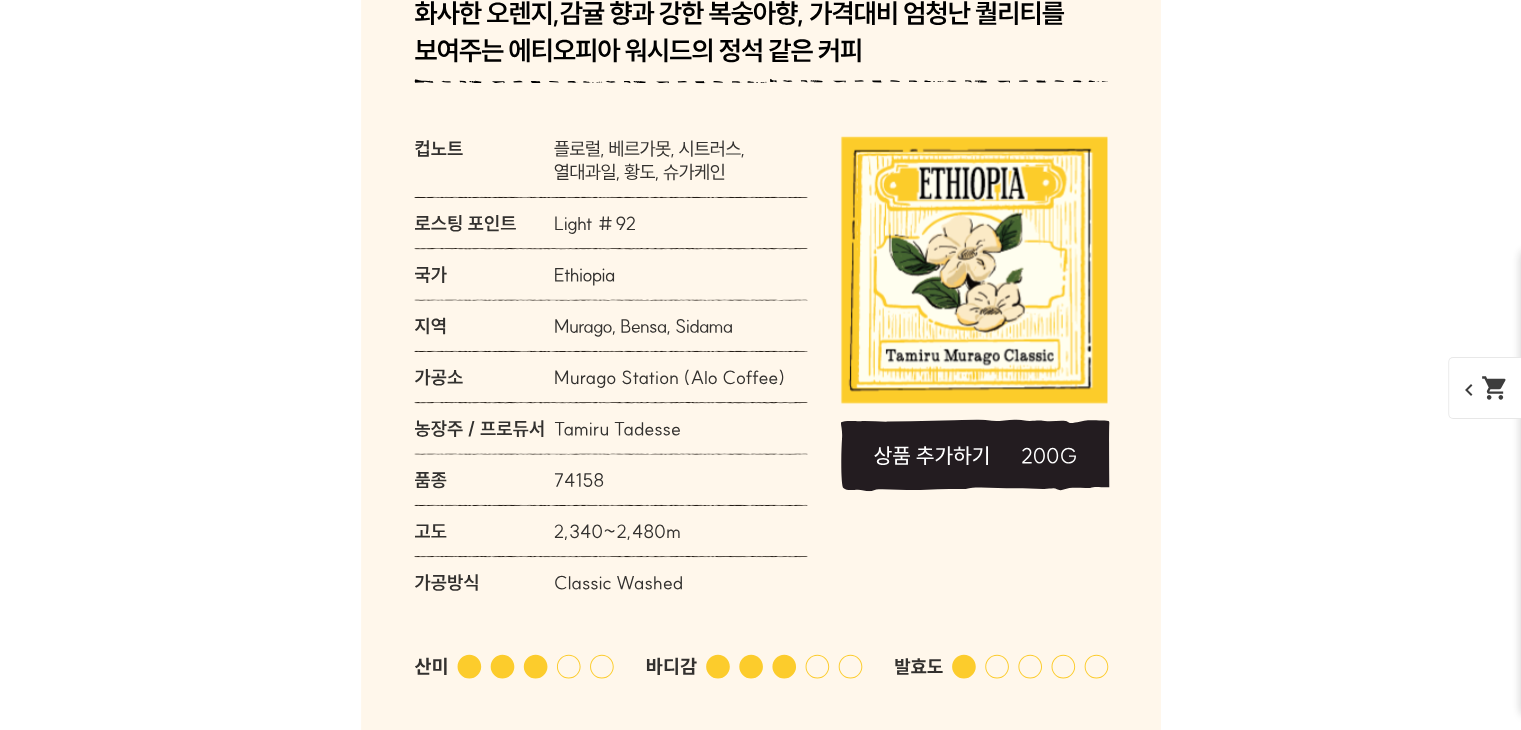 scroll, scrollTop: 13900, scrollLeft: 0, axis: vertical 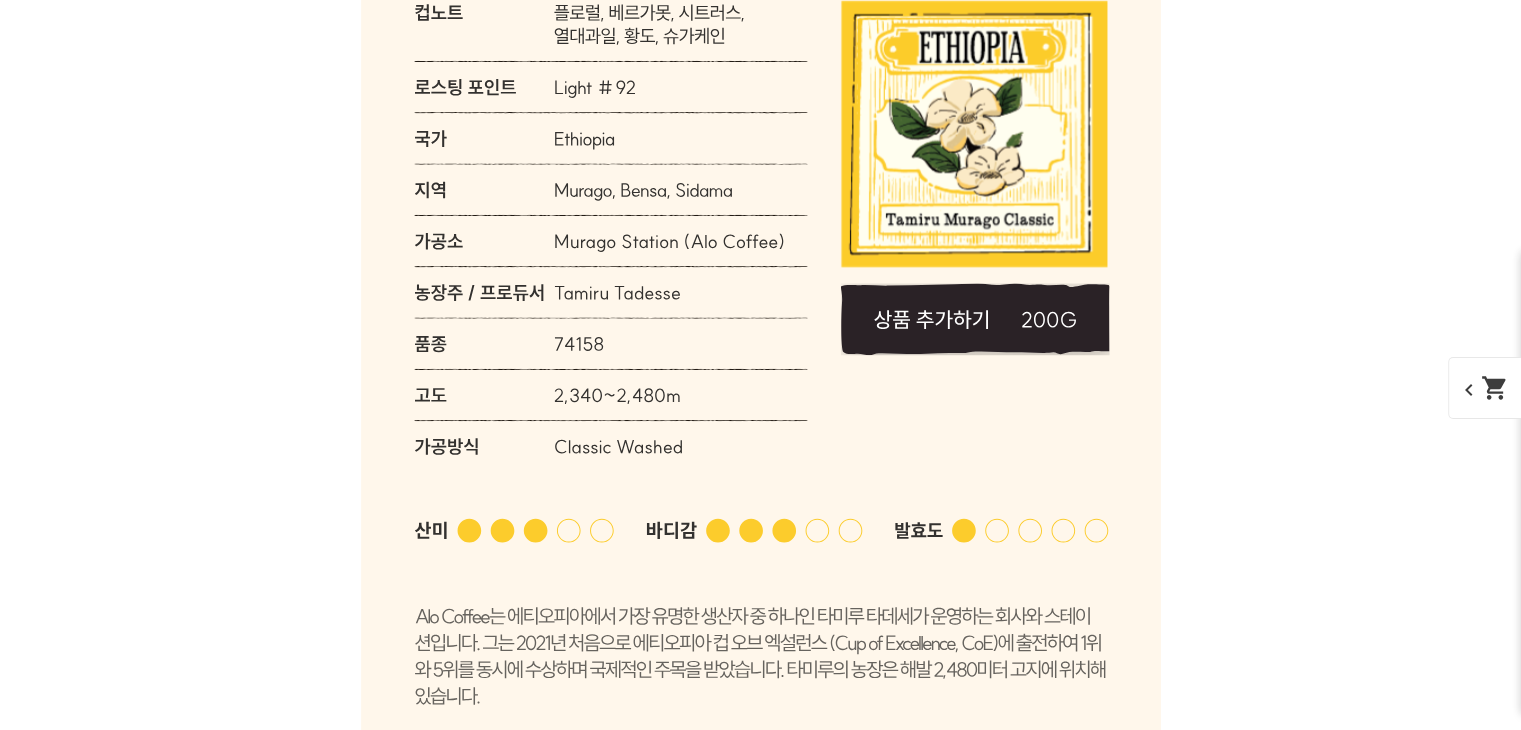 click 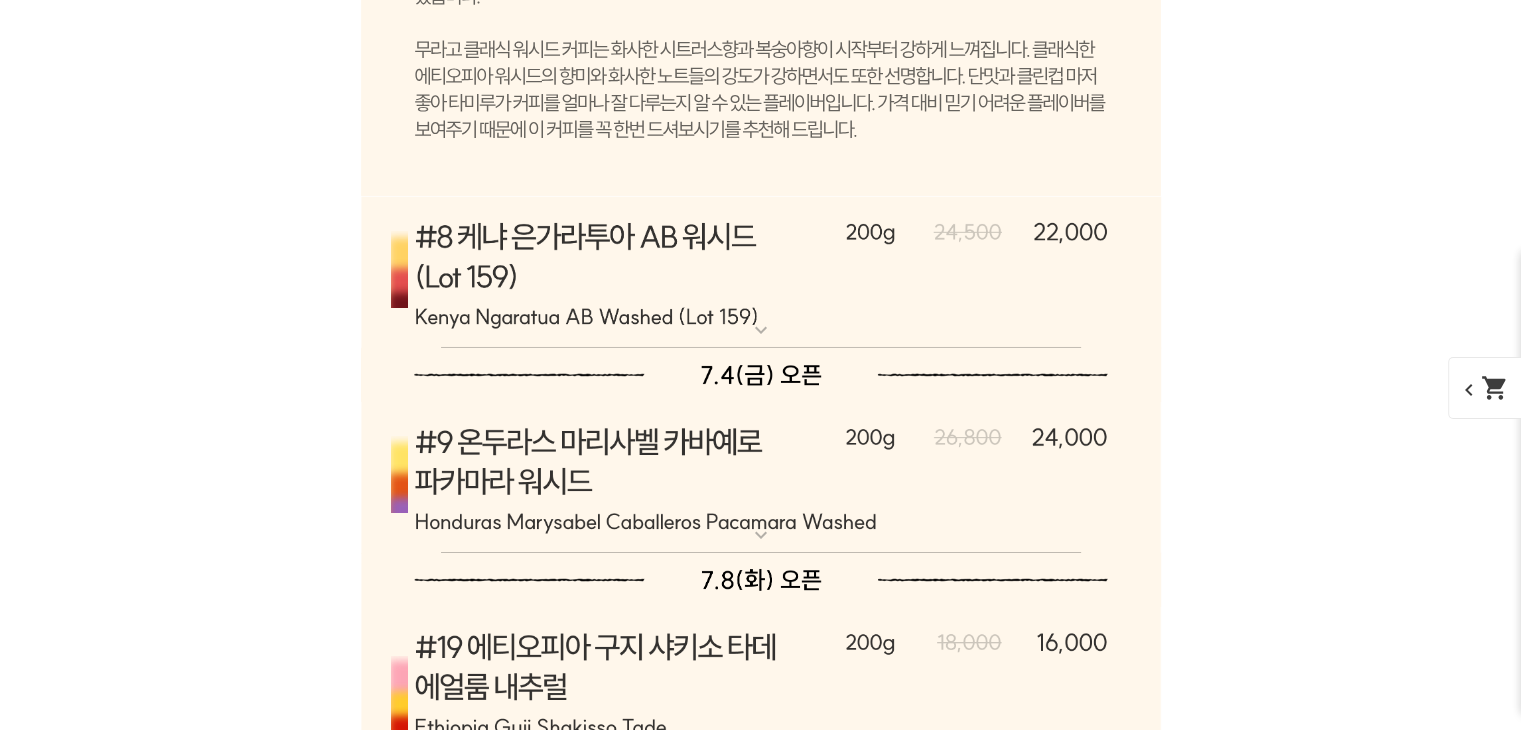 scroll, scrollTop: 14900, scrollLeft: 0, axis: vertical 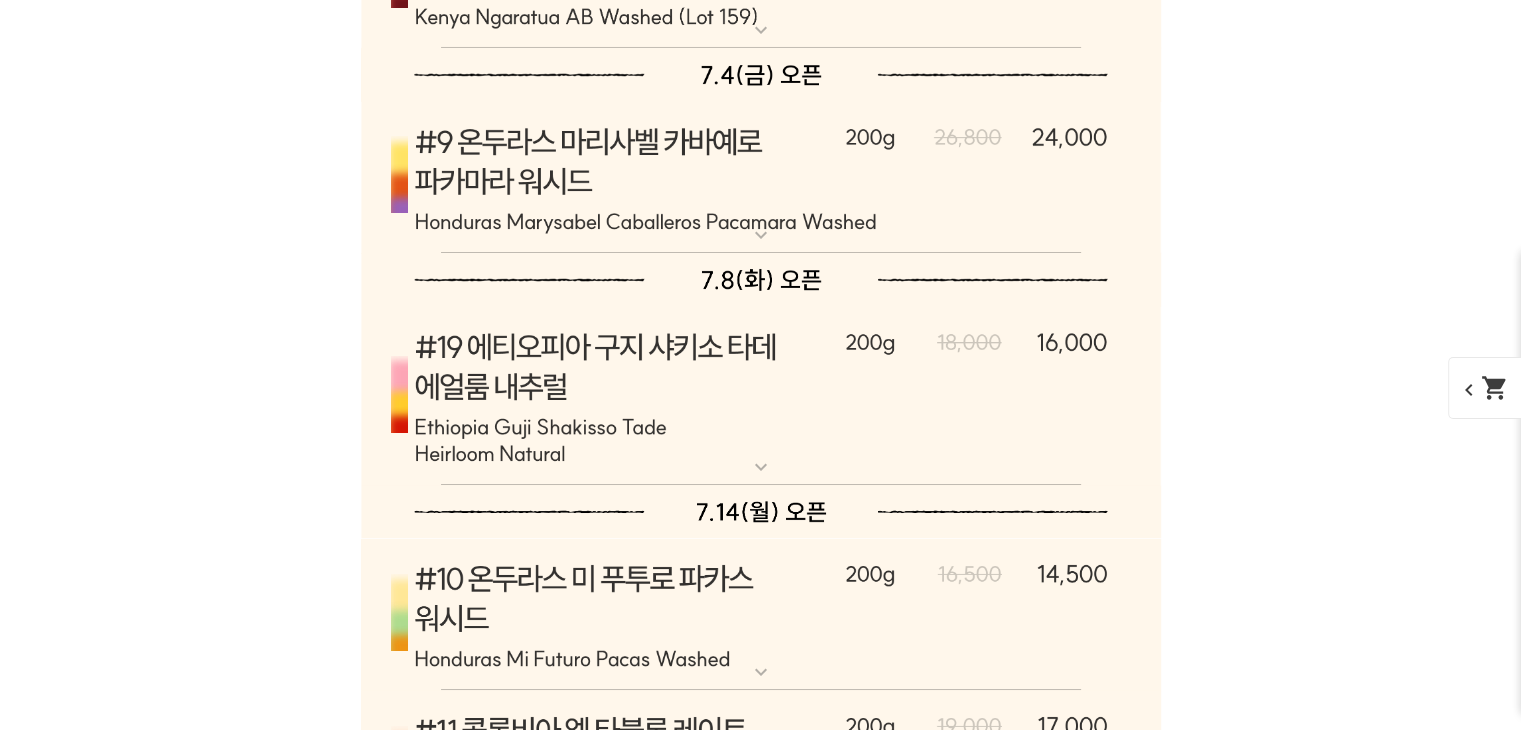 click on "expand_more" at bounding box center (761, 467) 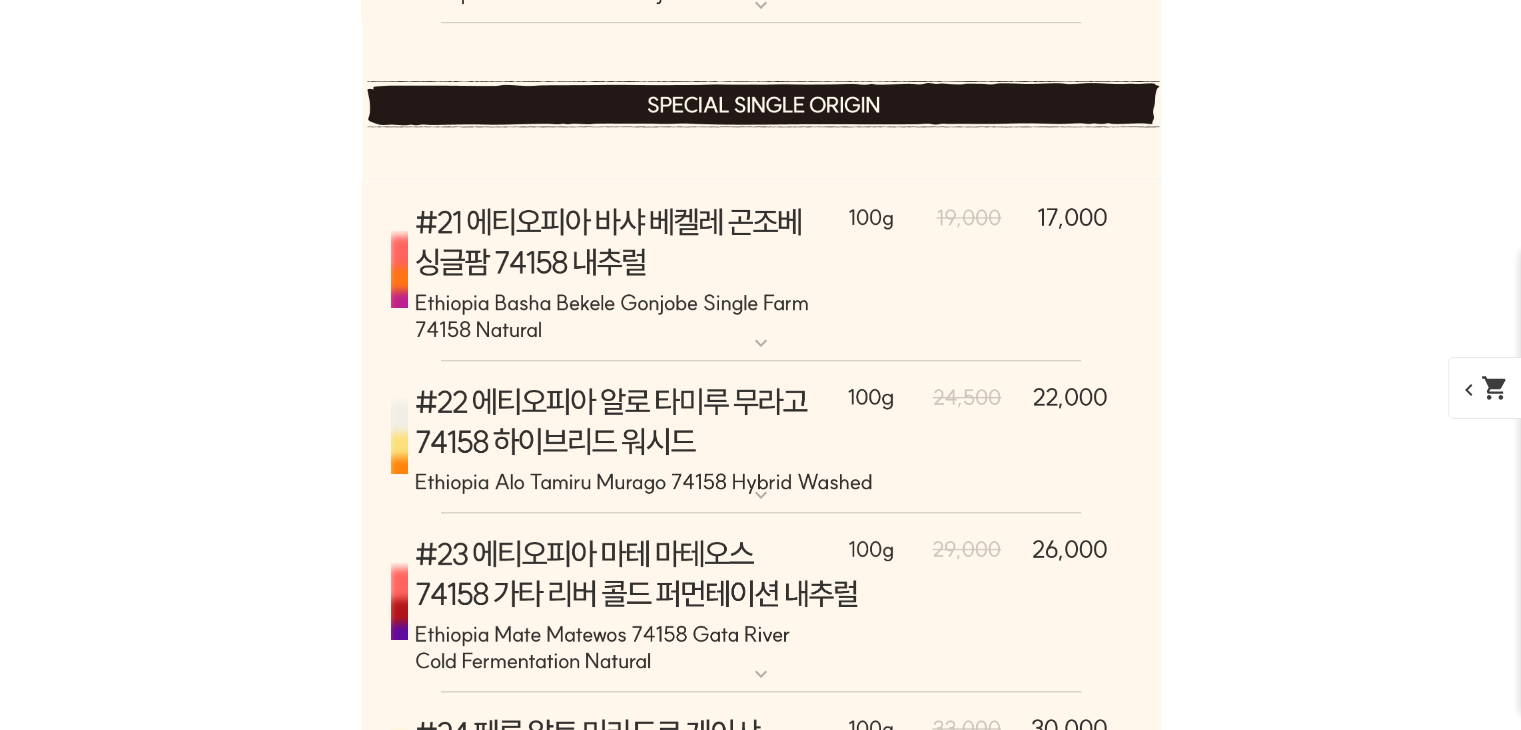 scroll, scrollTop: 17900, scrollLeft: 0, axis: vertical 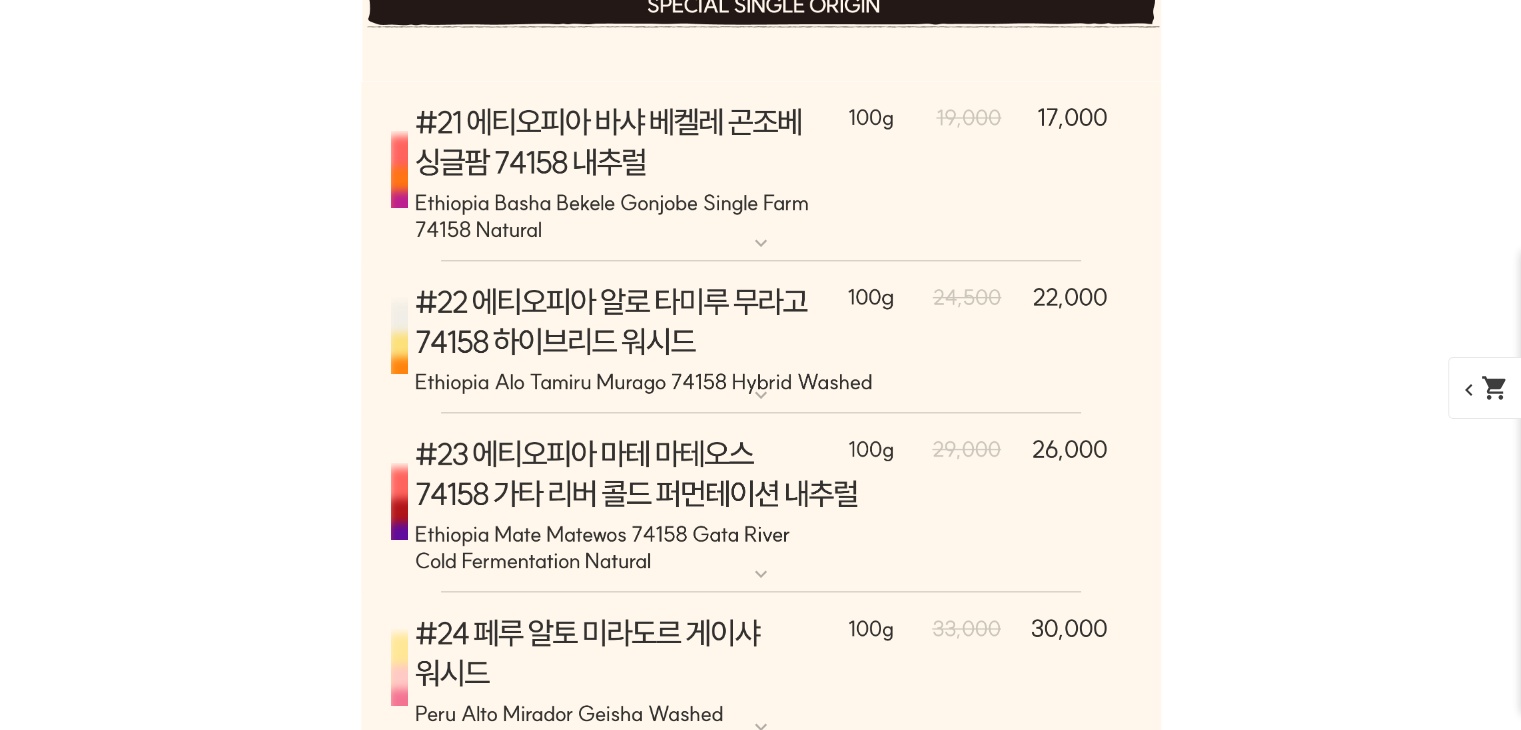 click on "expand_more" at bounding box center [761, 243] 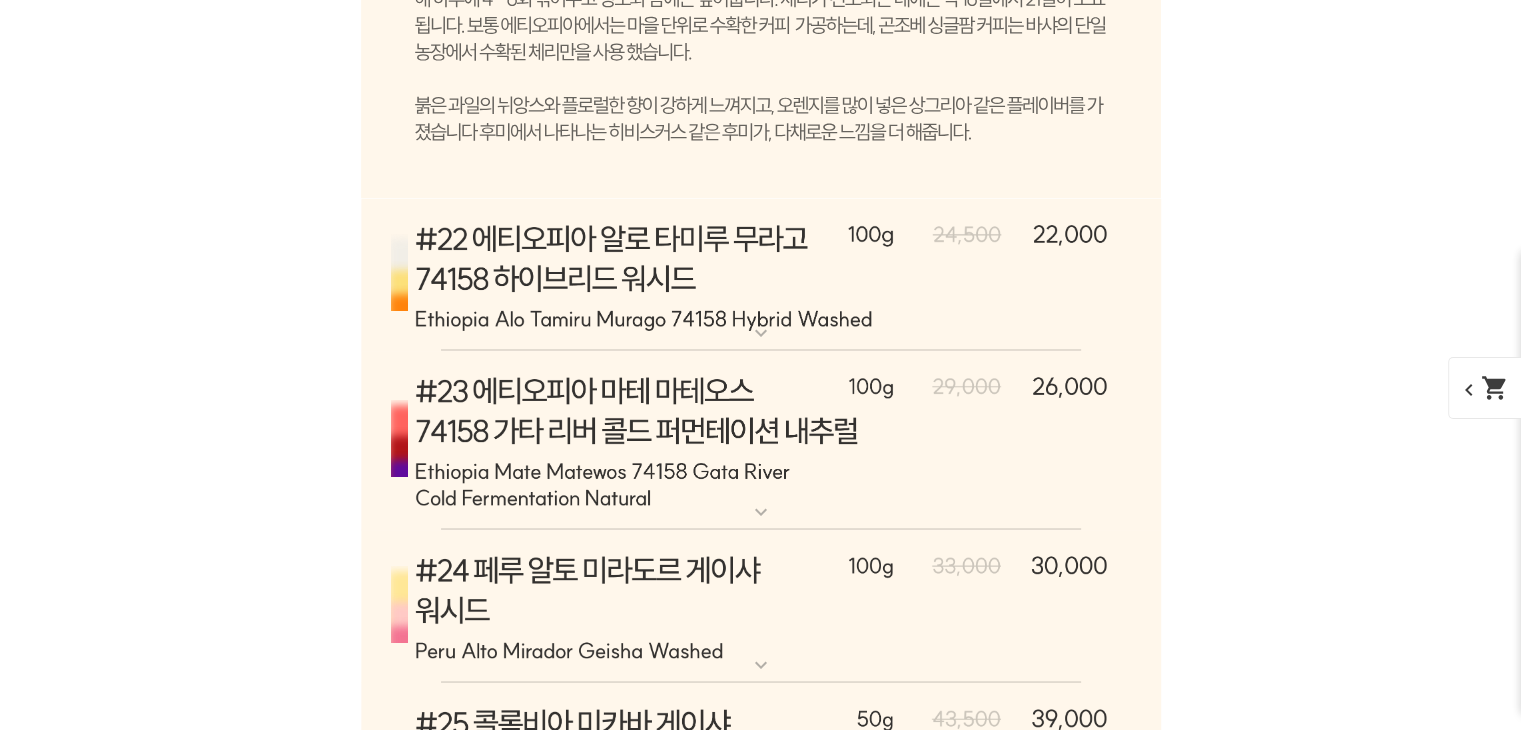 scroll, scrollTop: 19100, scrollLeft: 0, axis: vertical 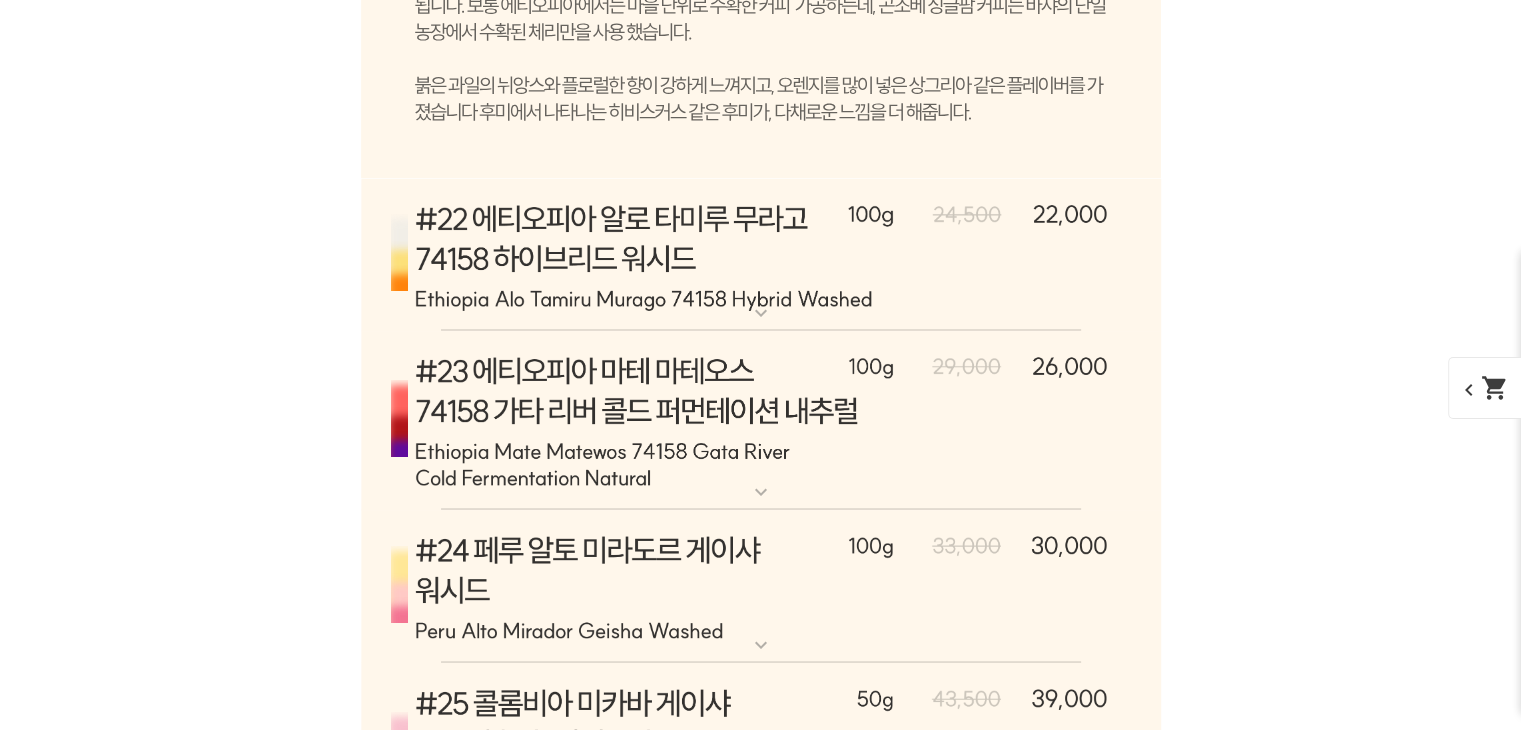 click at bounding box center [761, 421] 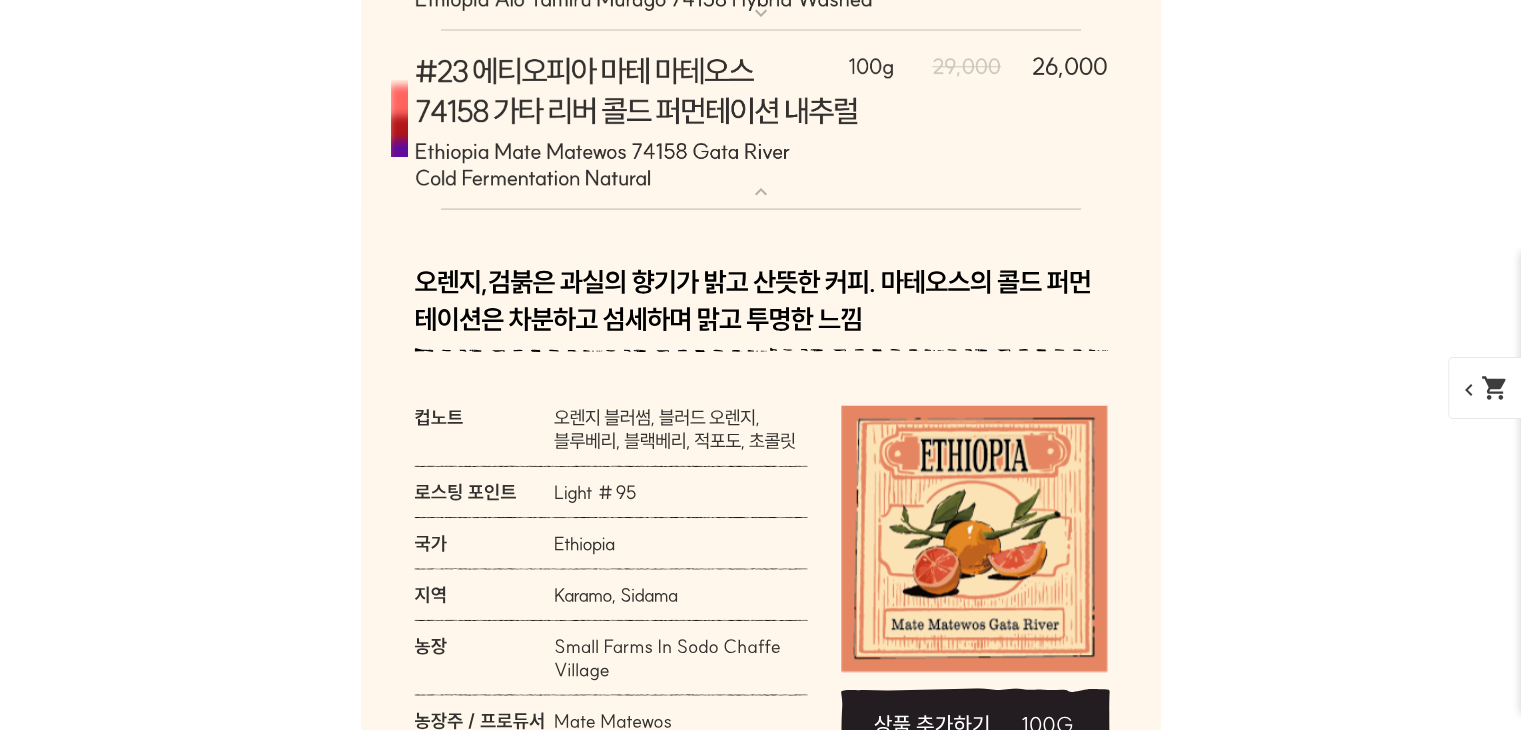 scroll, scrollTop: 19100, scrollLeft: 0, axis: vertical 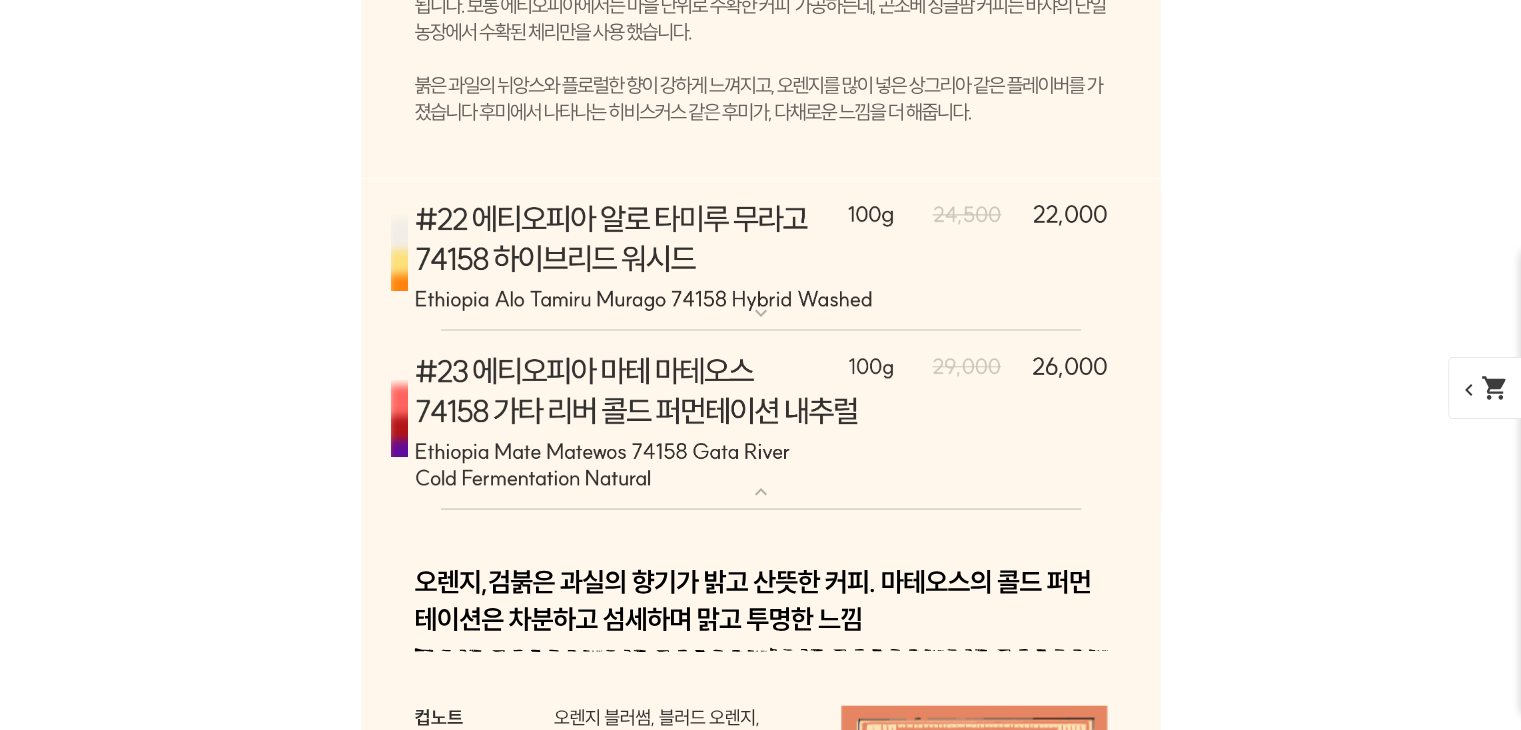 click at bounding box center (761, 256) 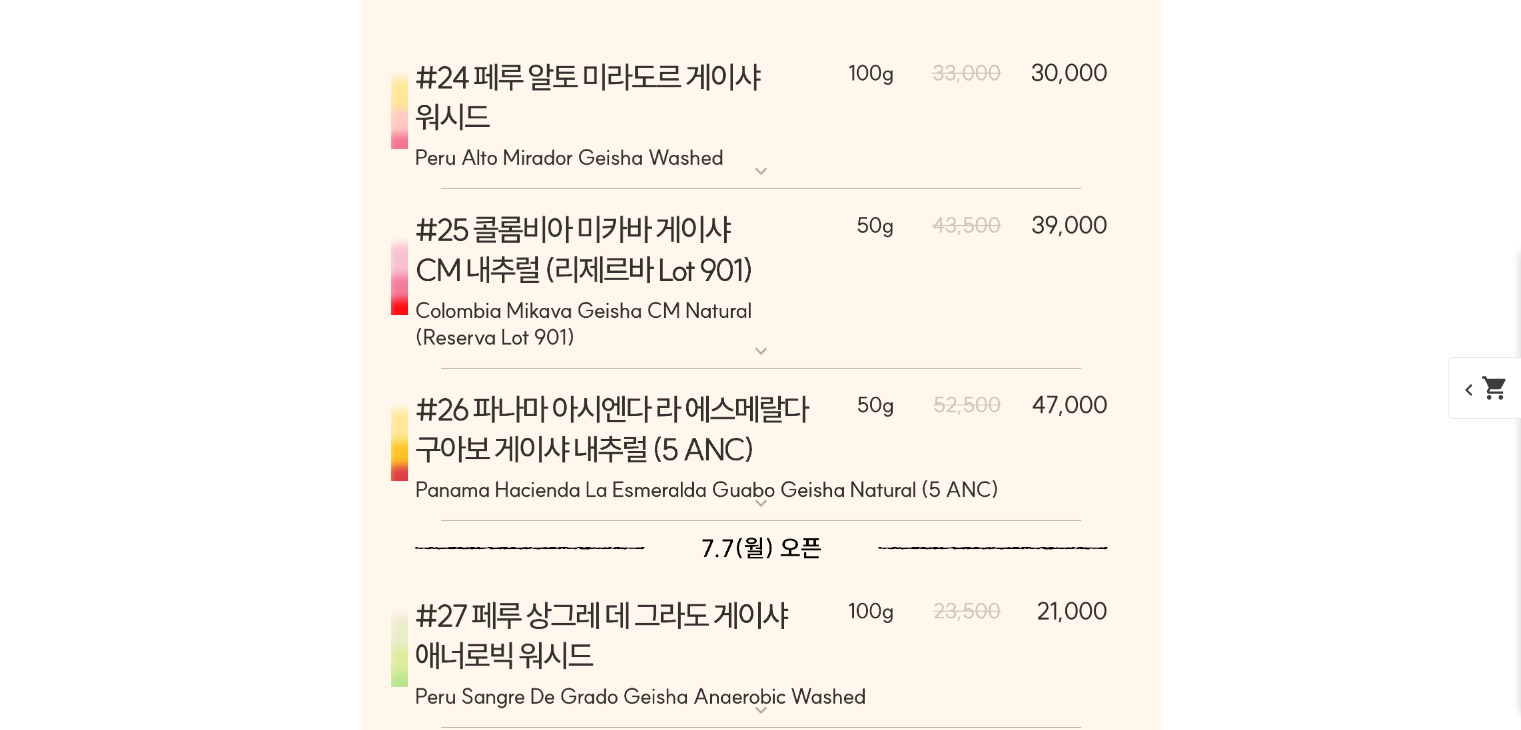 scroll, scrollTop: 21800, scrollLeft: 0, axis: vertical 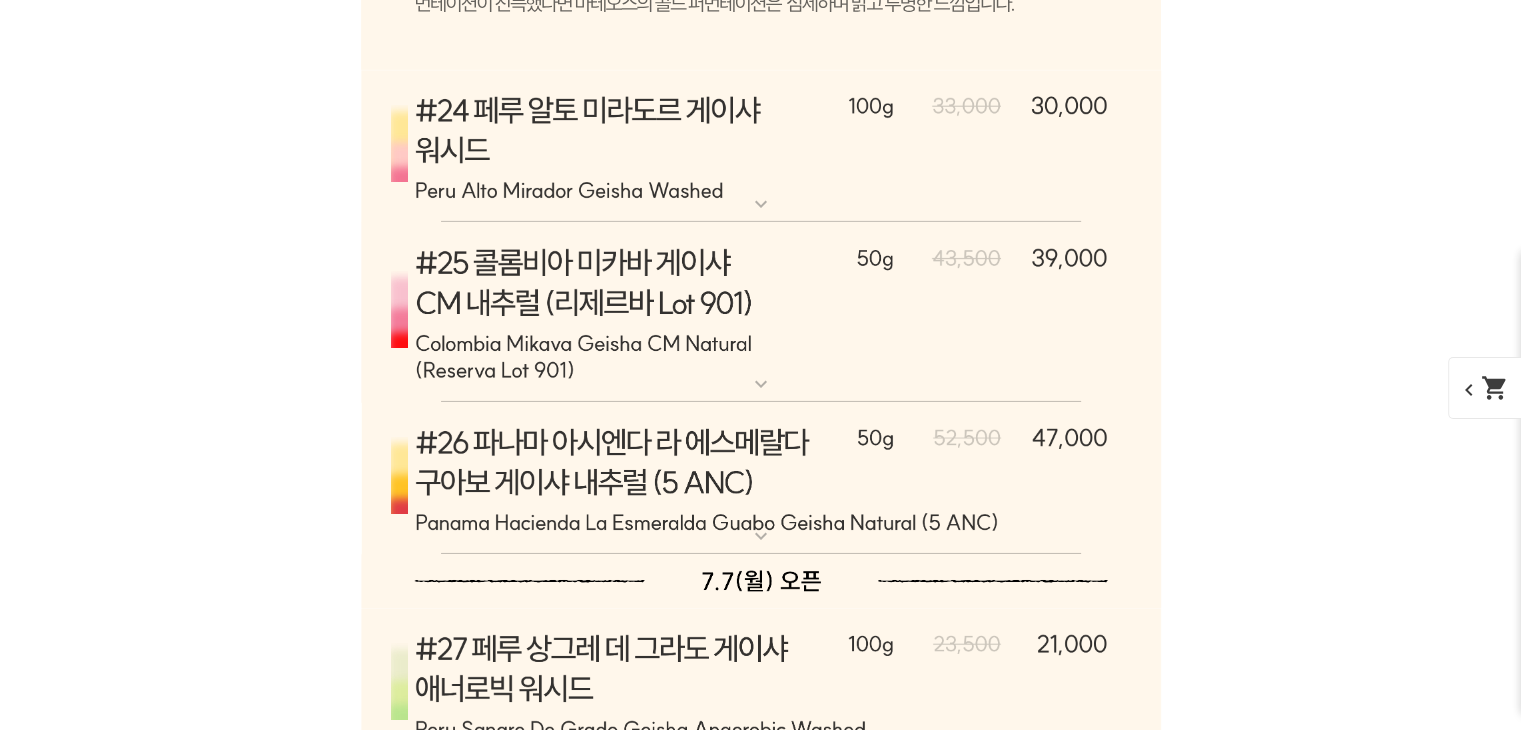 click at bounding box center (761, 312) 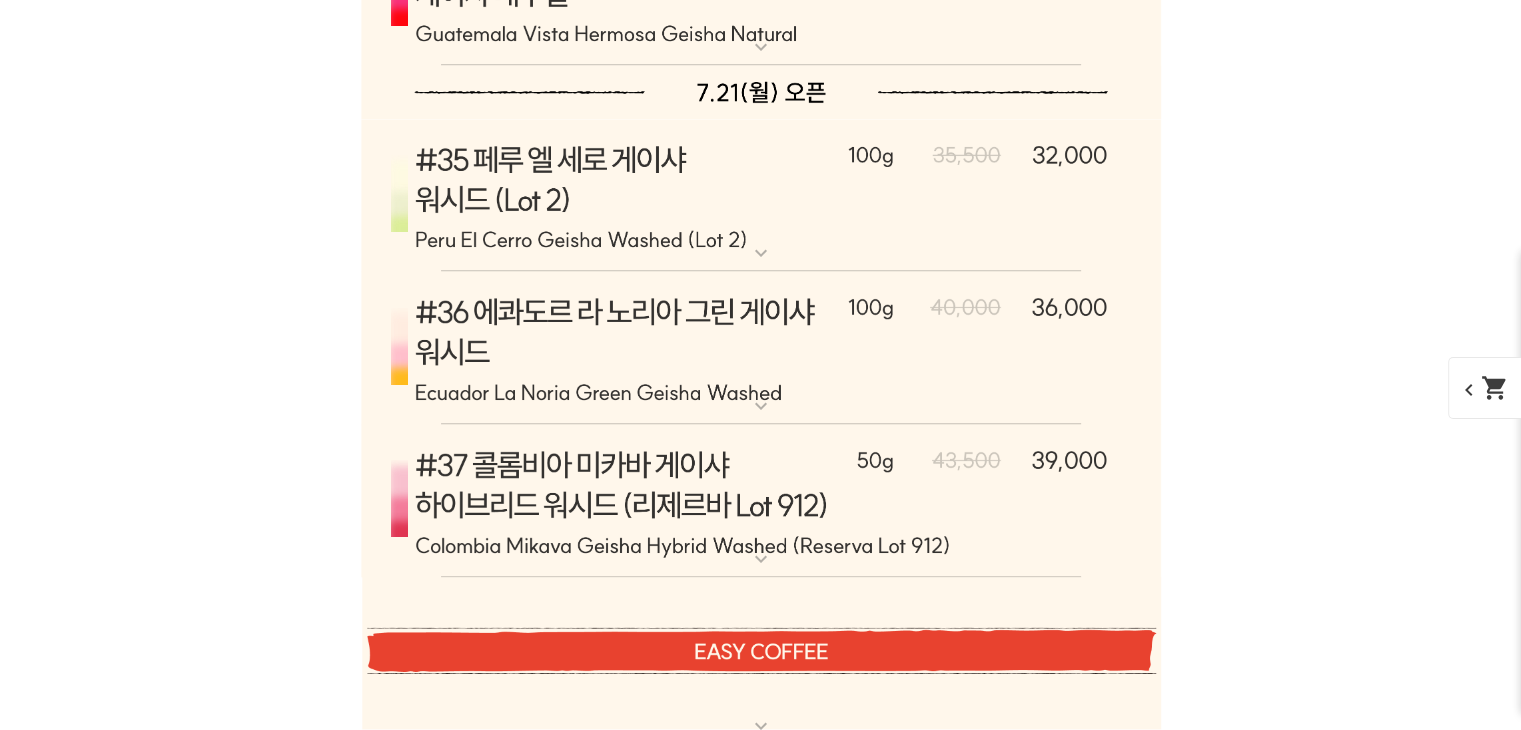 scroll, scrollTop: 25500, scrollLeft: 0, axis: vertical 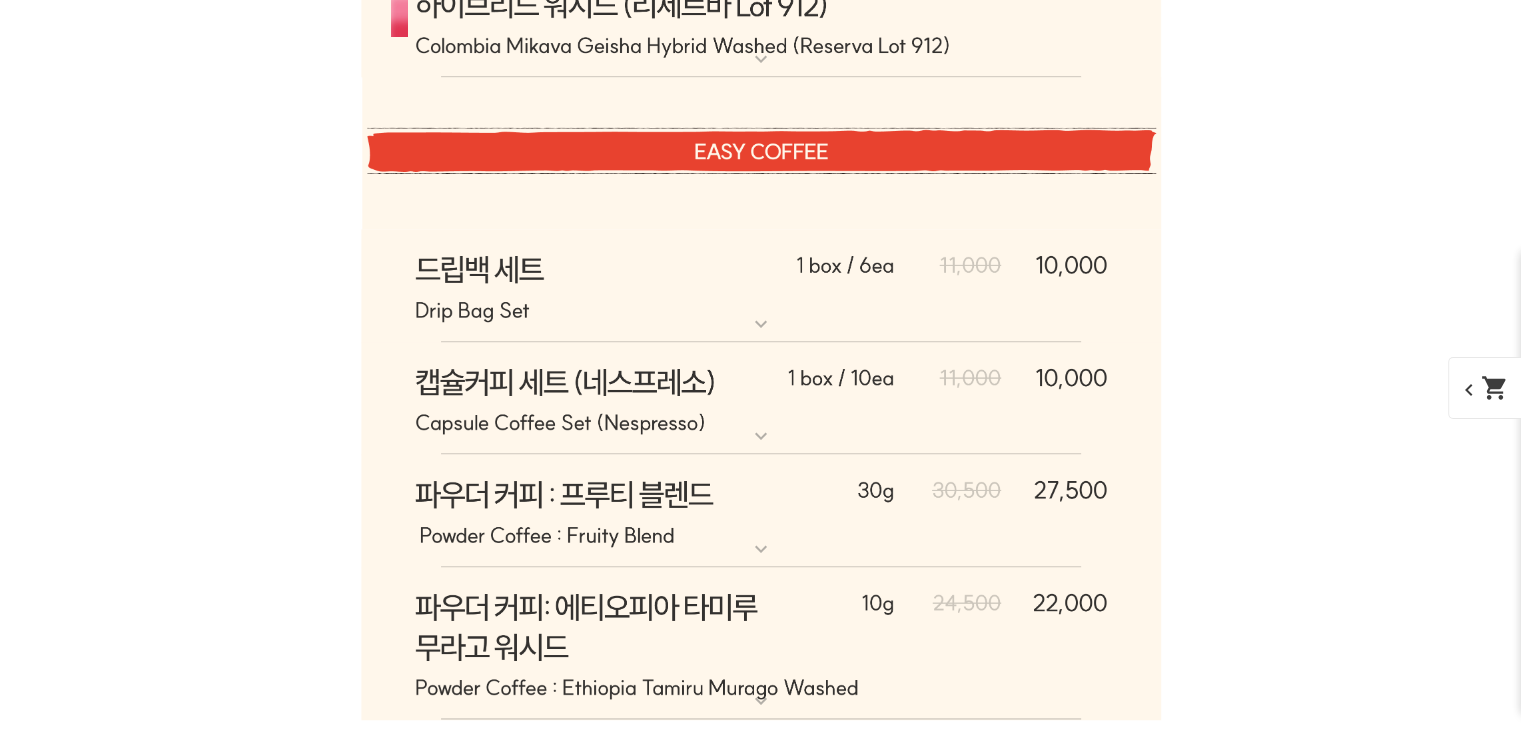 click at bounding box center (761, 286) 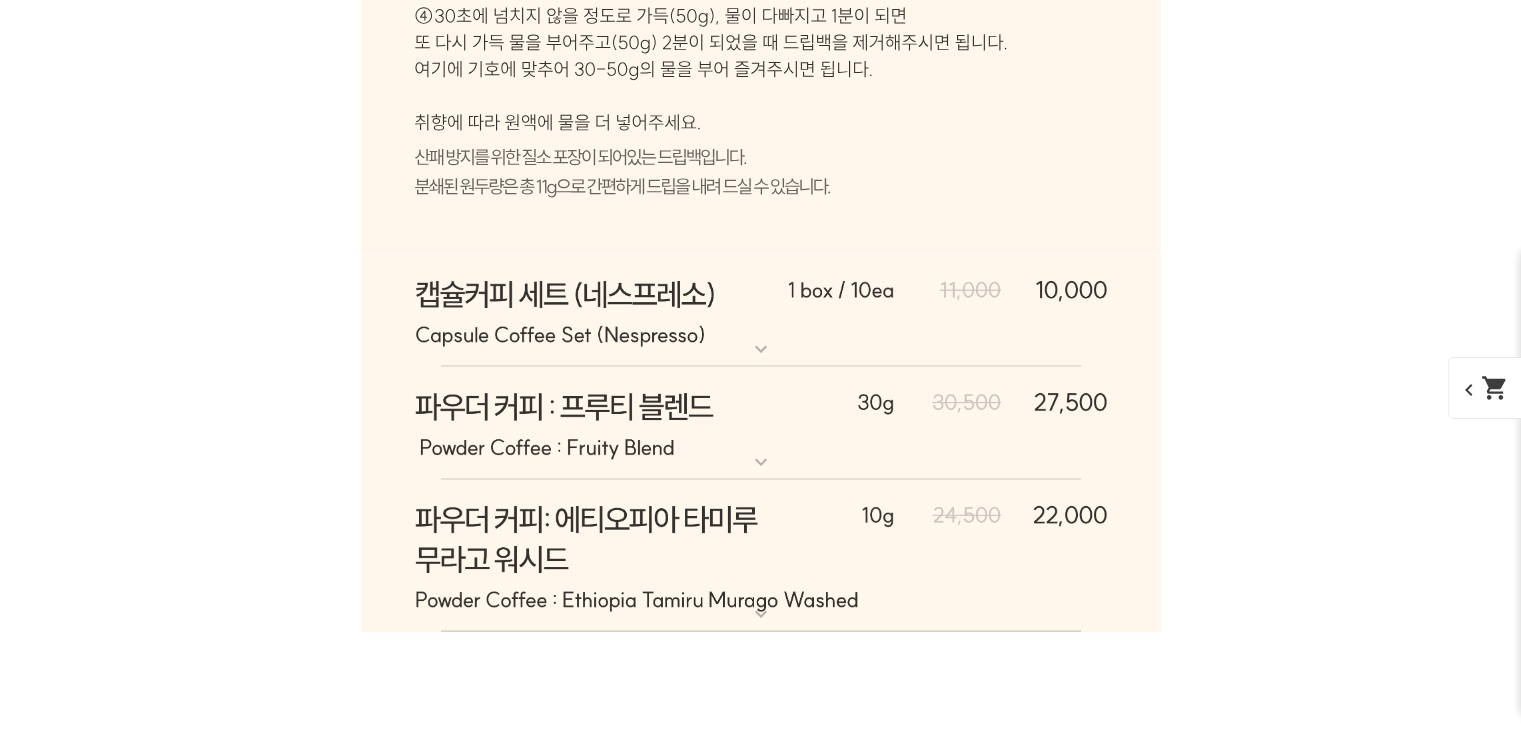 scroll, scrollTop: 26700, scrollLeft: 0, axis: vertical 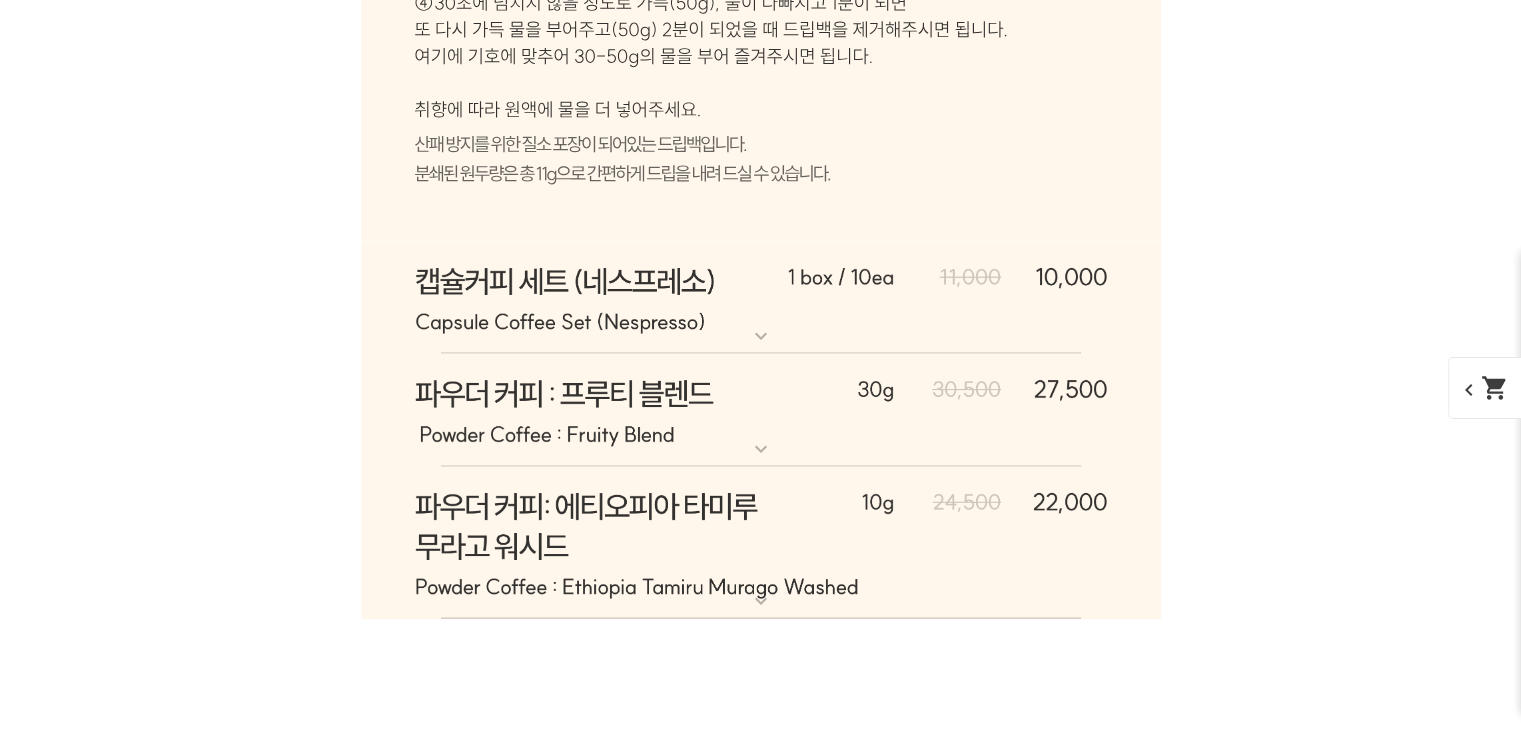 click at bounding box center (761, 299) 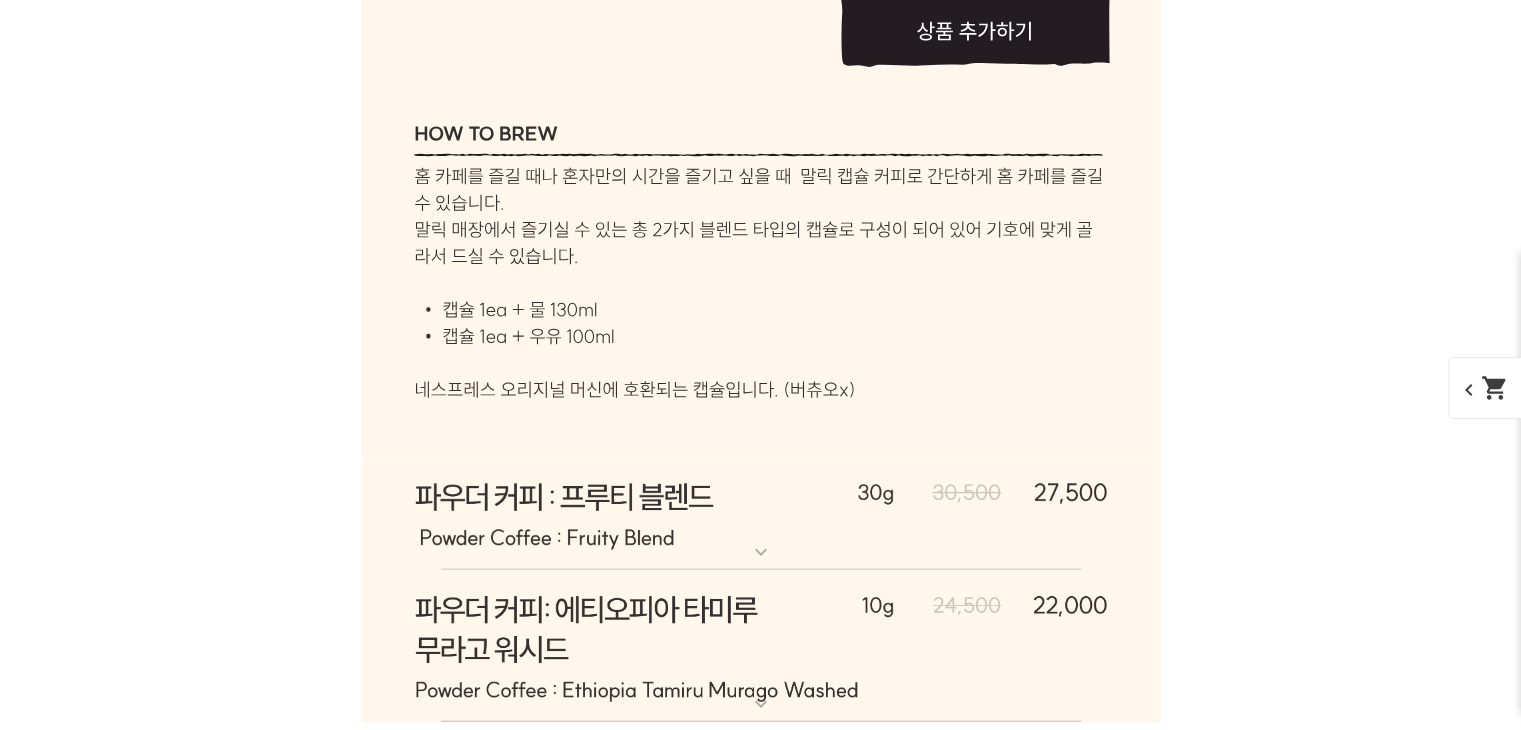 scroll, scrollTop: 27000, scrollLeft: 0, axis: vertical 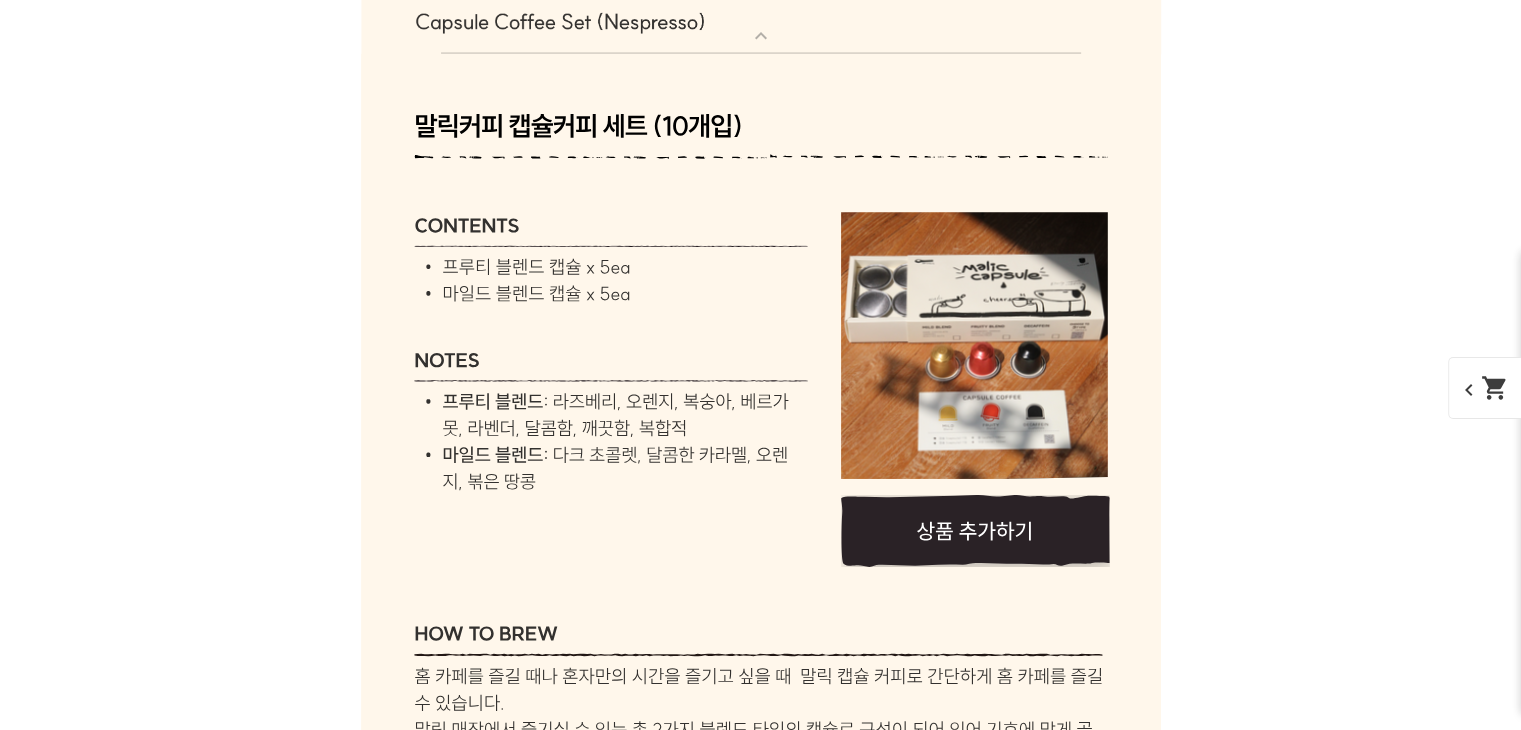 click 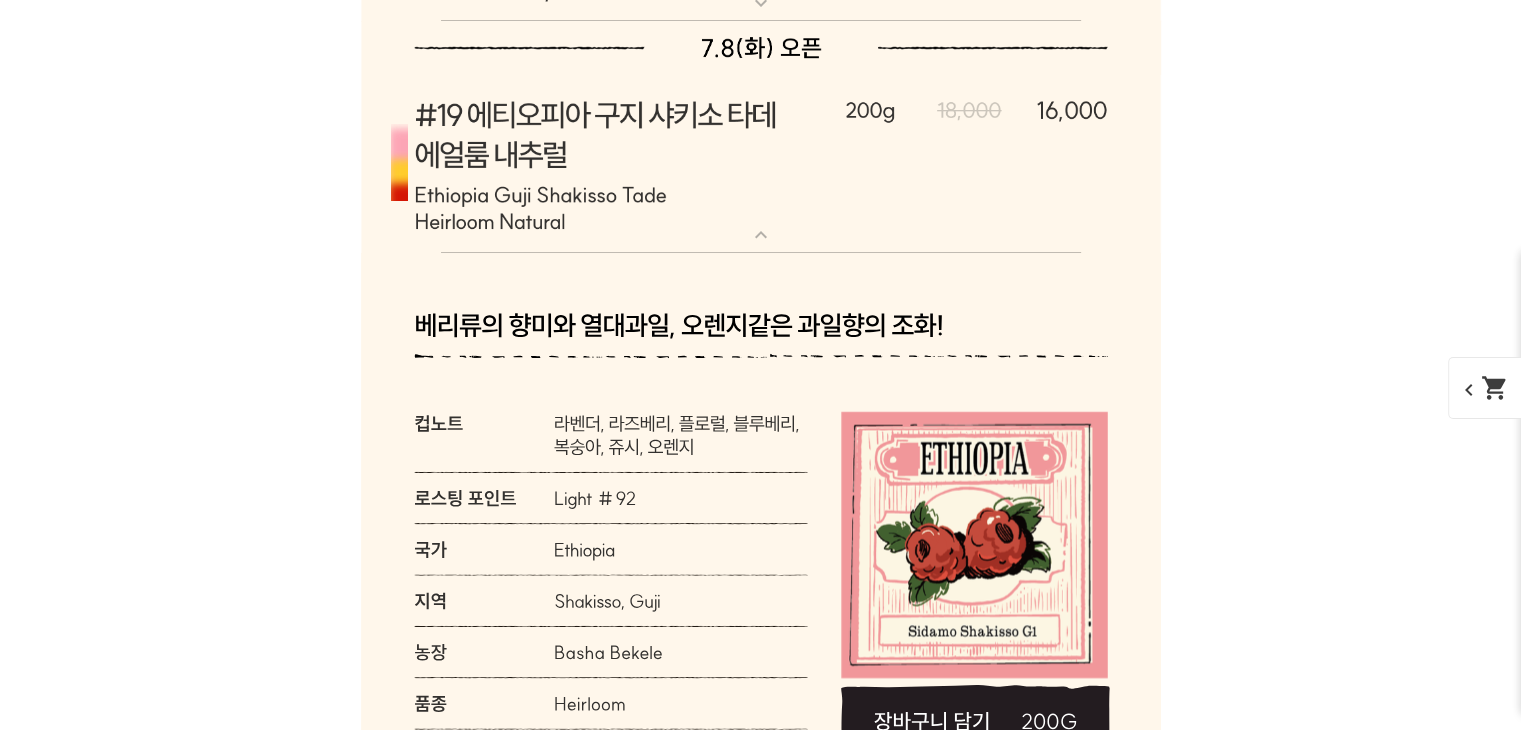 scroll, scrollTop: 15100, scrollLeft: 0, axis: vertical 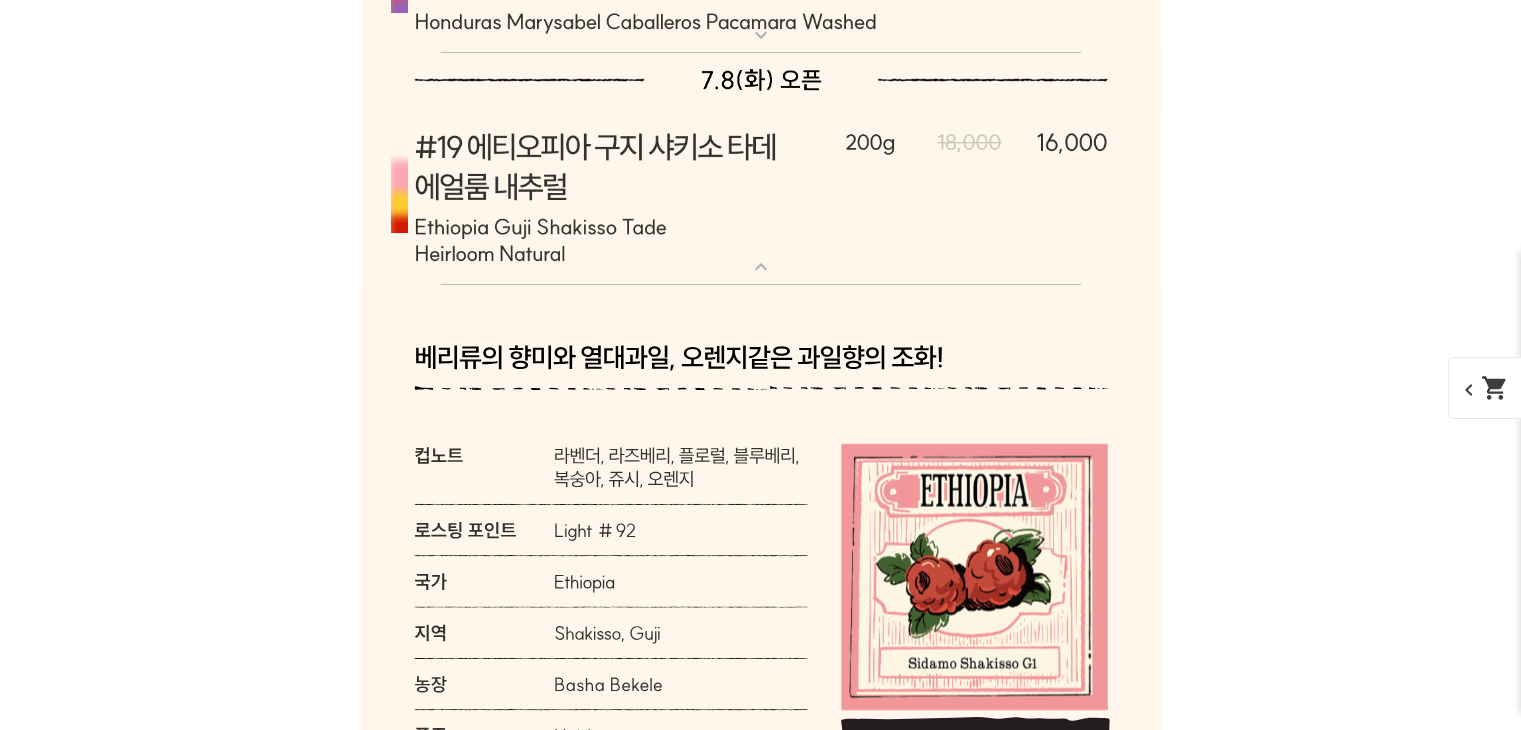click on "게시글 신고하기
신고사유
관련없는 내용
욕설/비방
개인정보유출
광고/홍보글
기타
신고해주신 내용은 쇼핑몰 운영자의 검토 후 내부 운영 정책에 의해 처리가 진행됩니다.
신고
취소
닫기
상세 정보
상품 후기  163
상품 문의  28
배송/반품 안내
상세 정보
배송/반품 안내
상품 후기  163
상품 문의  28
﻿  expand_more  그레이프 쥬스 (언스페셜티 블렌드)" at bounding box center (761, 874) 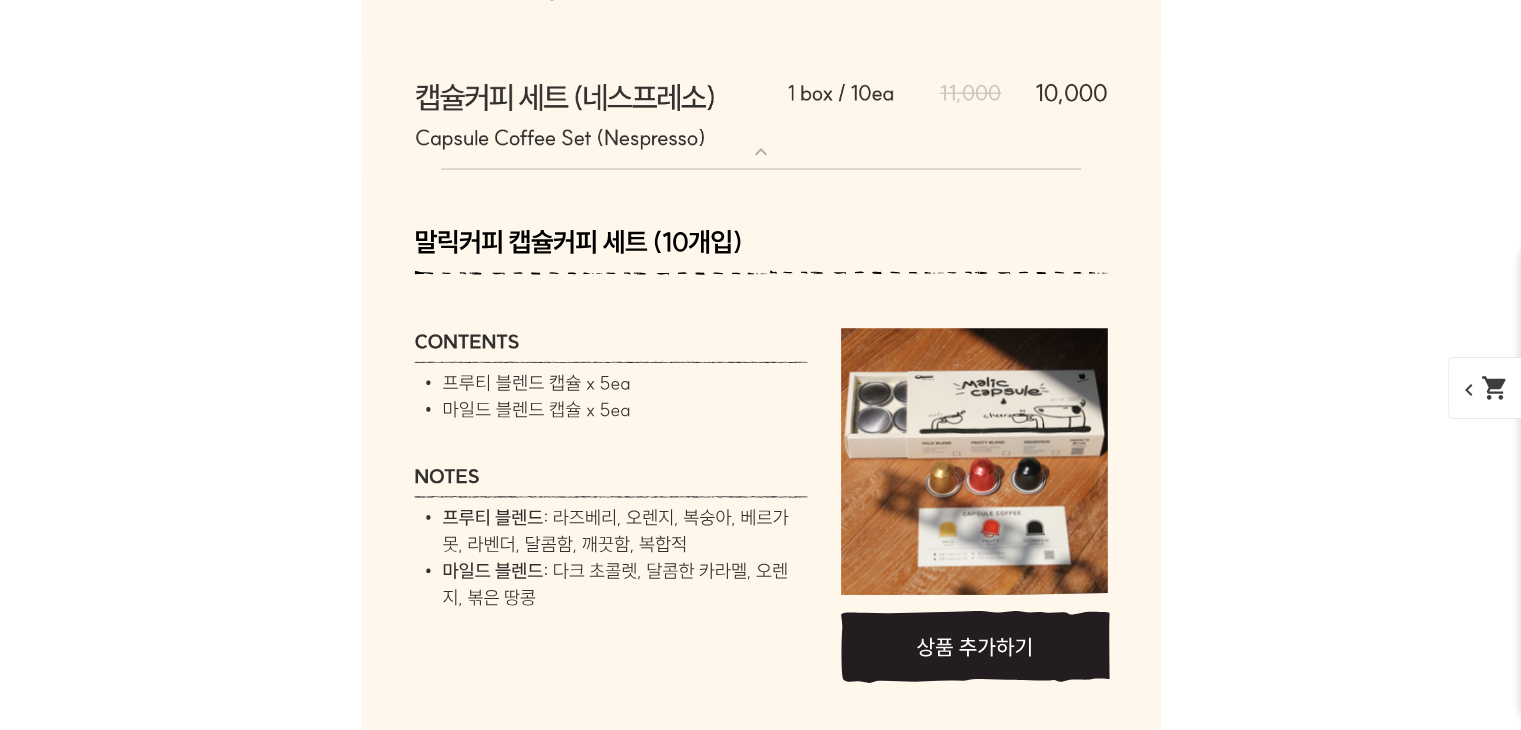 scroll, scrollTop: 26884, scrollLeft: 0, axis: vertical 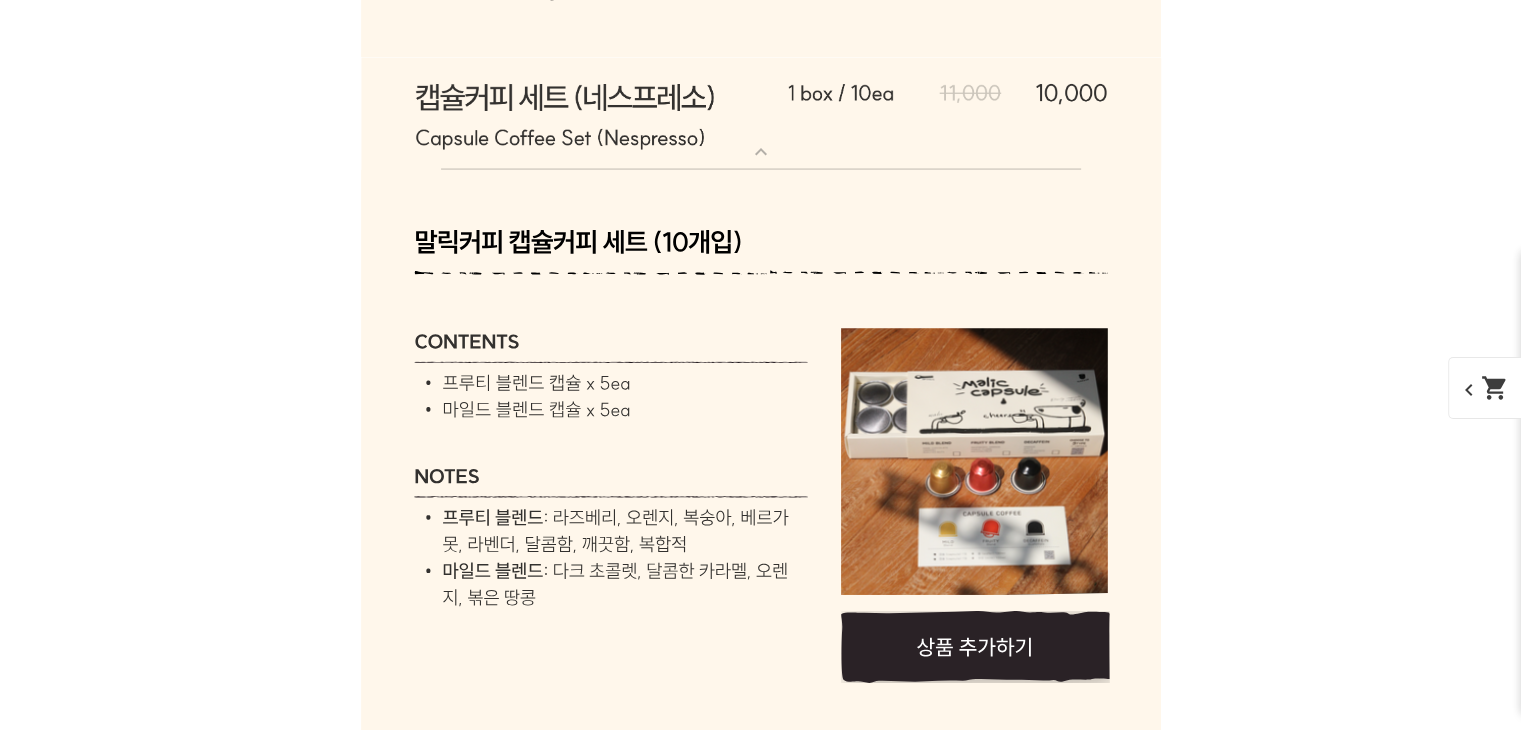 click 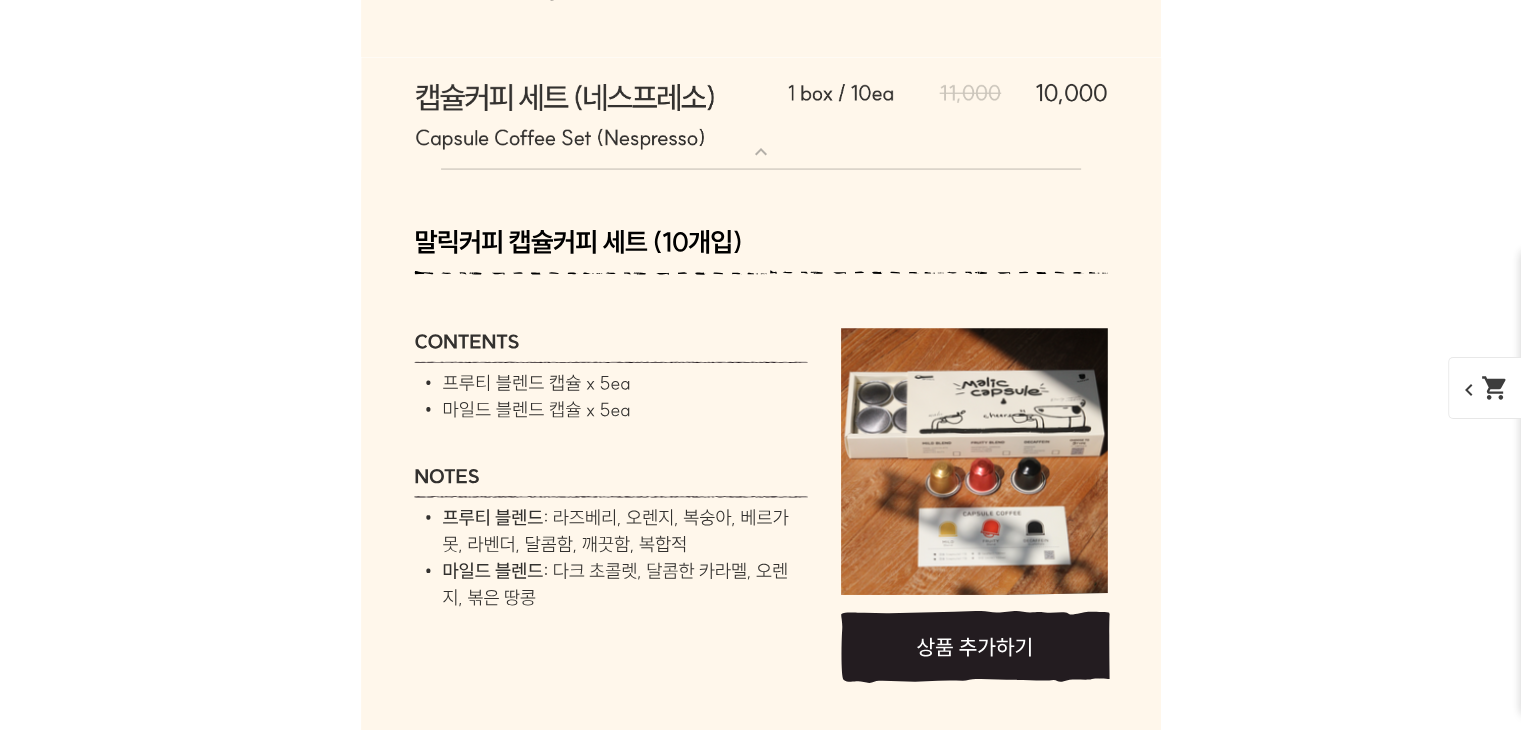 click 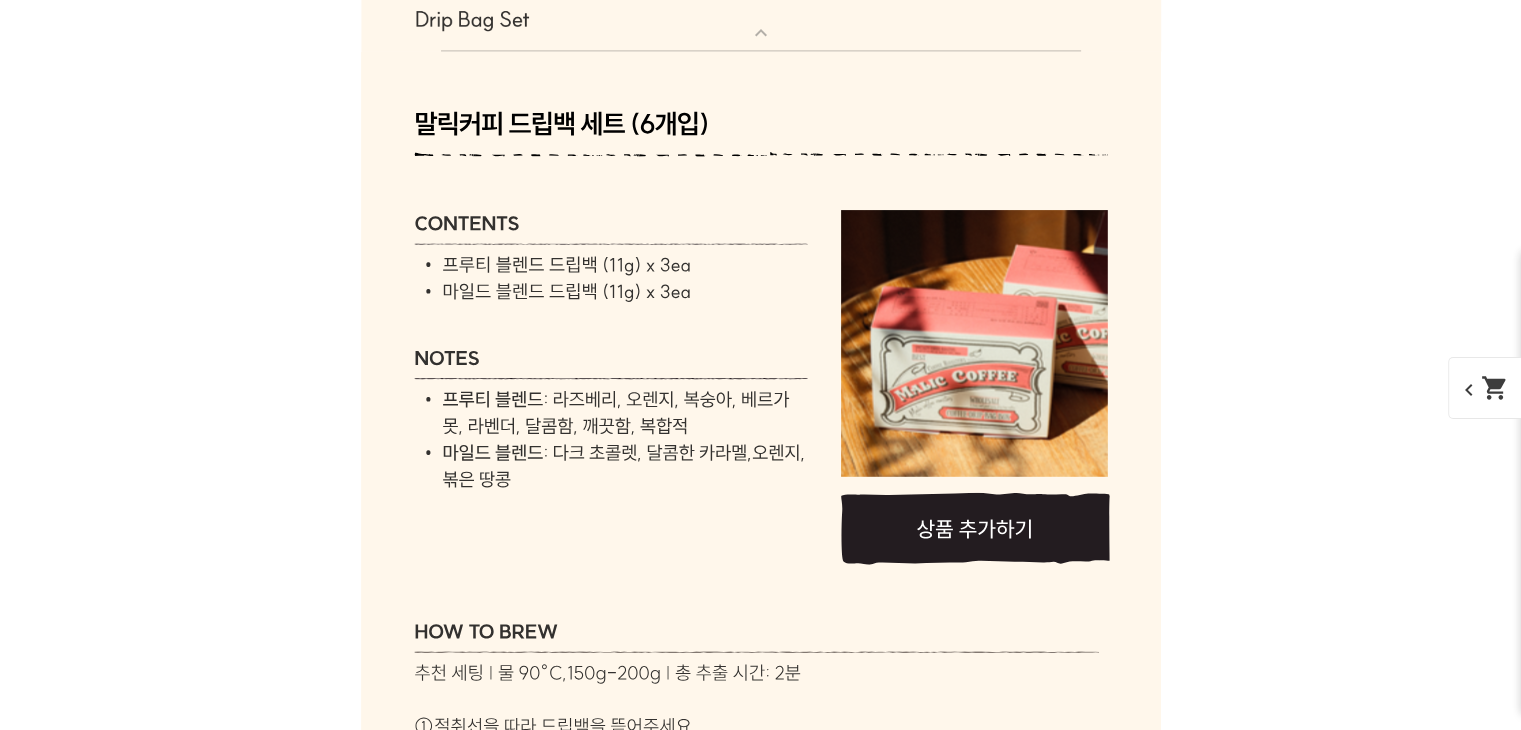 scroll, scrollTop: 25784, scrollLeft: 0, axis: vertical 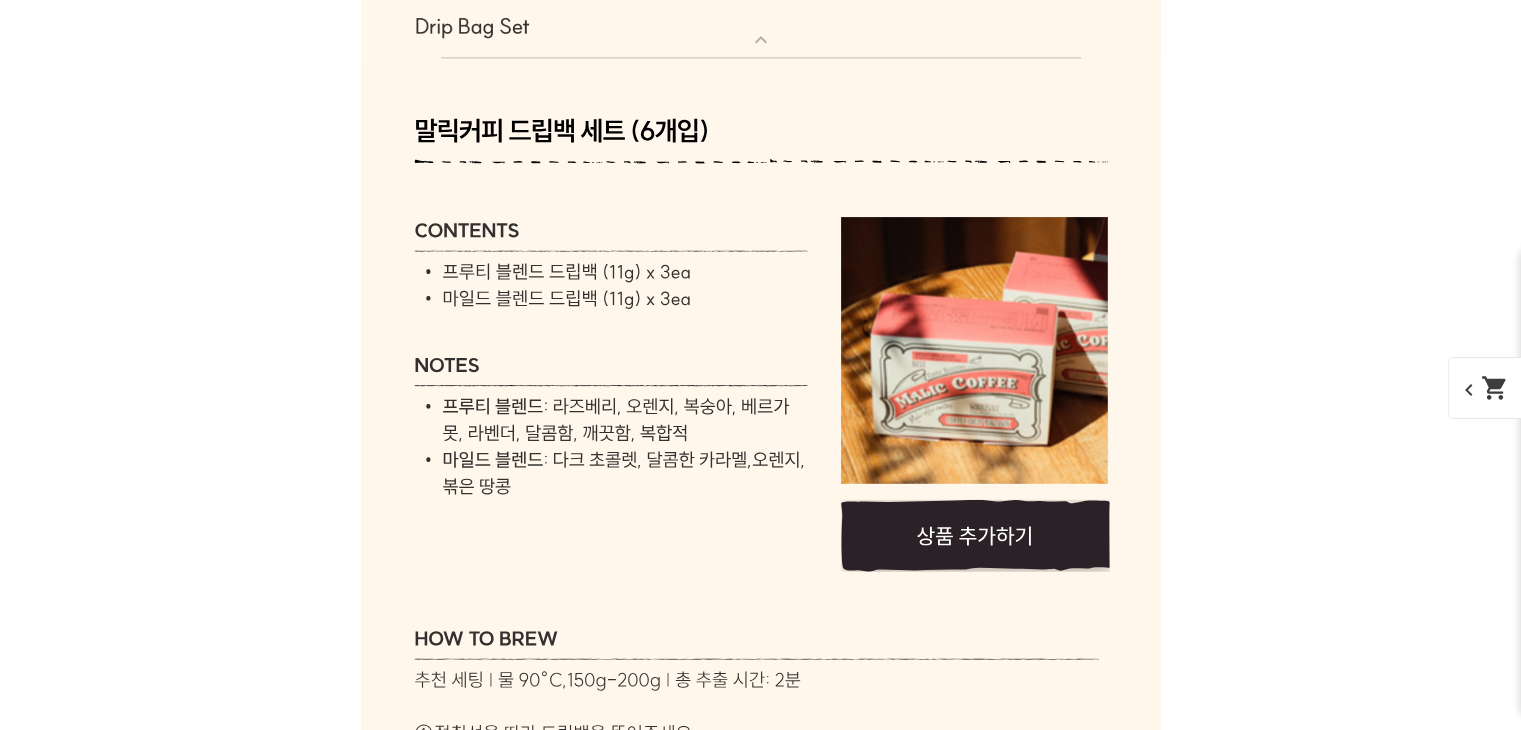 click 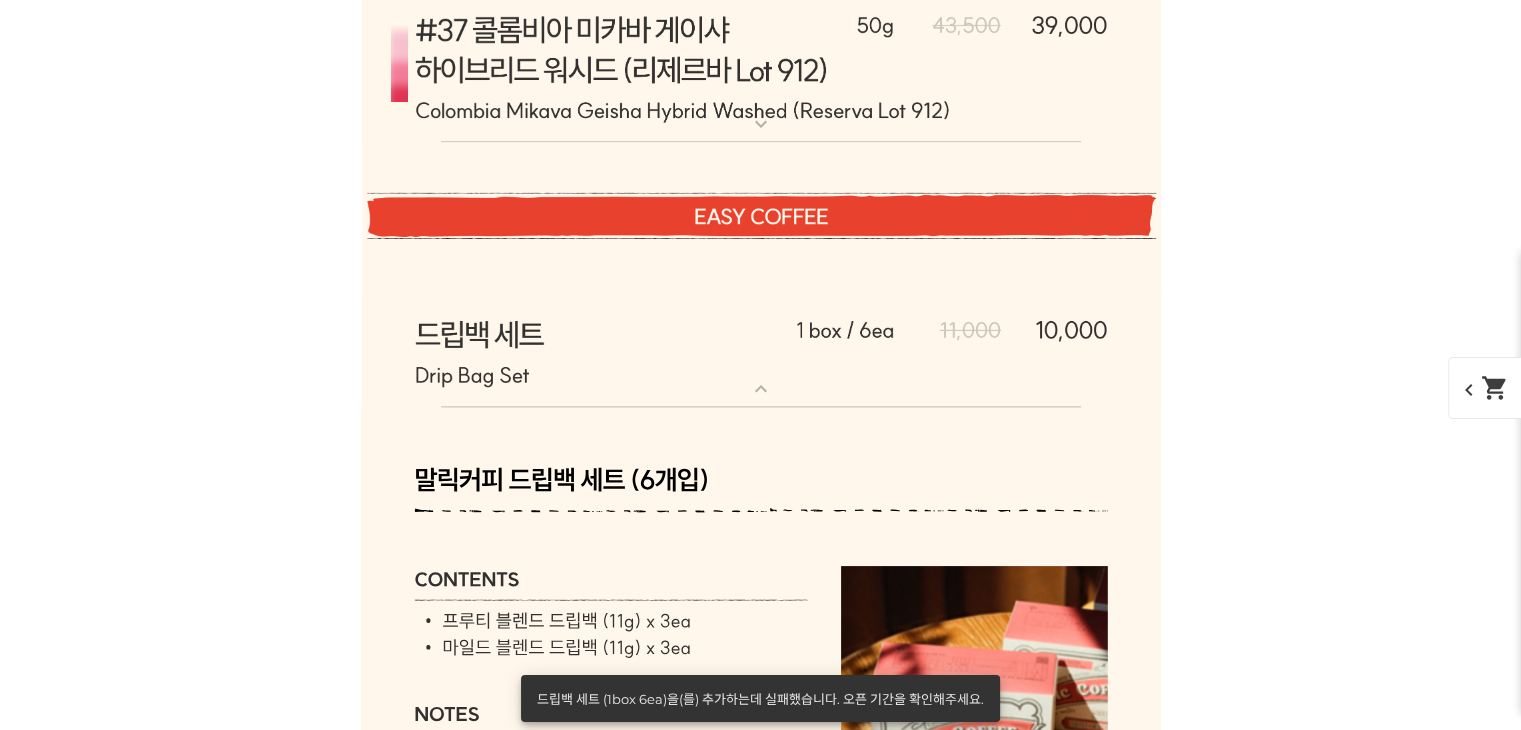 scroll, scrollTop: 25384, scrollLeft: 0, axis: vertical 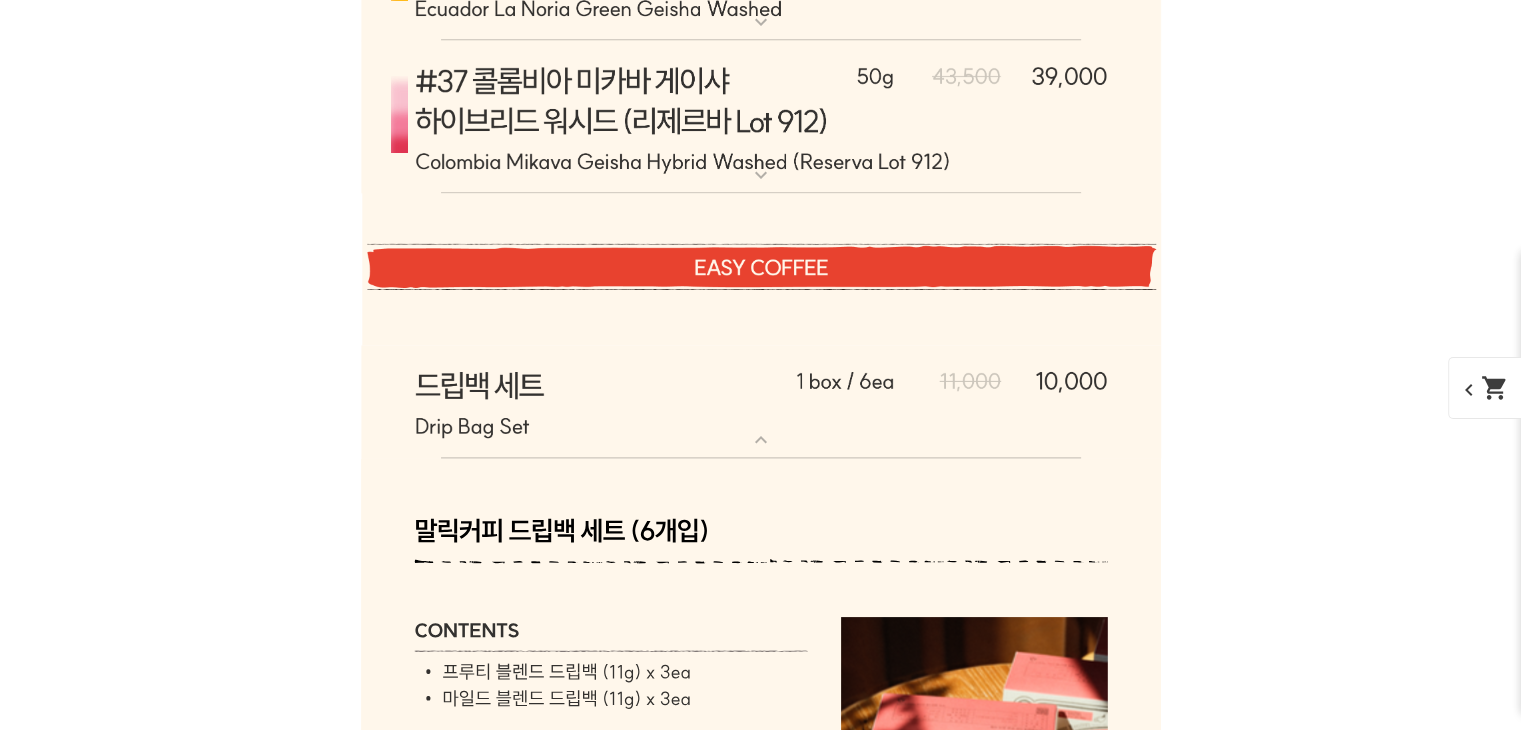 click on "expand_more" at bounding box center [761, 440] 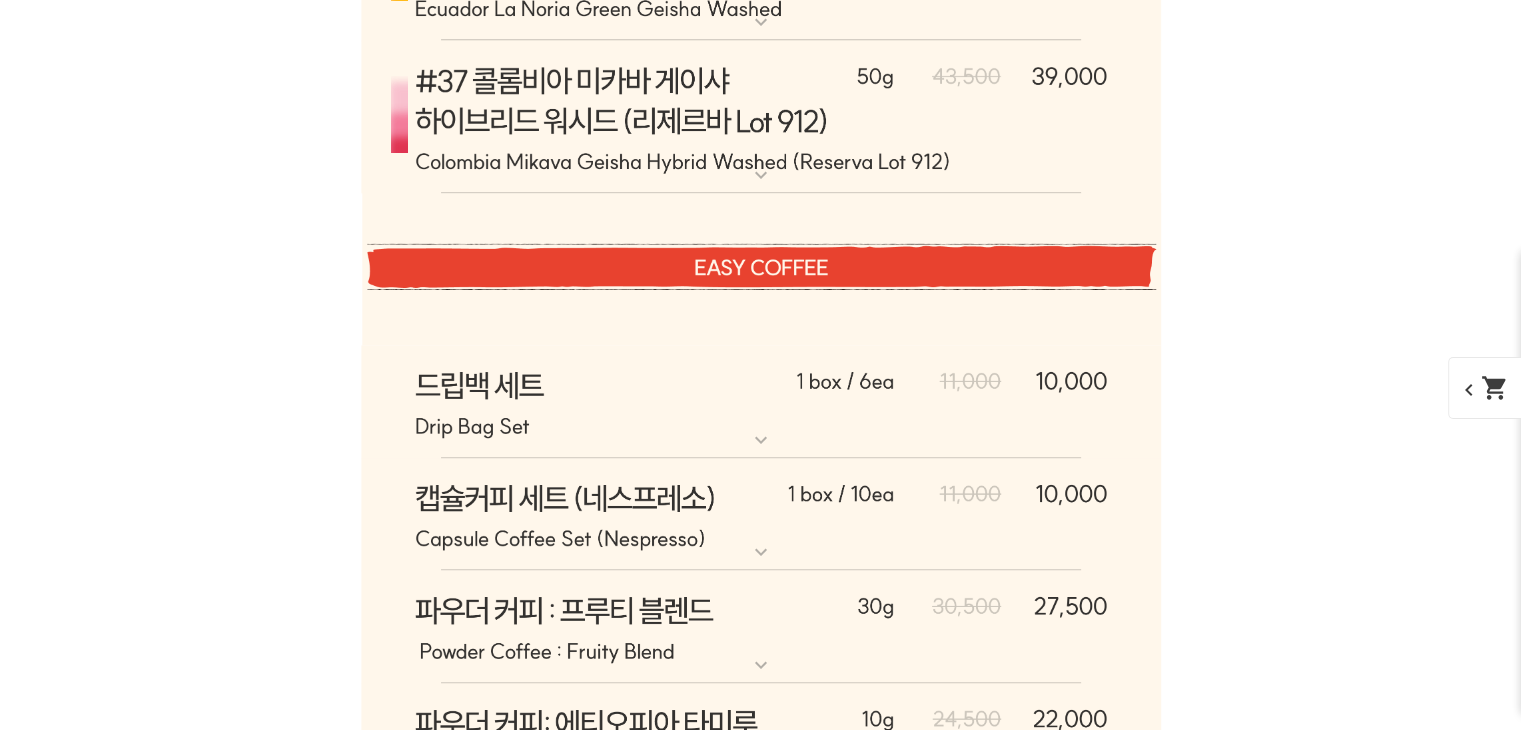 click at bounding box center (761, 269) 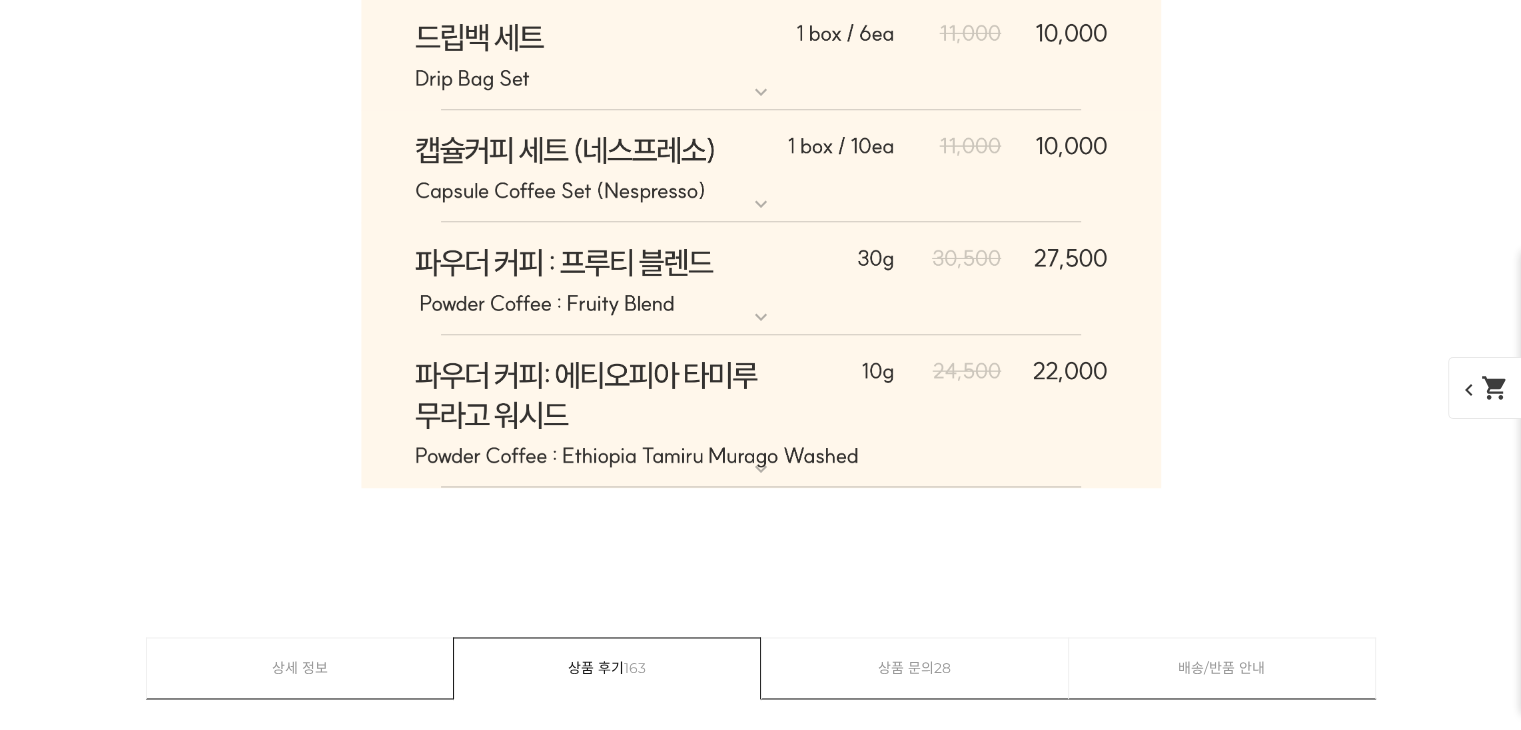 scroll, scrollTop: 25584, scrollLeft: 0, axis: vertical 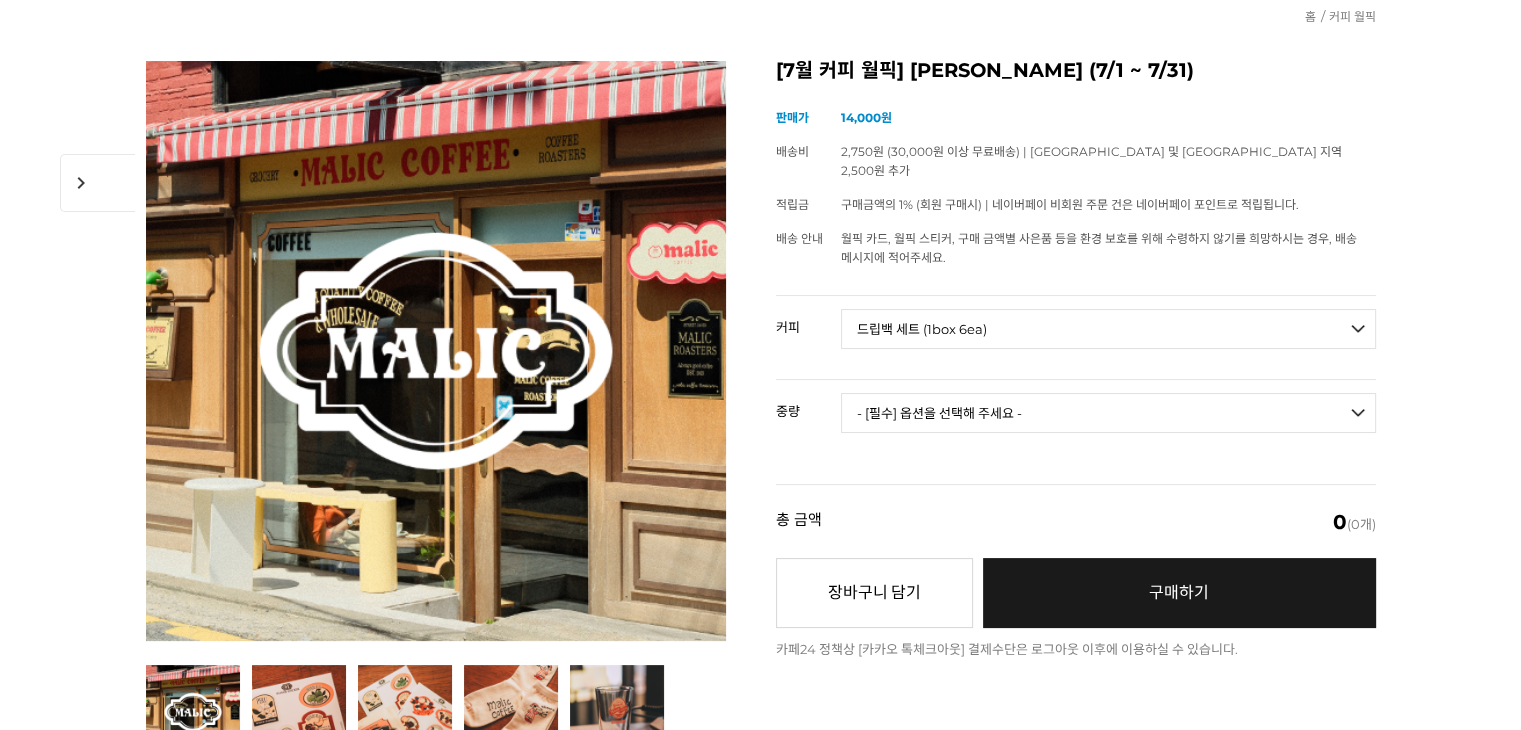 click on "- [필수] 옵션을 선택해 주세요 - ------------------- 해당없음 200g 500g 1kg 100g 50g" at bounding box center (1108, 413) 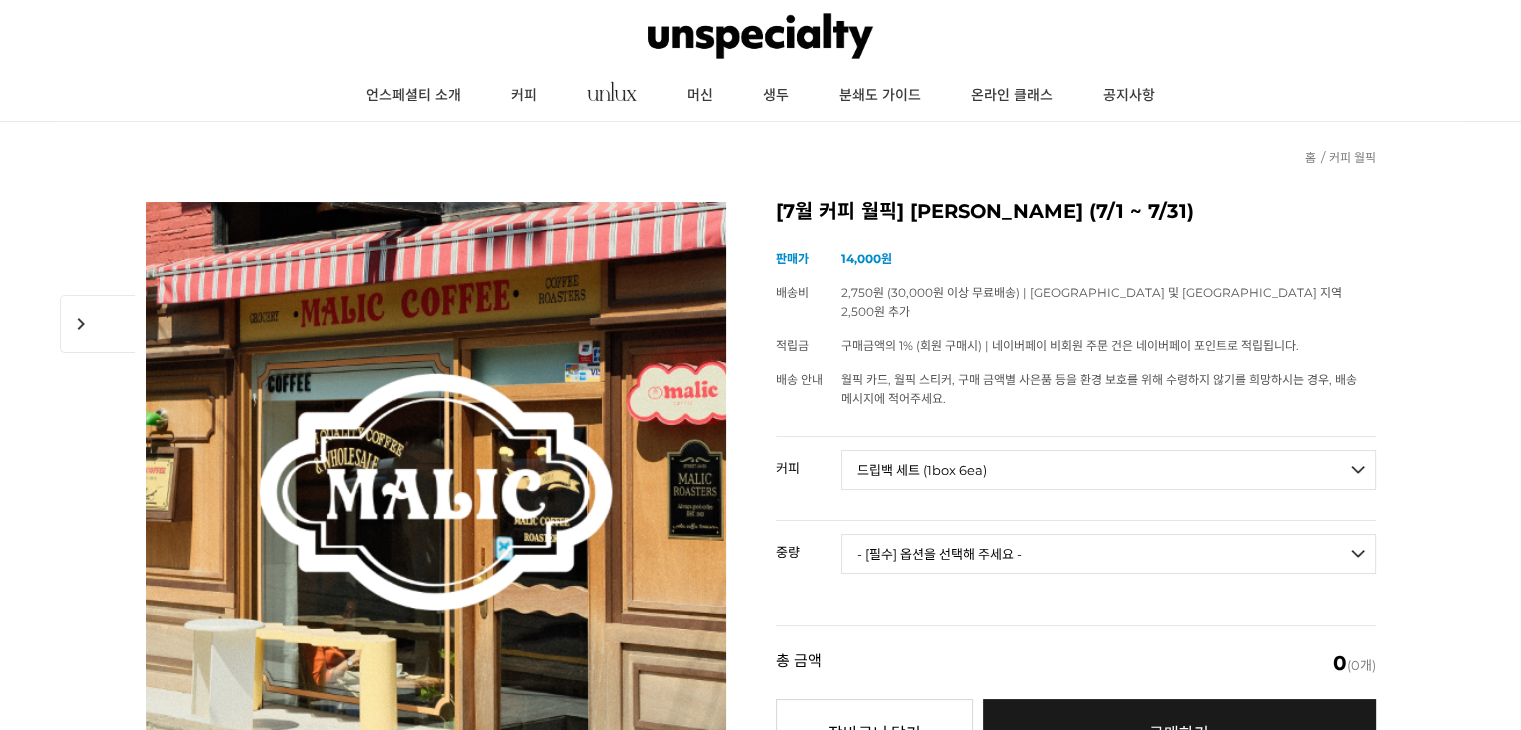 scroll, scrollTop: 0, scrollLeft: 0, axis: both 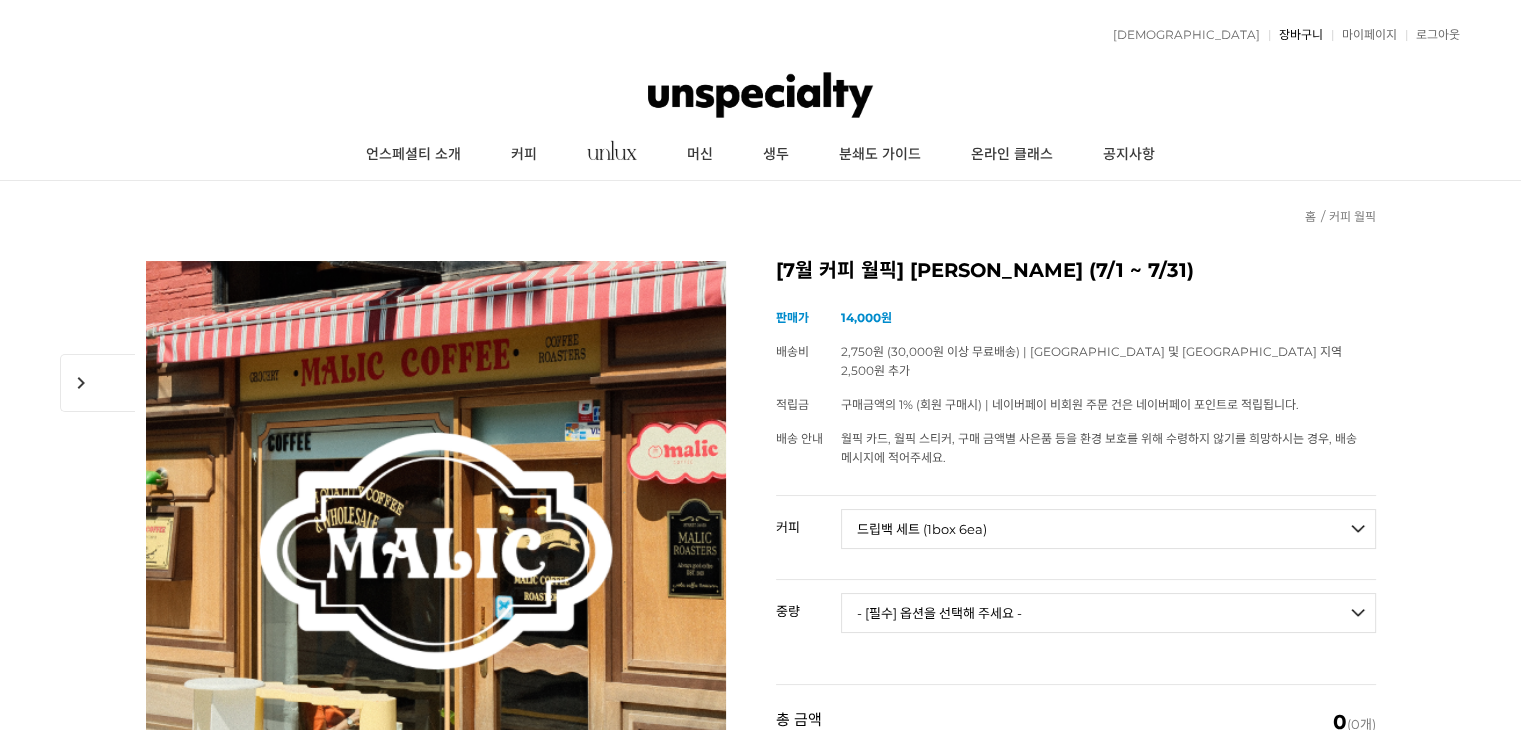 click on "장바구니" at bounding box center (1296, 35) 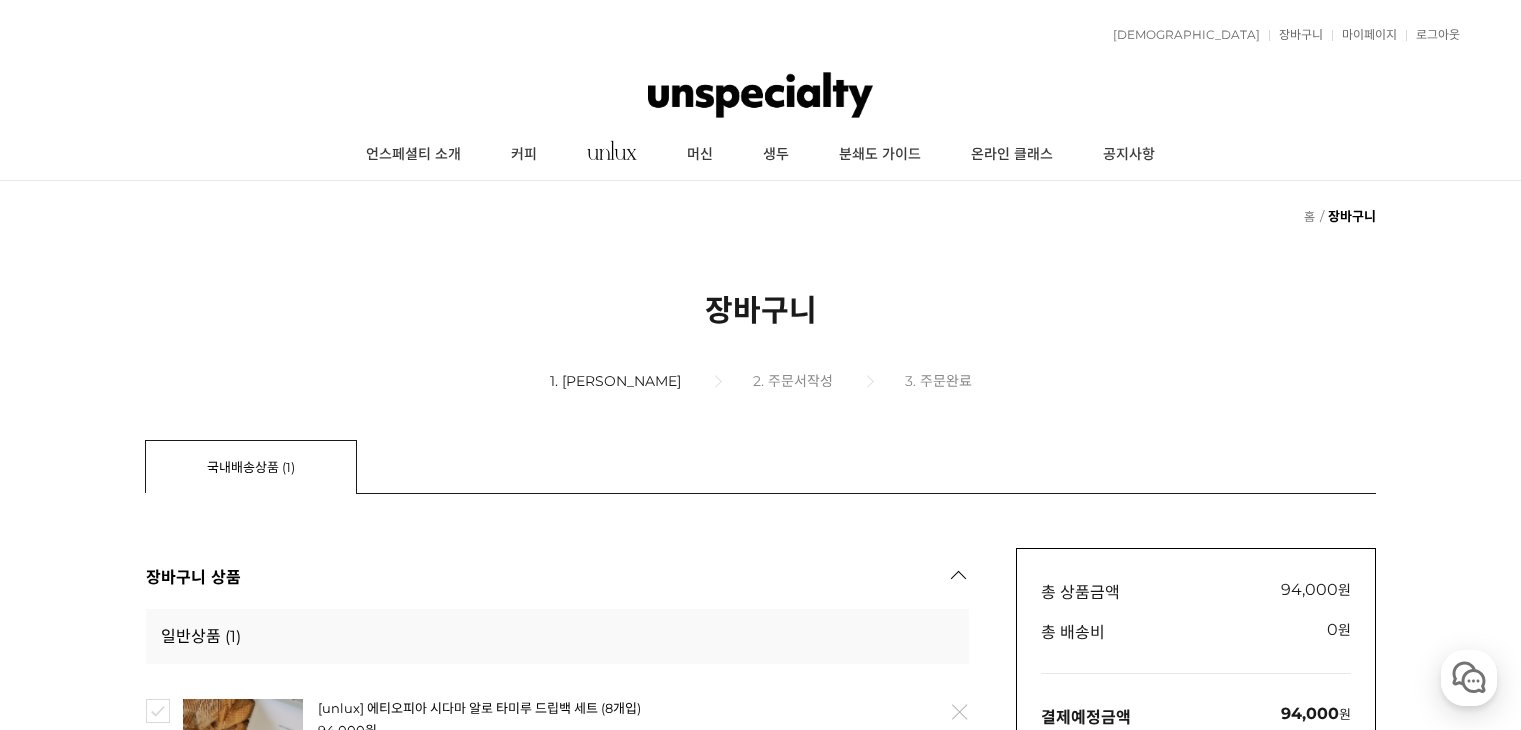 scroll, scrollTop: 0, scrollLeft: 0, axis: both 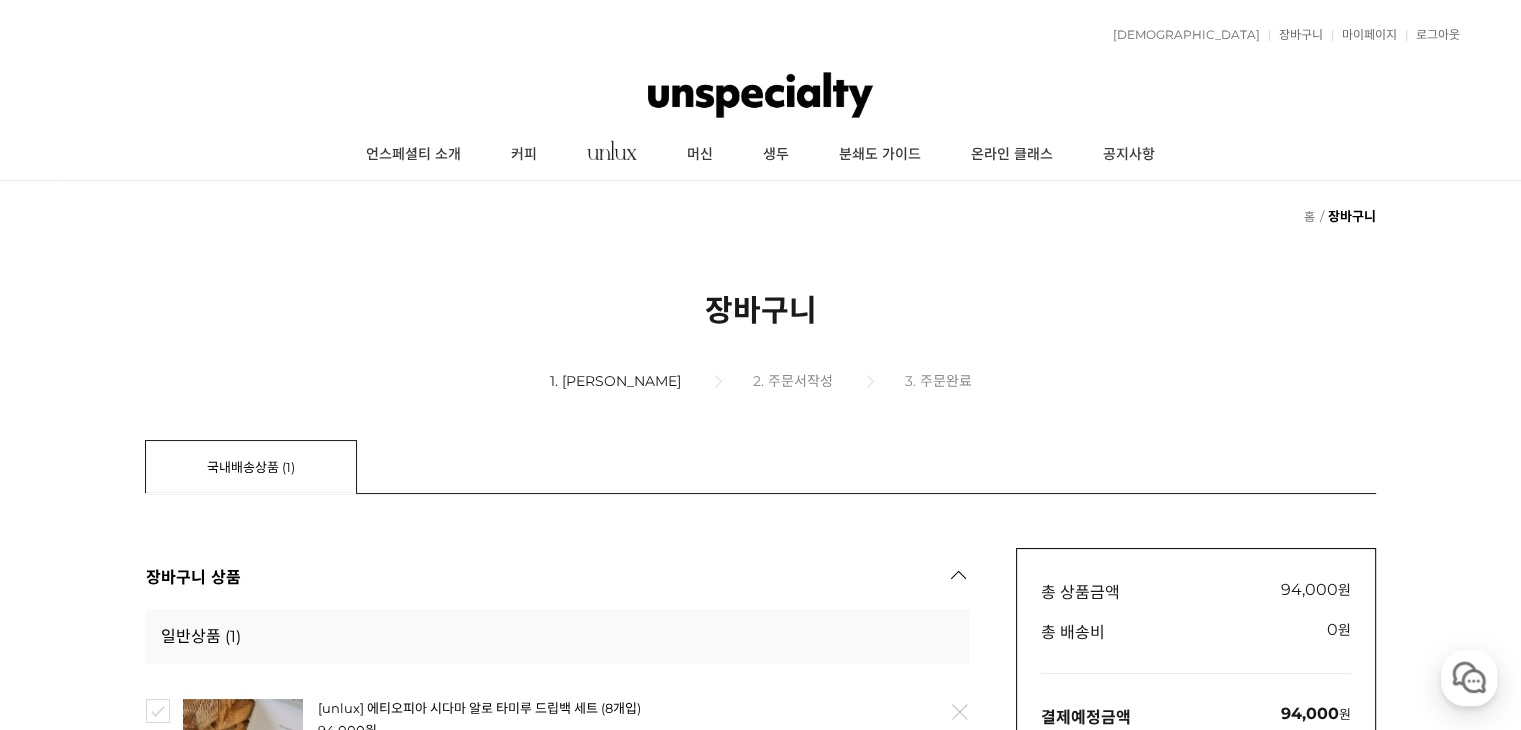 click on "1. [PERSON_NAME]" at bounding box center (650, 381) 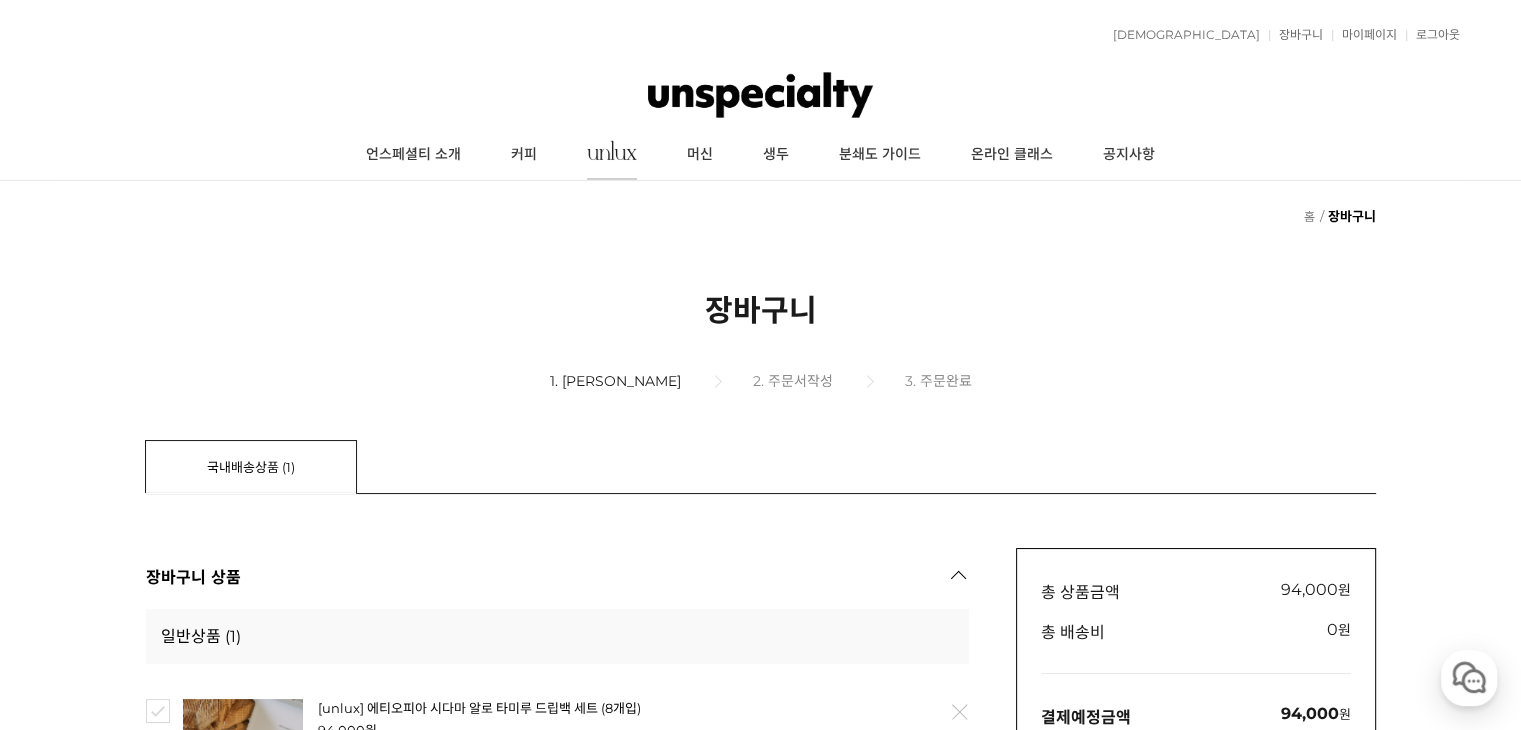 click at bounding box center (612, 155) 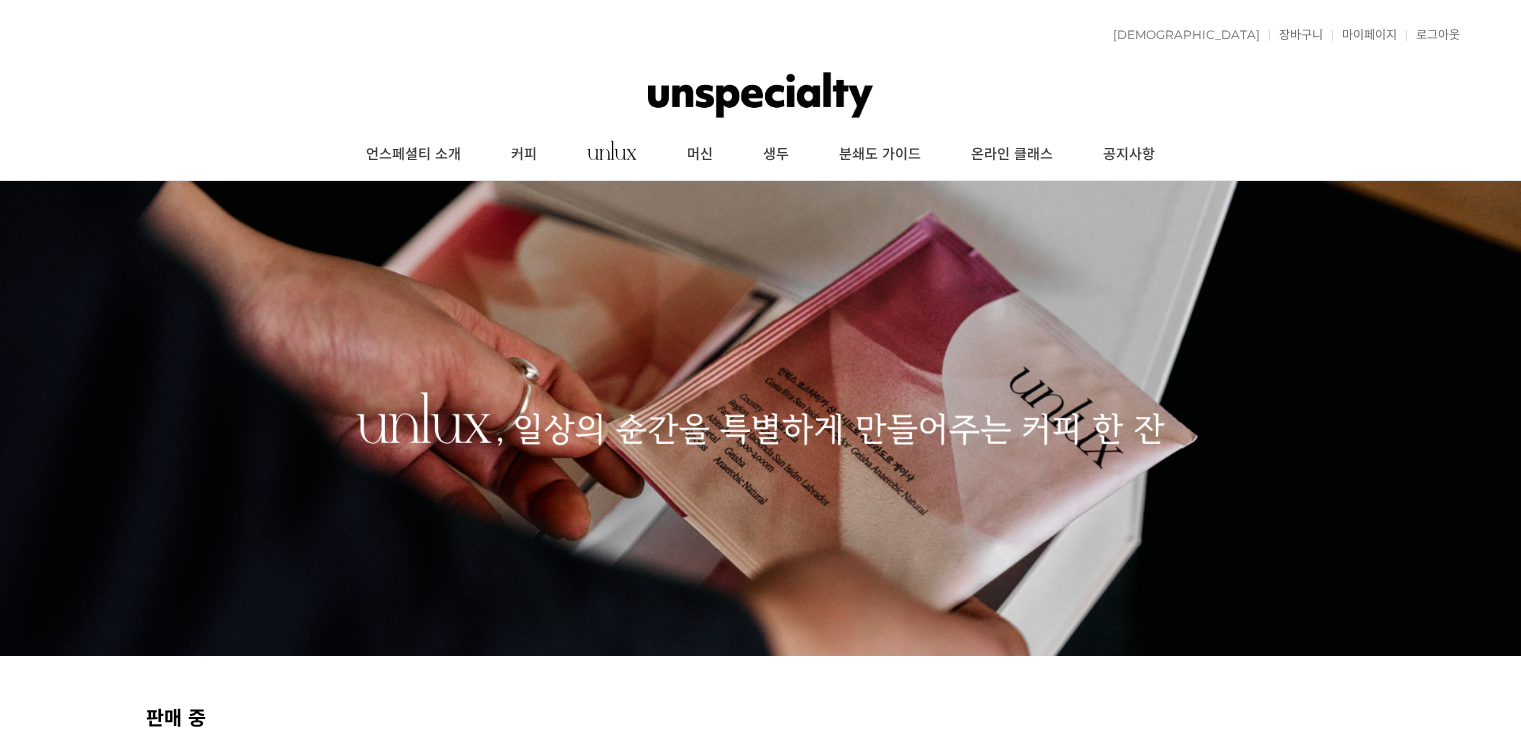 scroll, scrollTop: 0, scrollLeft: 0, axis: both 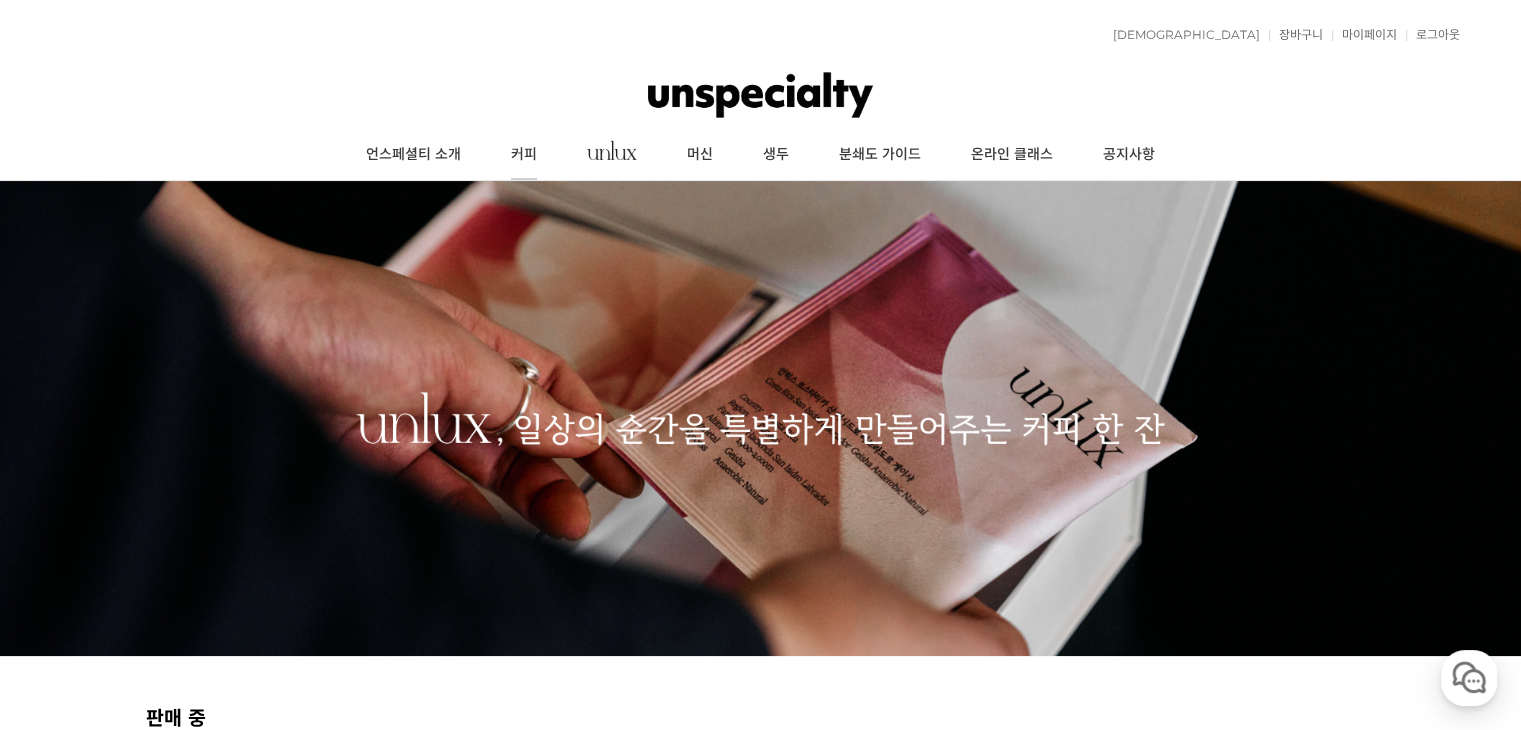 click on "커피" at bounding box center (524, 155) 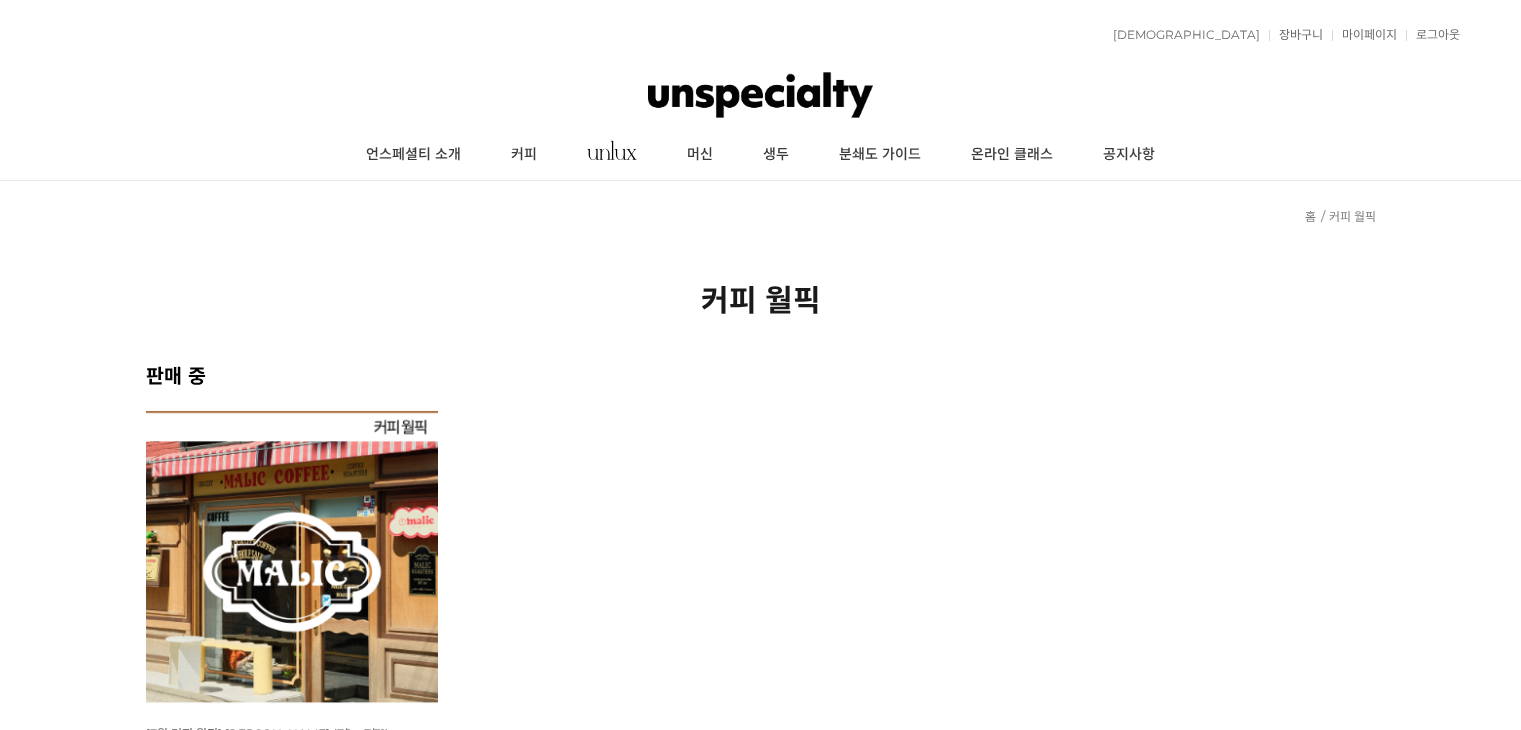 scroll, scrollTop: 0, scrollLeft: 0, axis: both 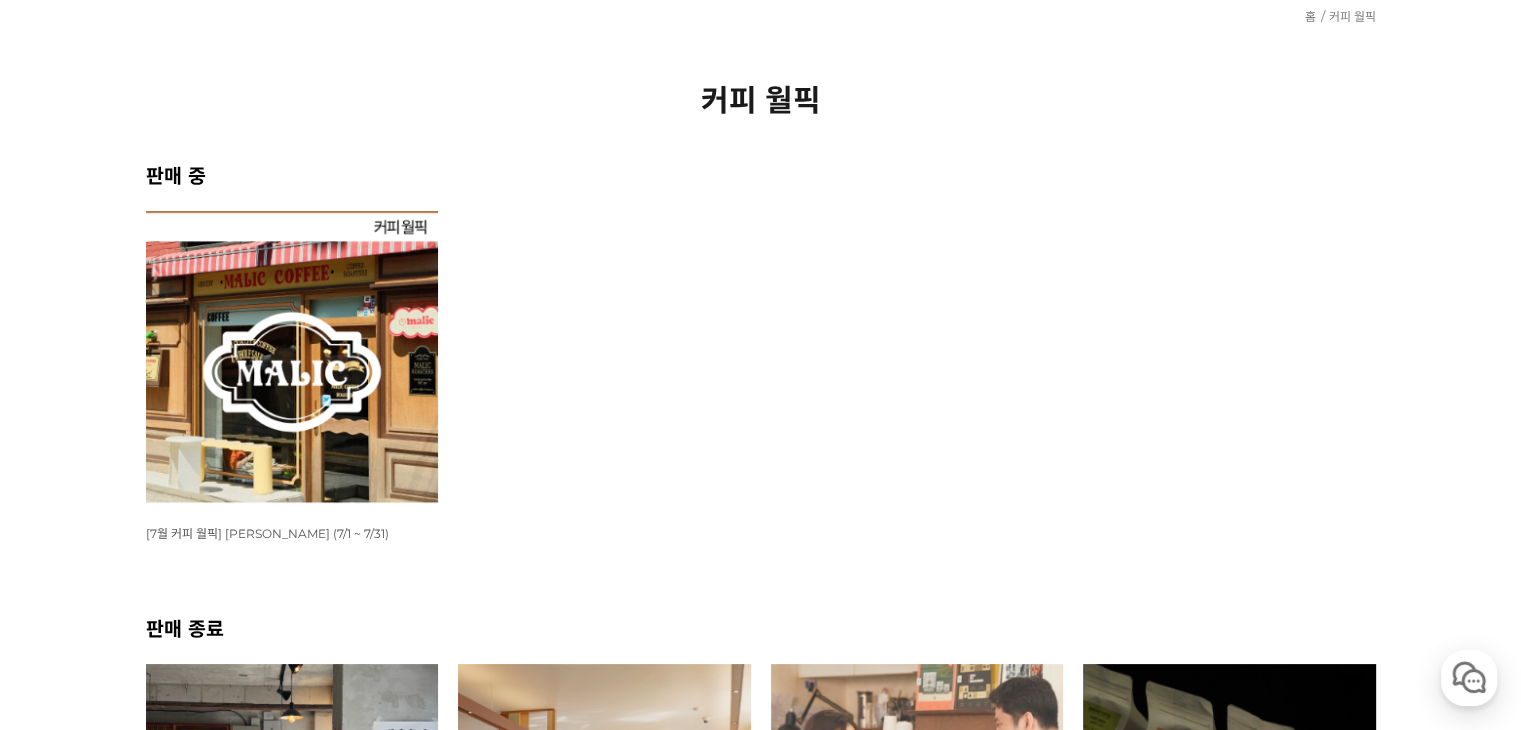 click at bounding box center [292, 357] 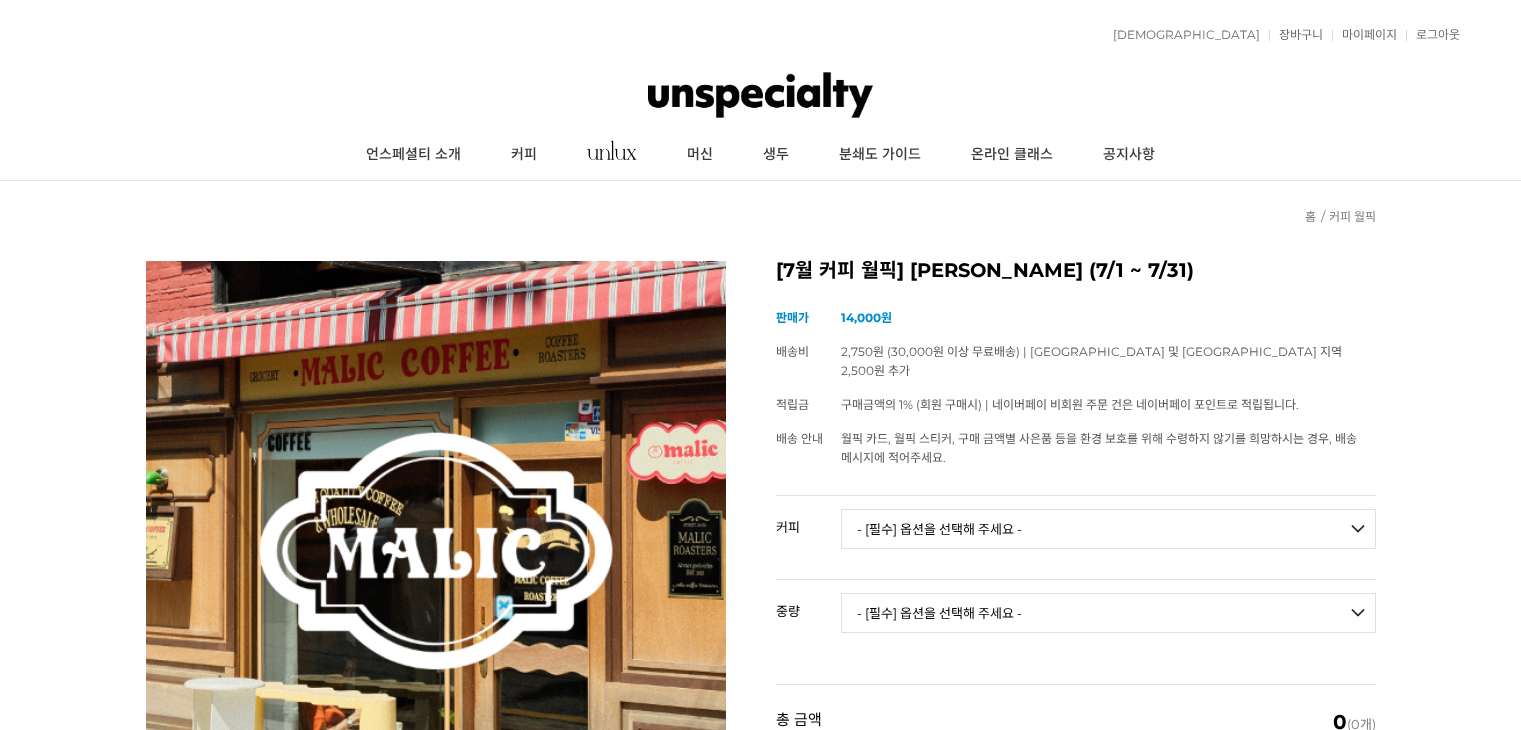 scroll, scrollTop: 0, scrollLeft: 0, axis: both 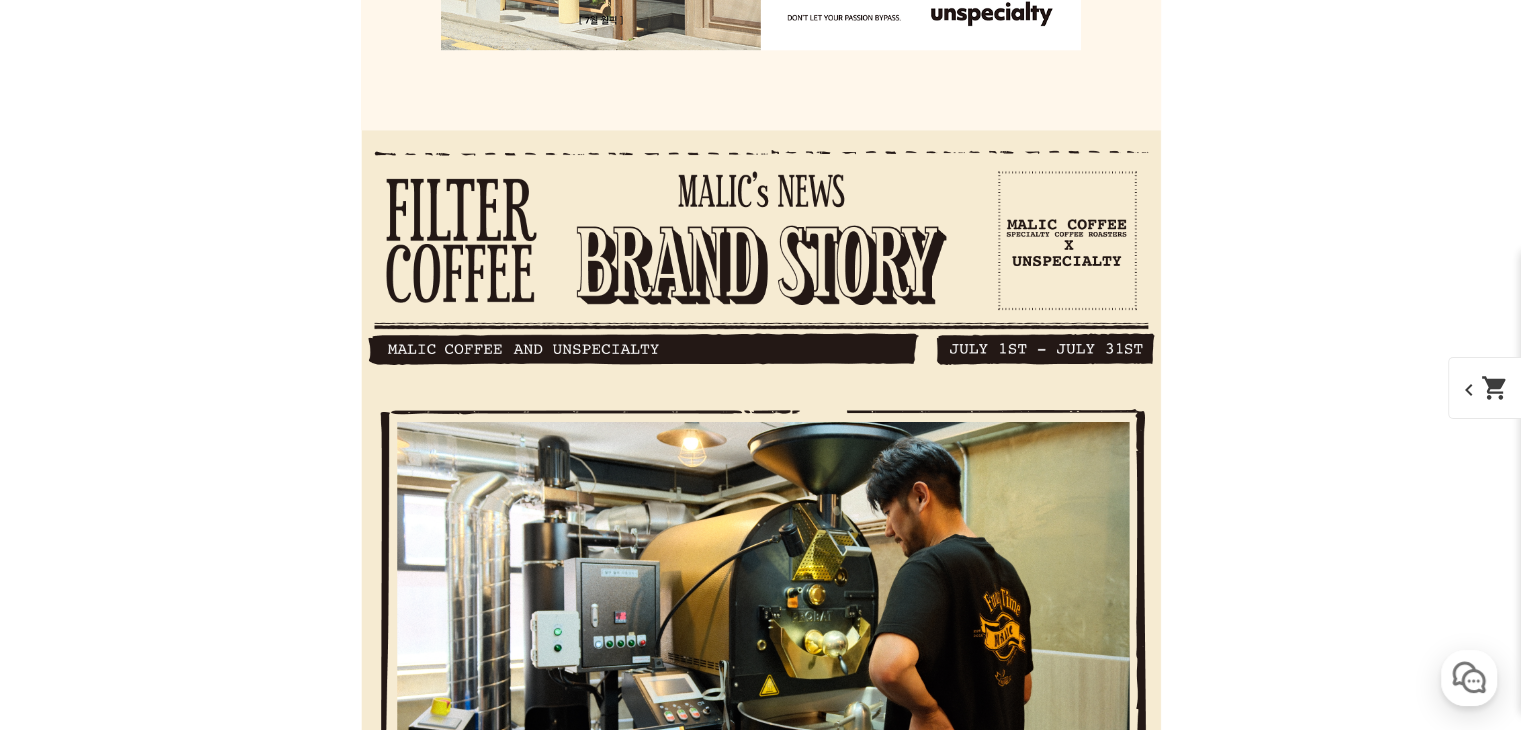 click on "expand_more" at bounding box center (761, 3846) 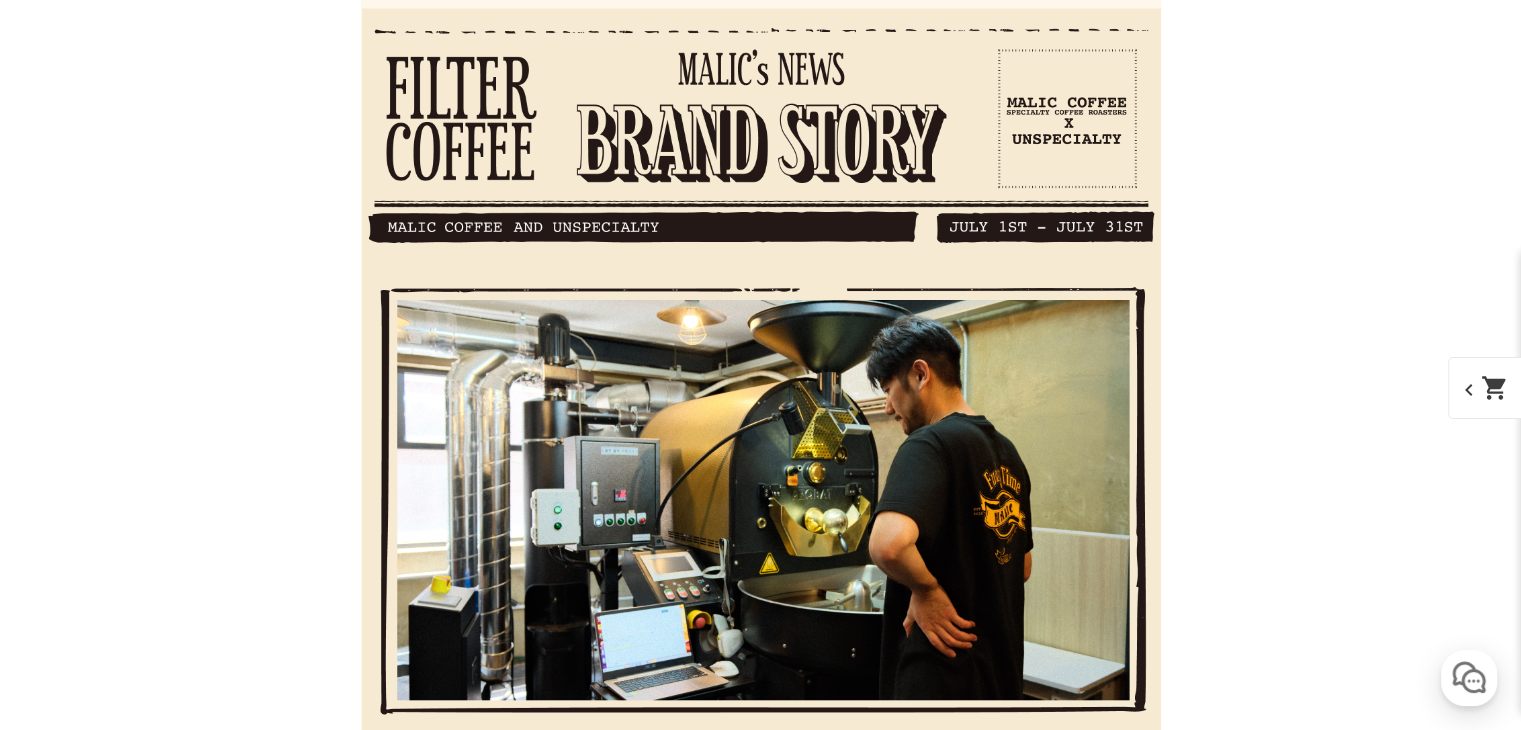 scroll, scrollTop: 2500, scrollLeft: 0, axis: vertical 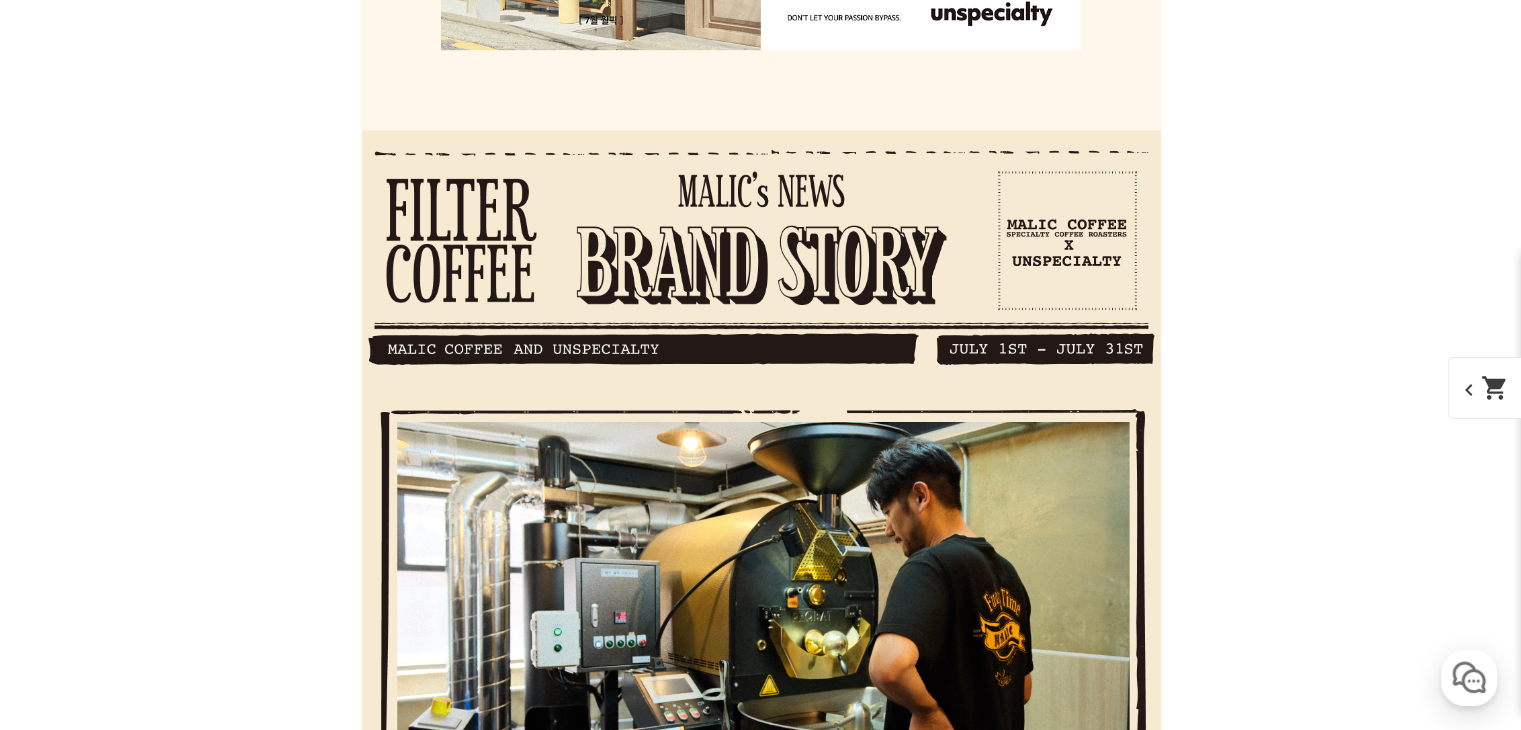 click on "expand_more" at bounding box center (761, 3846) 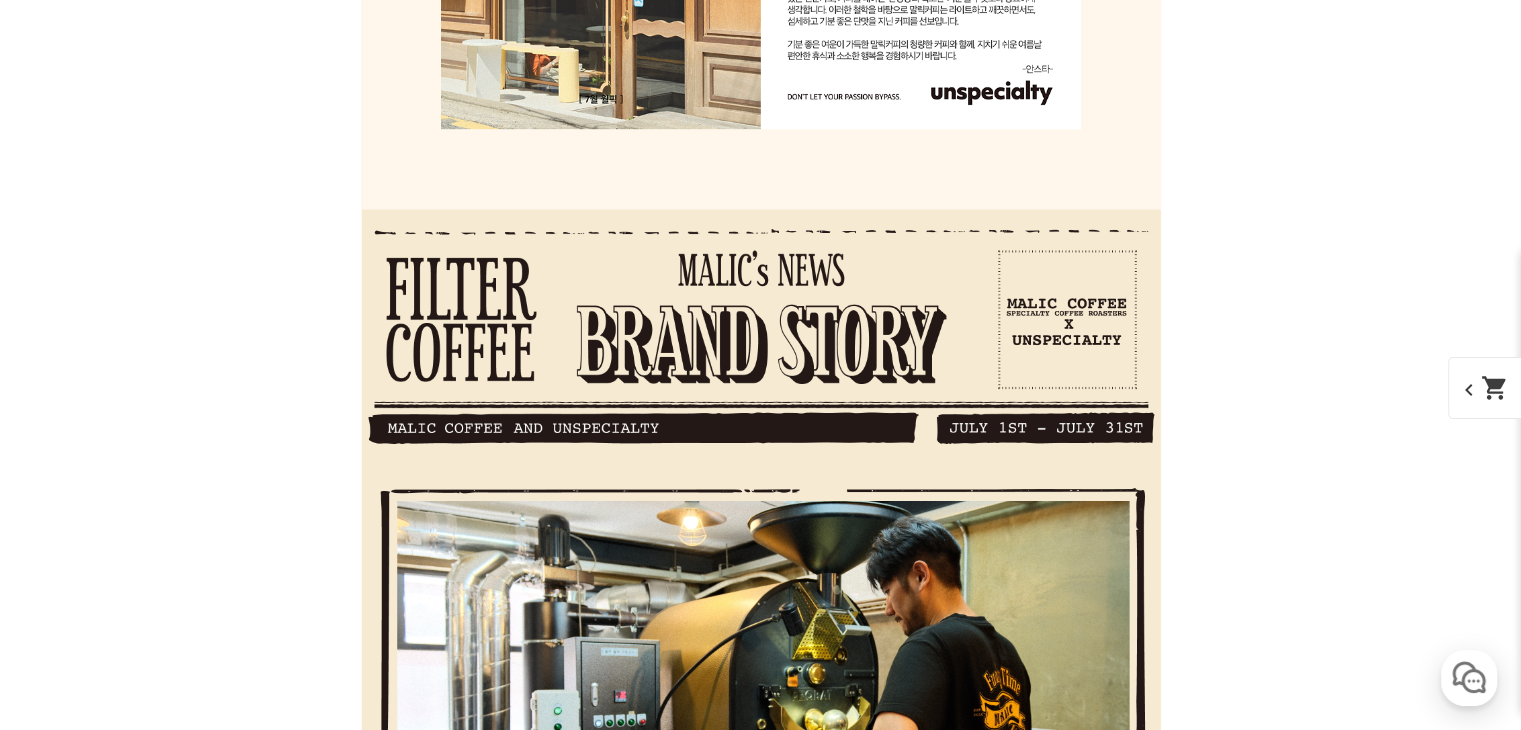 scroll, scrollTop: 2400, scrollLeft: 0, axis: vertical 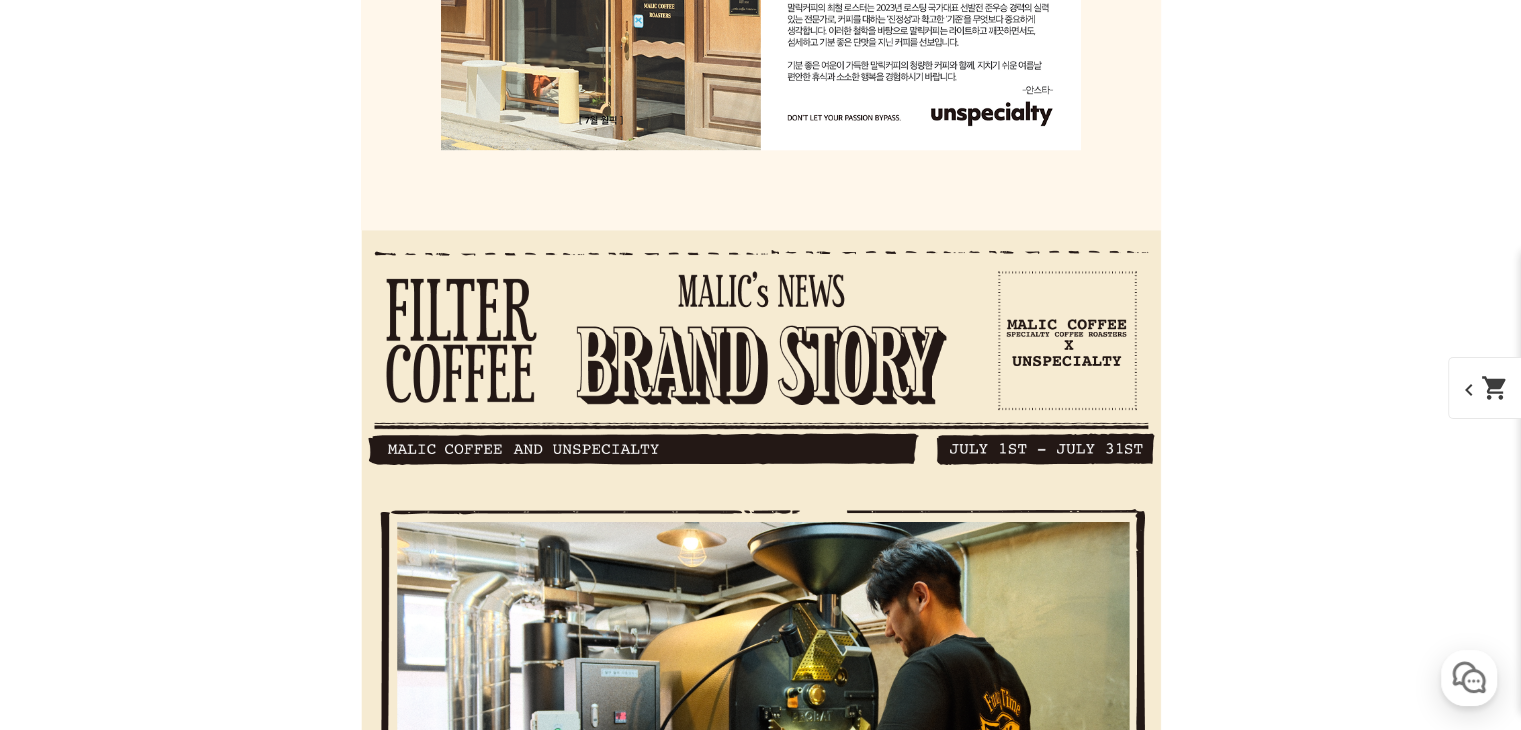 click on "expand_more" at bounding box center [761, 4054] 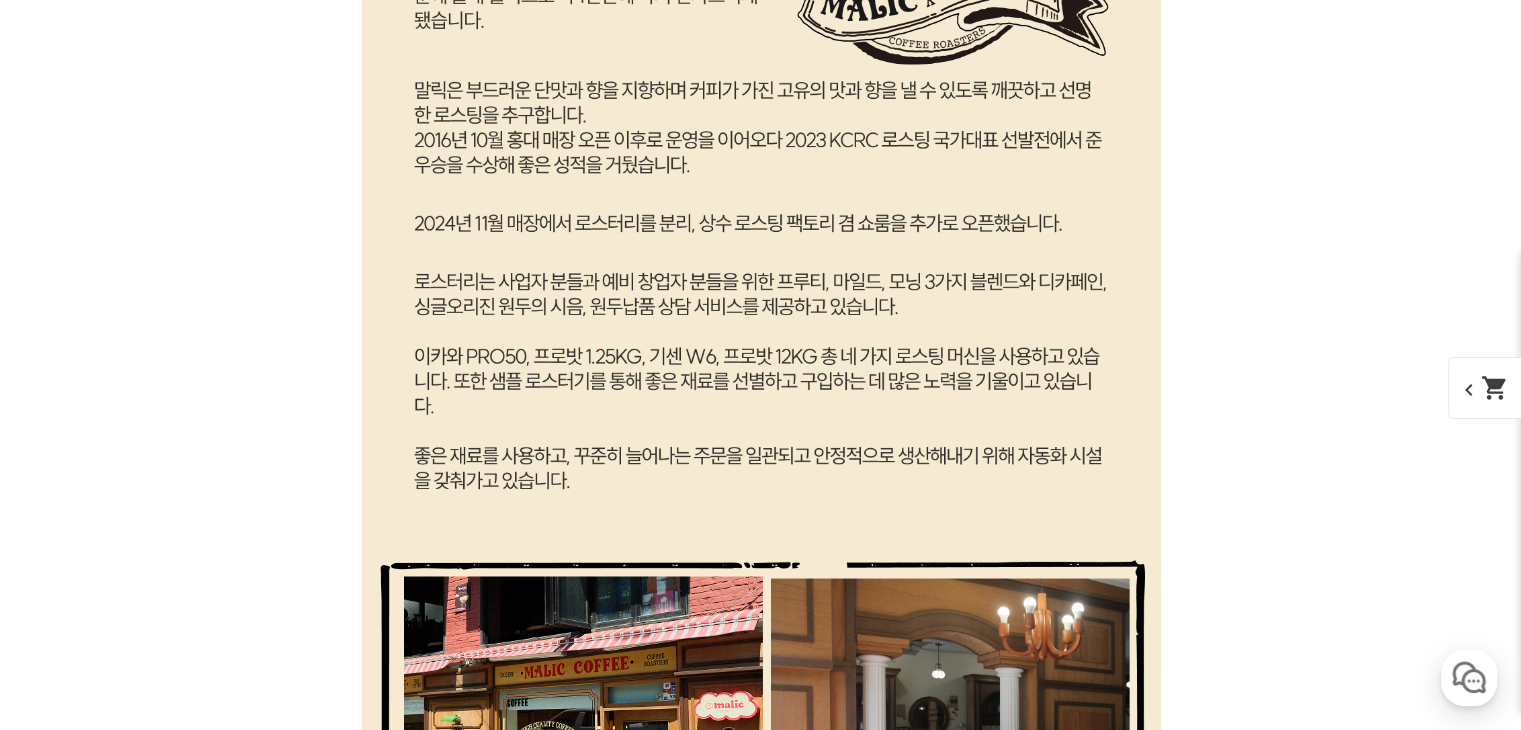 scroll, scrollTop: 3500, scrollLeft: 0, axis: vertical 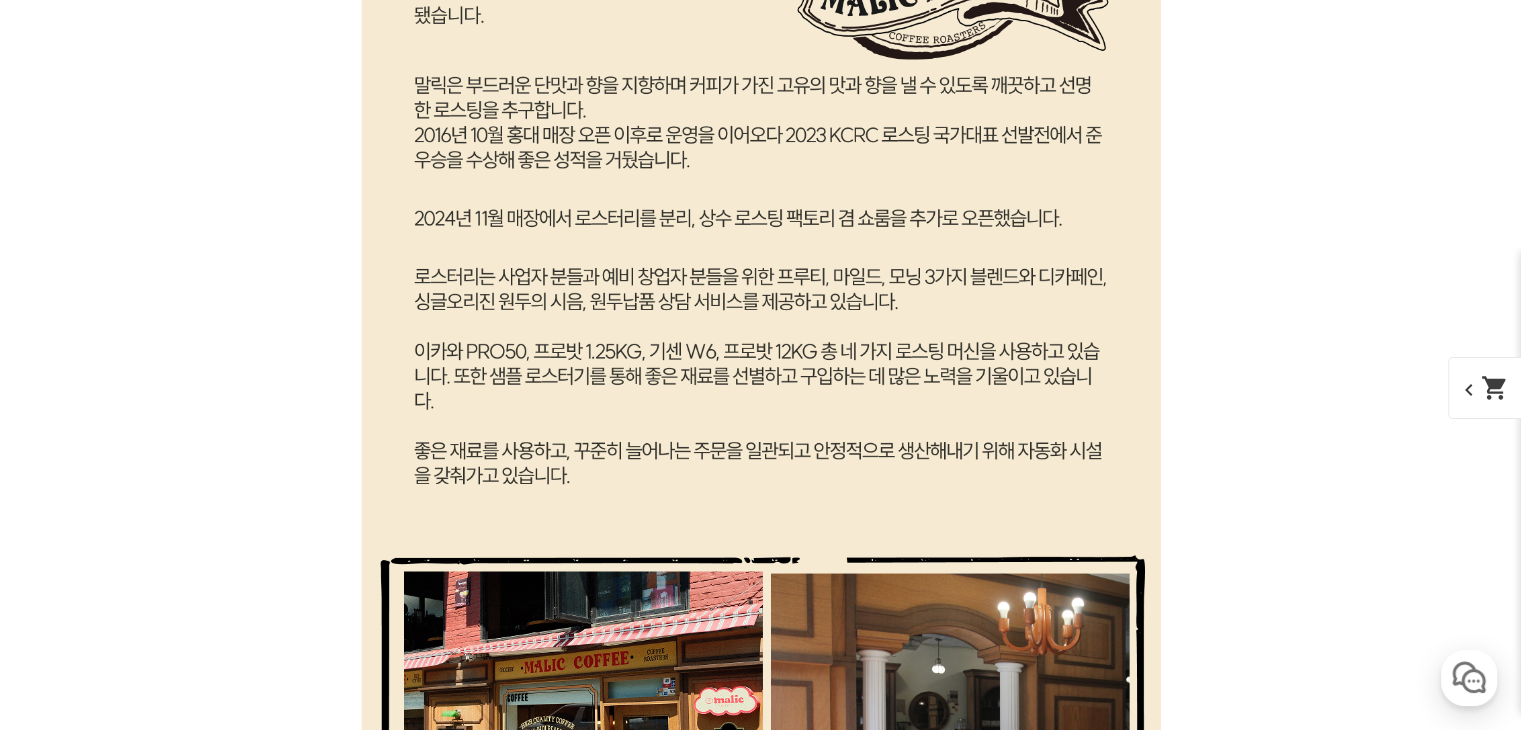 click on "expand_more" at bounding box center [761, 3934] 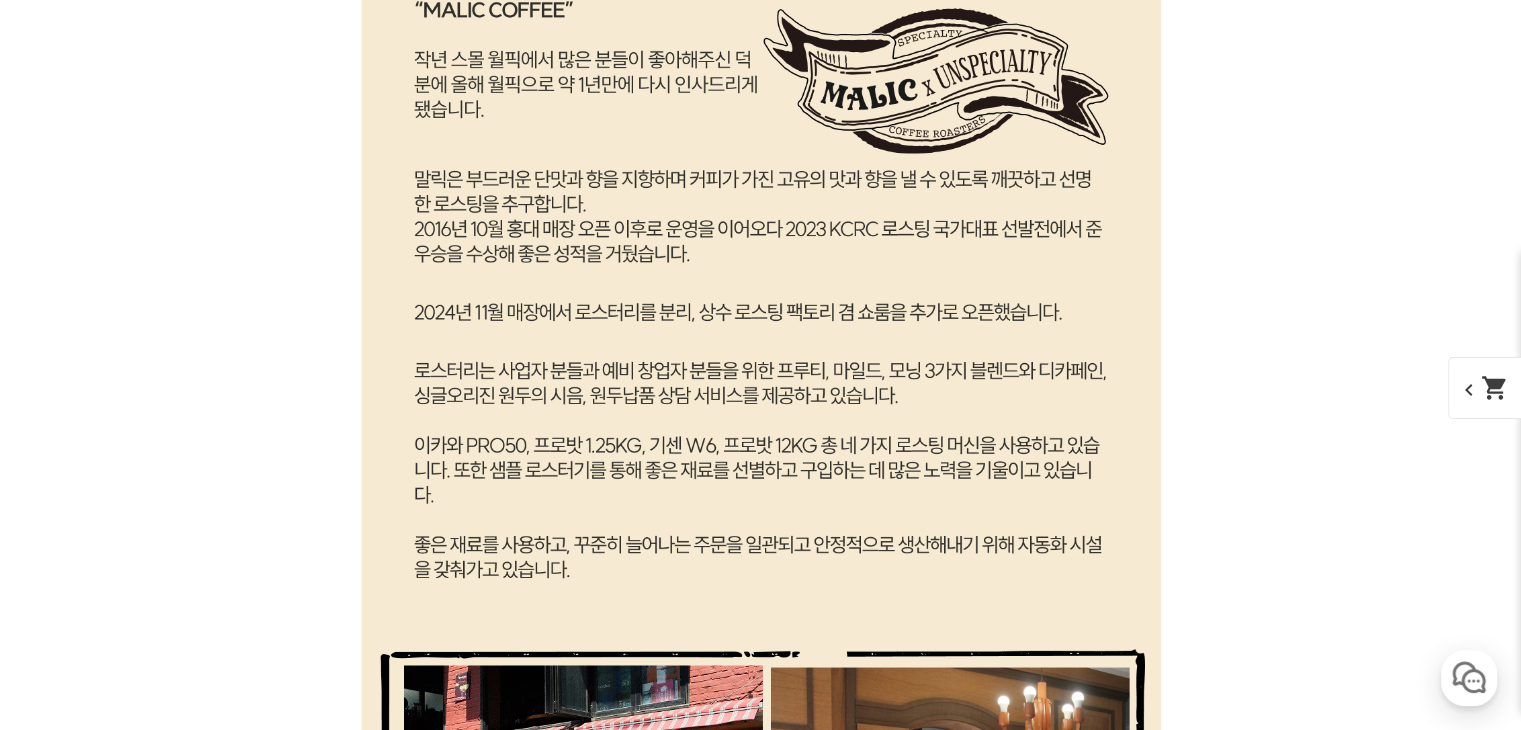 scroll, scrollTop: 3400, scrollLeft: 0, axis: vertical 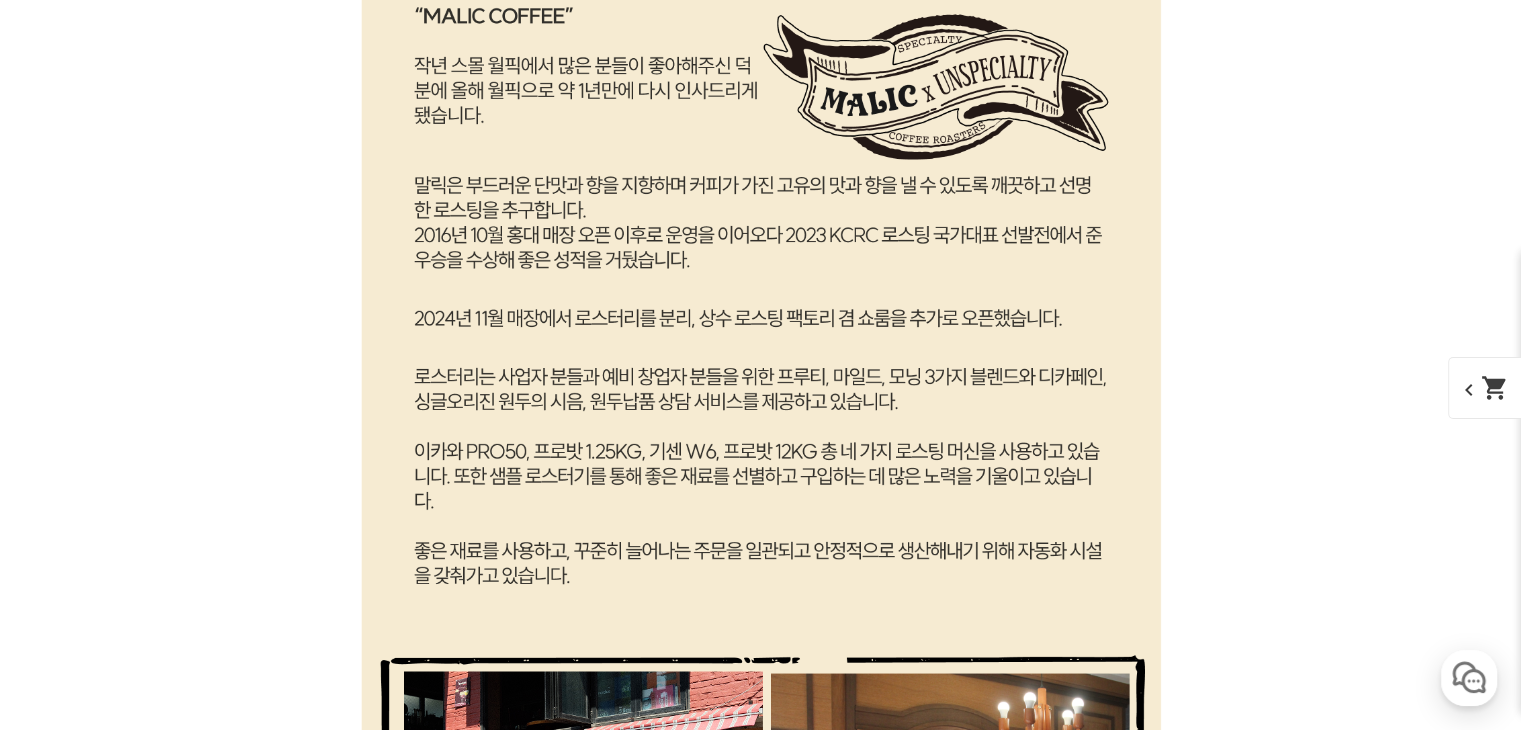 click on "expand_more" at bounding box center [761, 4034] 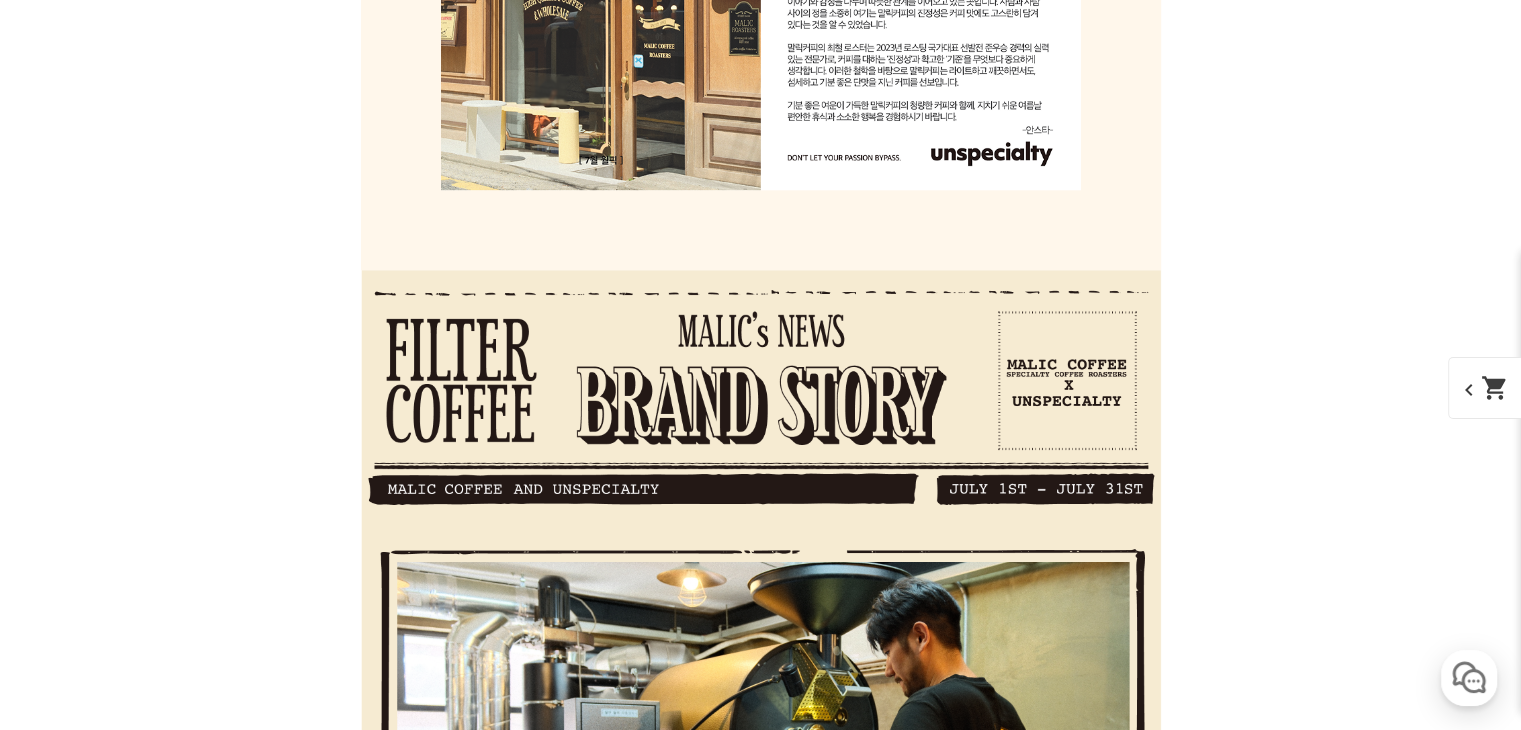 scroll, scrollTop: 2300, scrollLeft: 0, axis: vertical 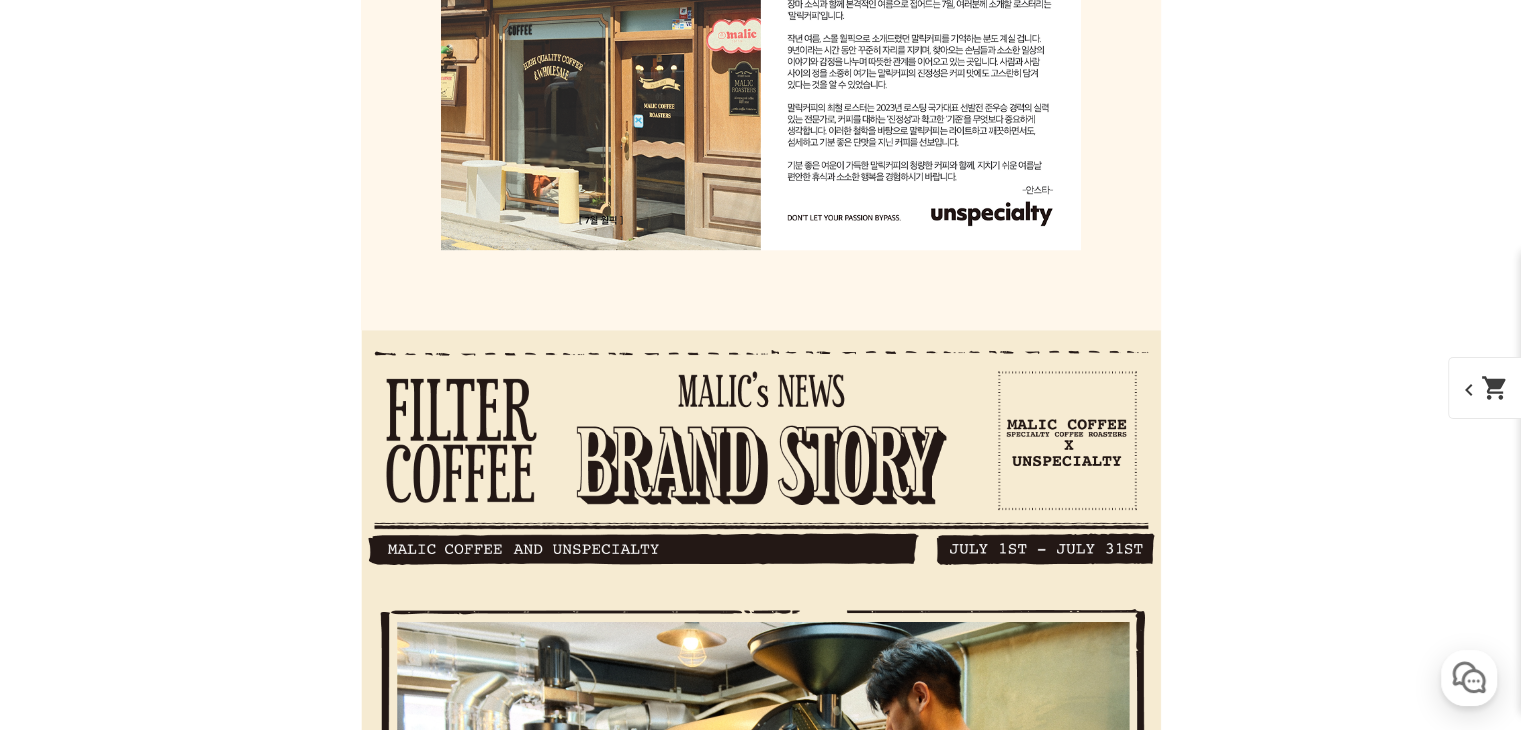 click on "expand_more" at bounding box center (761, 4154) 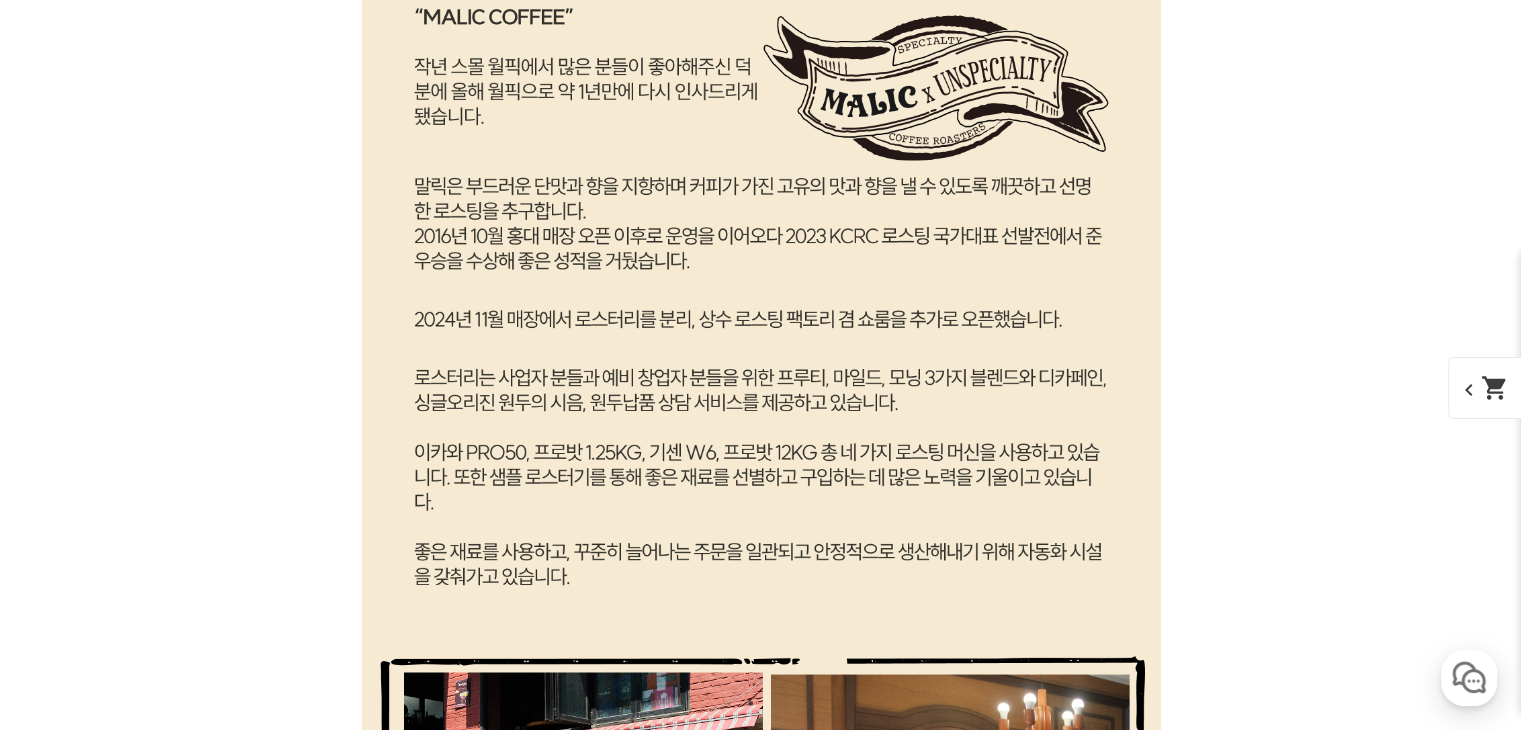 scroll, scrollTop: 3500, scrollLeft: 0, axis: vertical 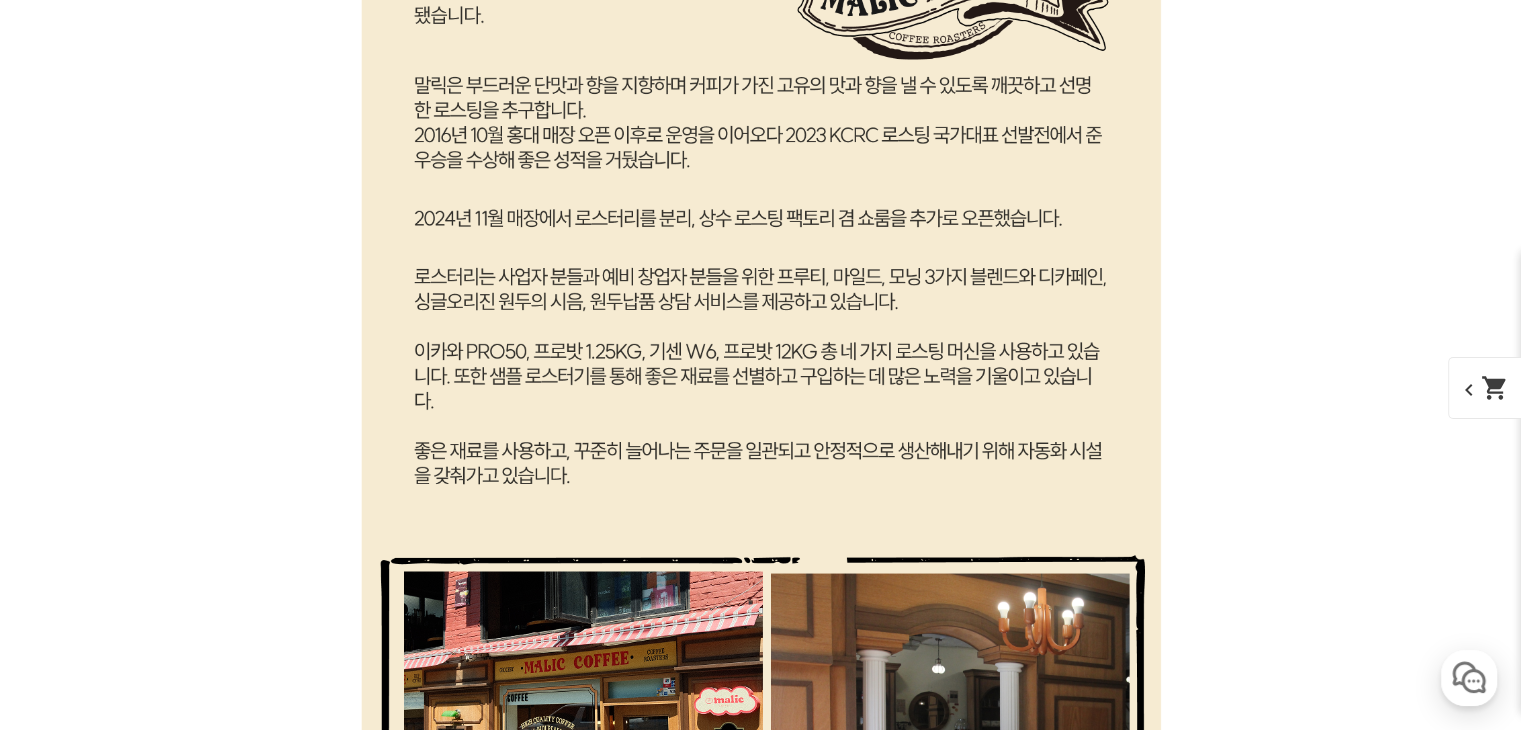 click on "expand_more" at bounding box center (761, 3547) 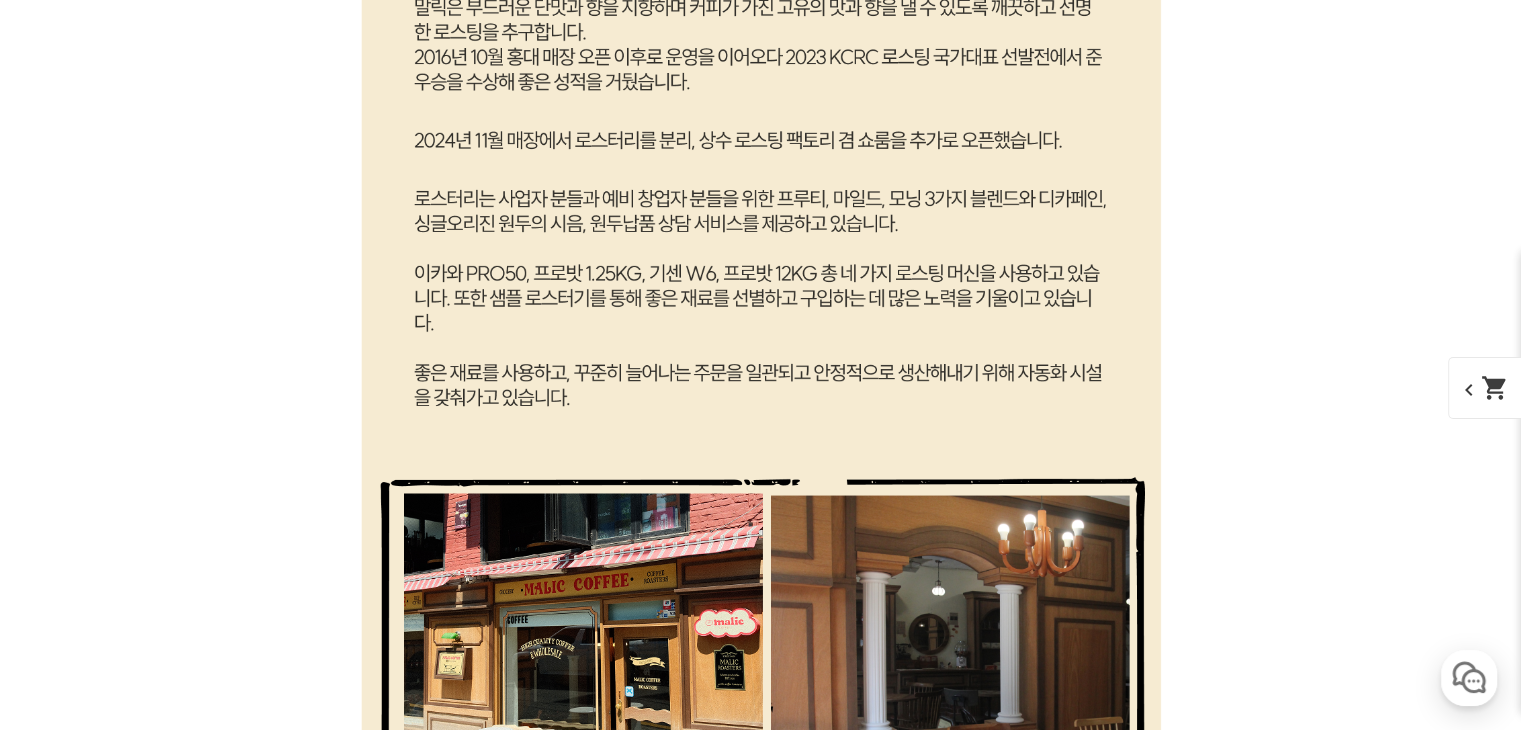 scroll, scrollTop: 3600, scrollLeft: 0, axis: vertical 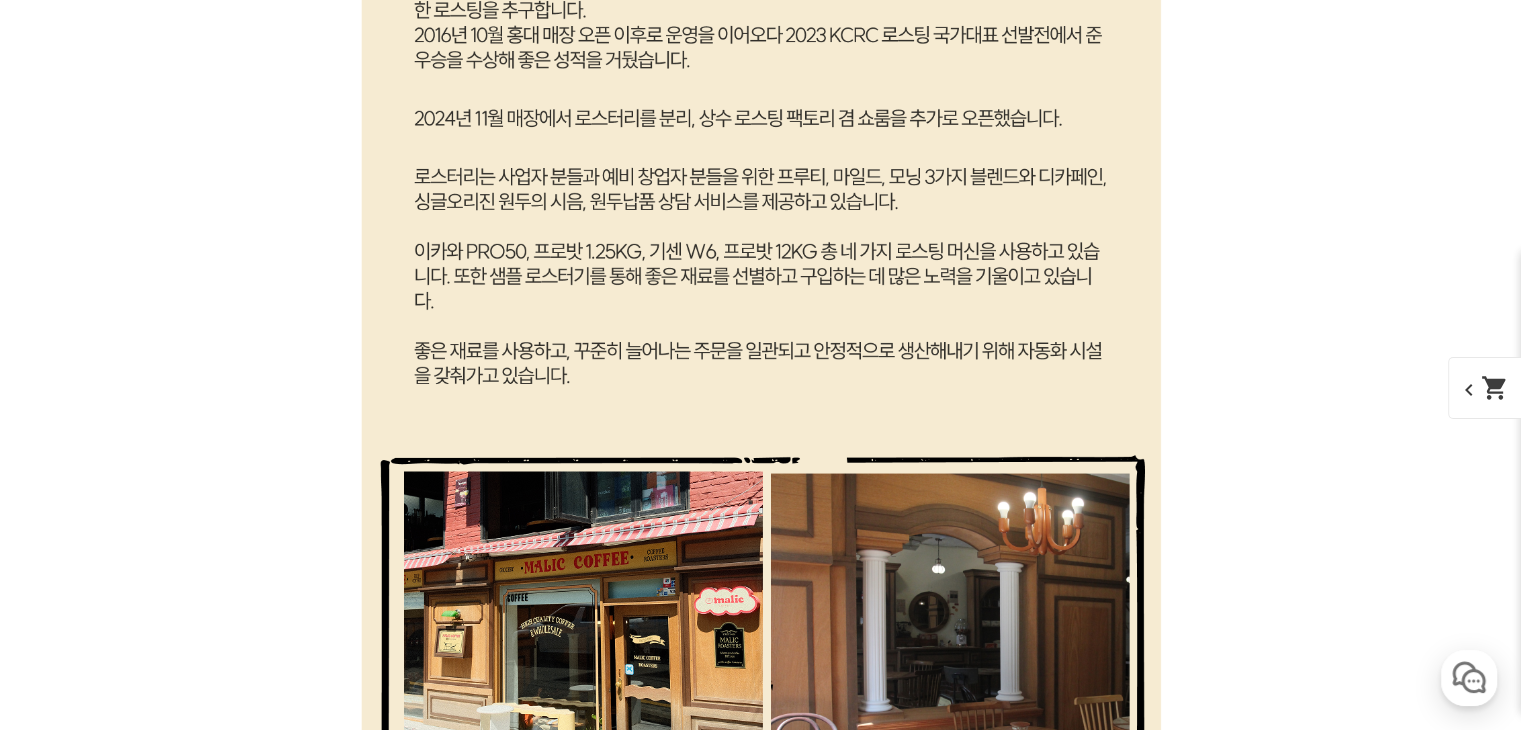 click on "expand_more" at bounding box center [761, 3462] 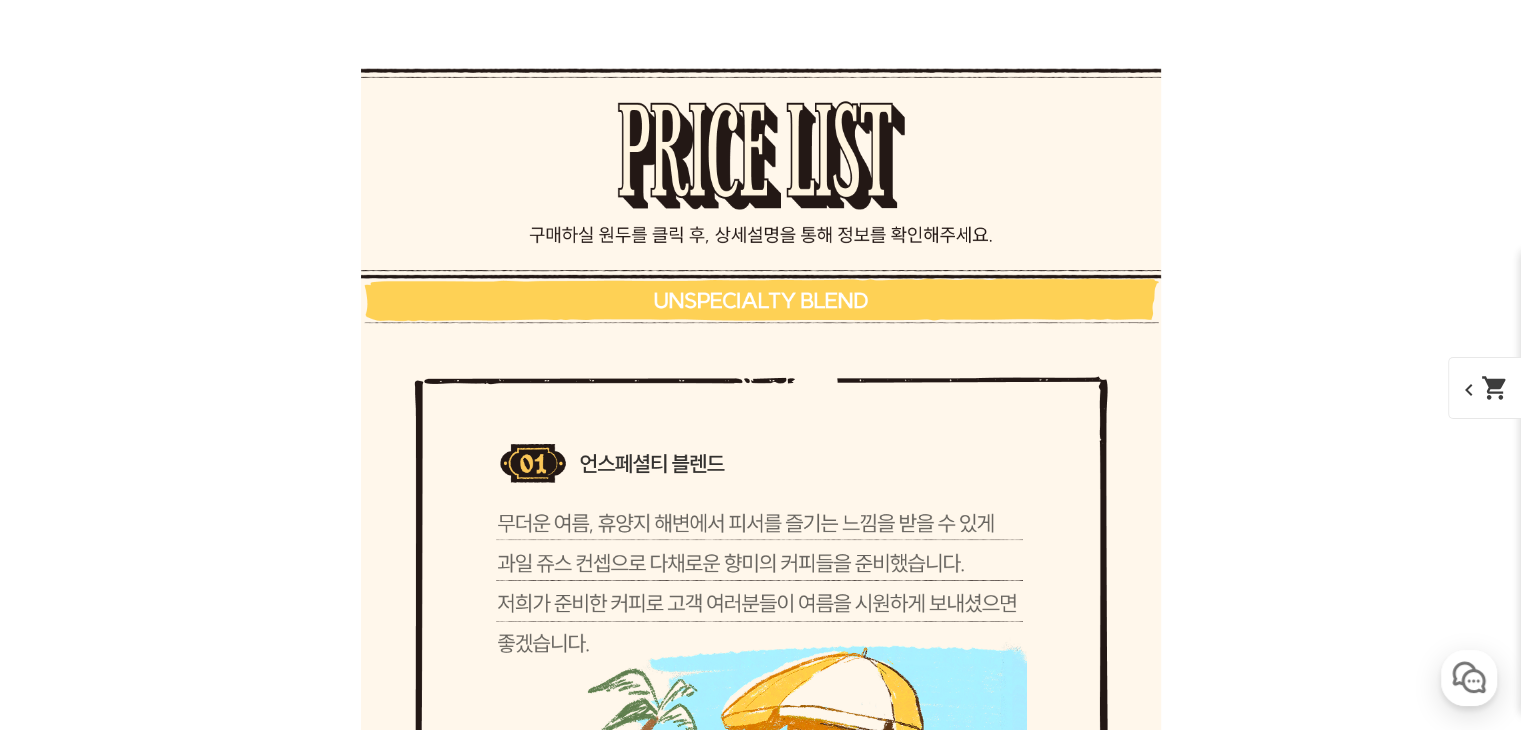 scroll, scrollTop: 5300, scrollLeft: 0, axis: vertical 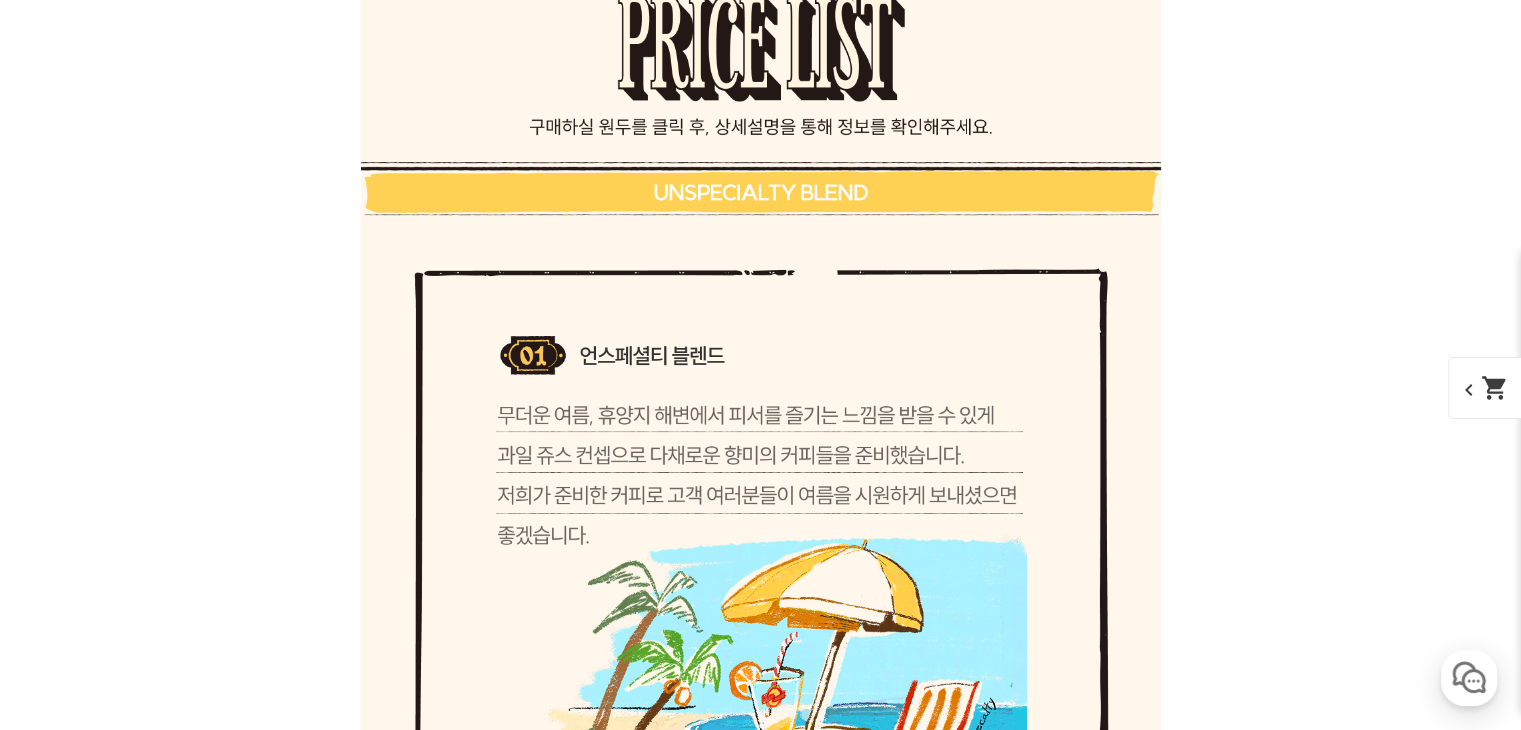 click on "expand_more" at bounding box center [761, 3074] 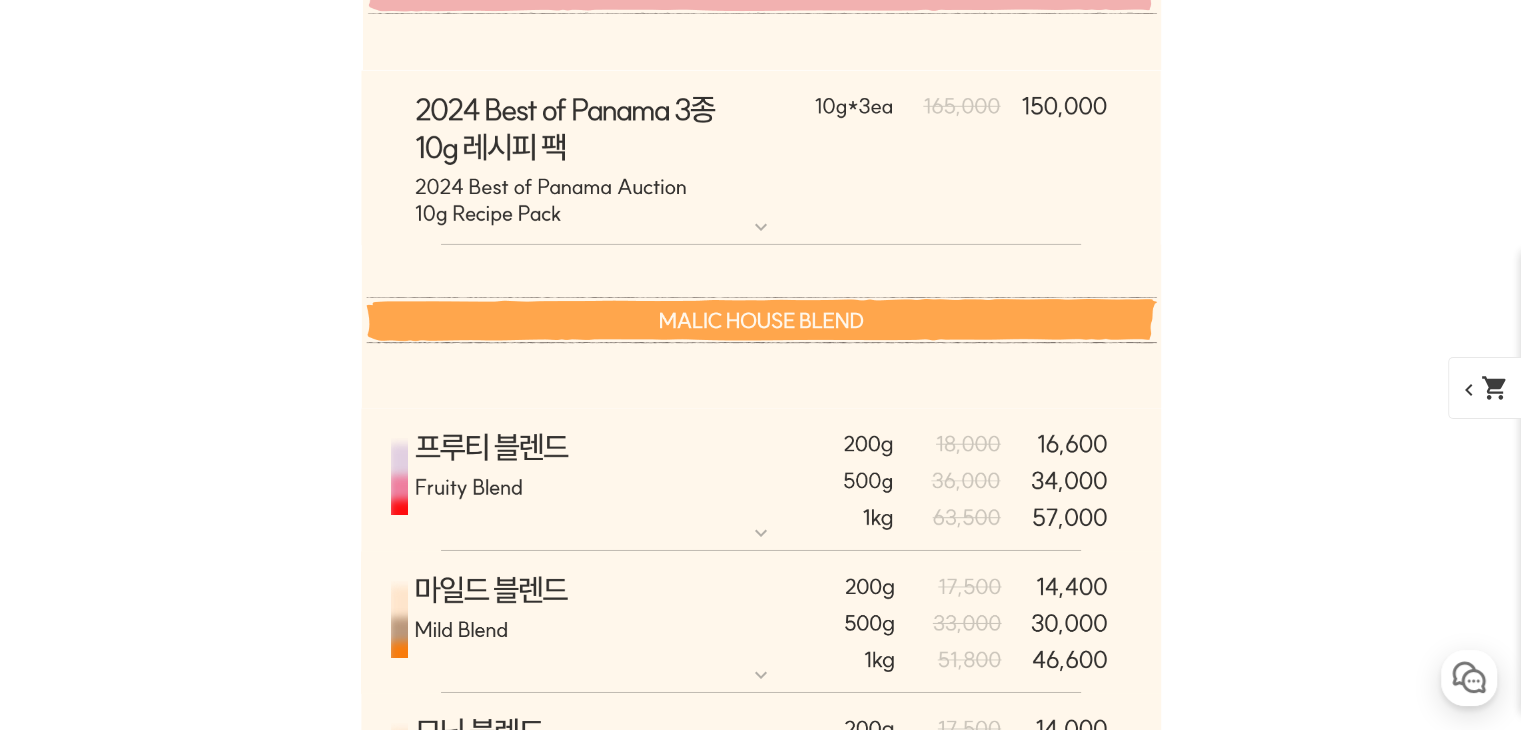 scroll, scrollTop: 6900, scrollLeft: 0, axis: vertical 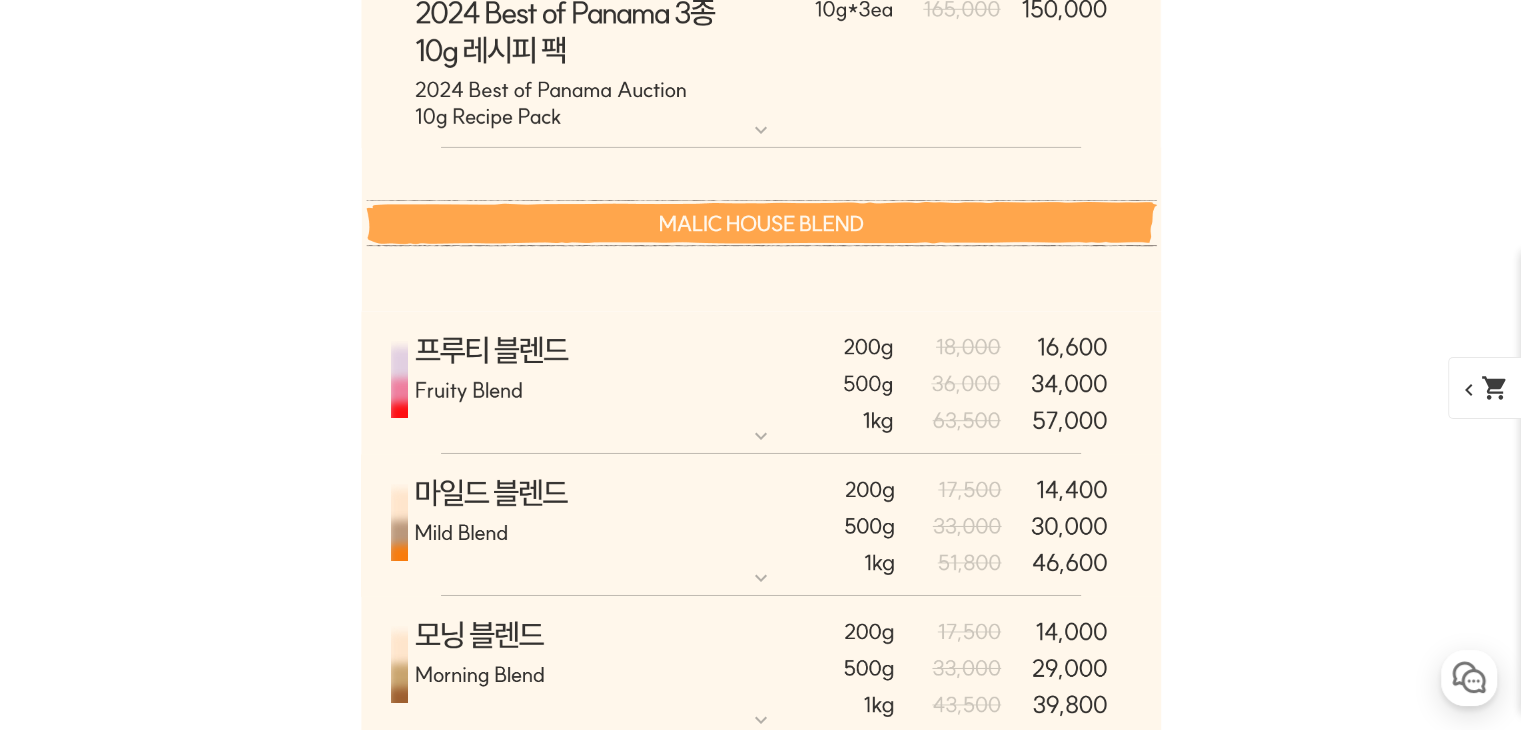 click on "expand_more" at bounding box center (761, 3179) 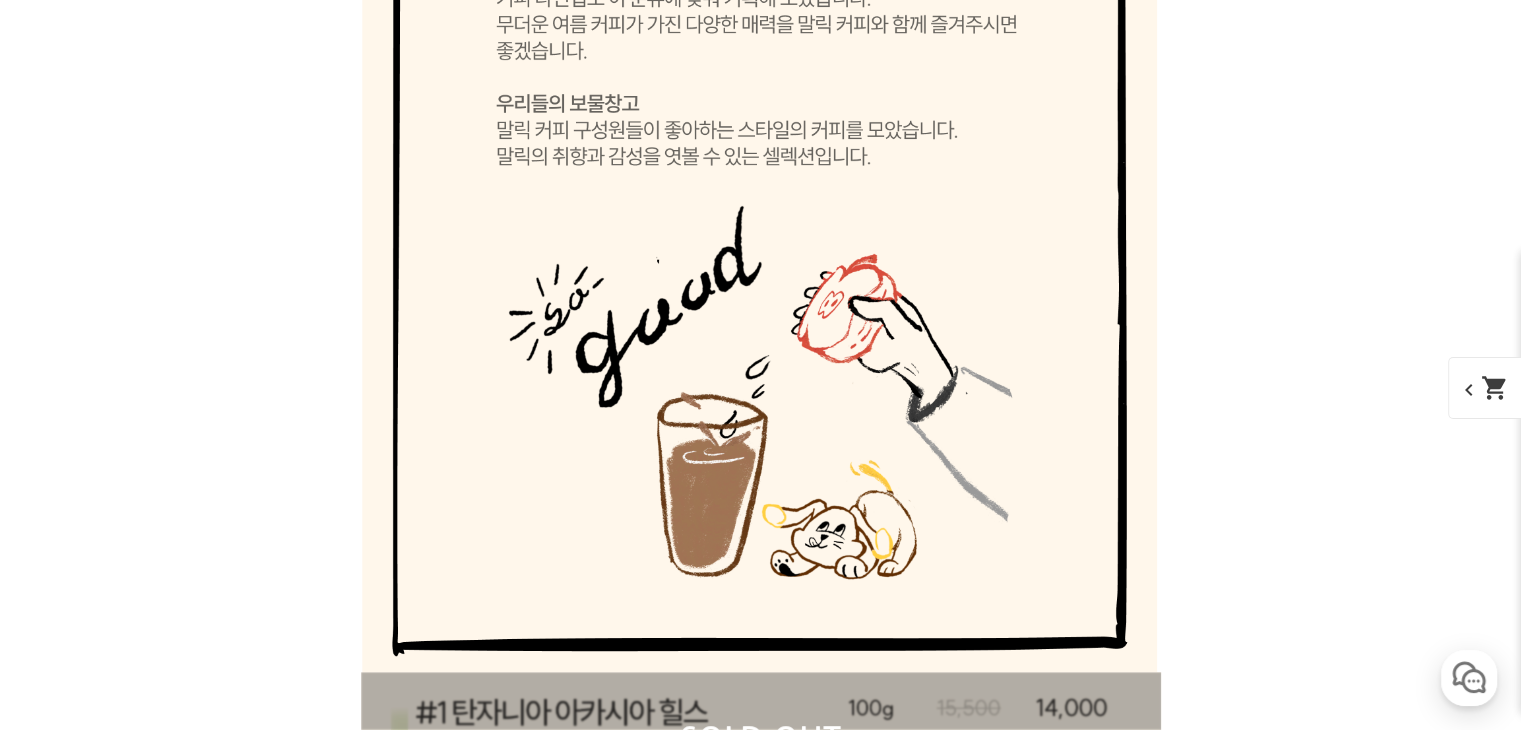 scroll, scrollTop: 8300, scrollLeft: 0, axis: vertical 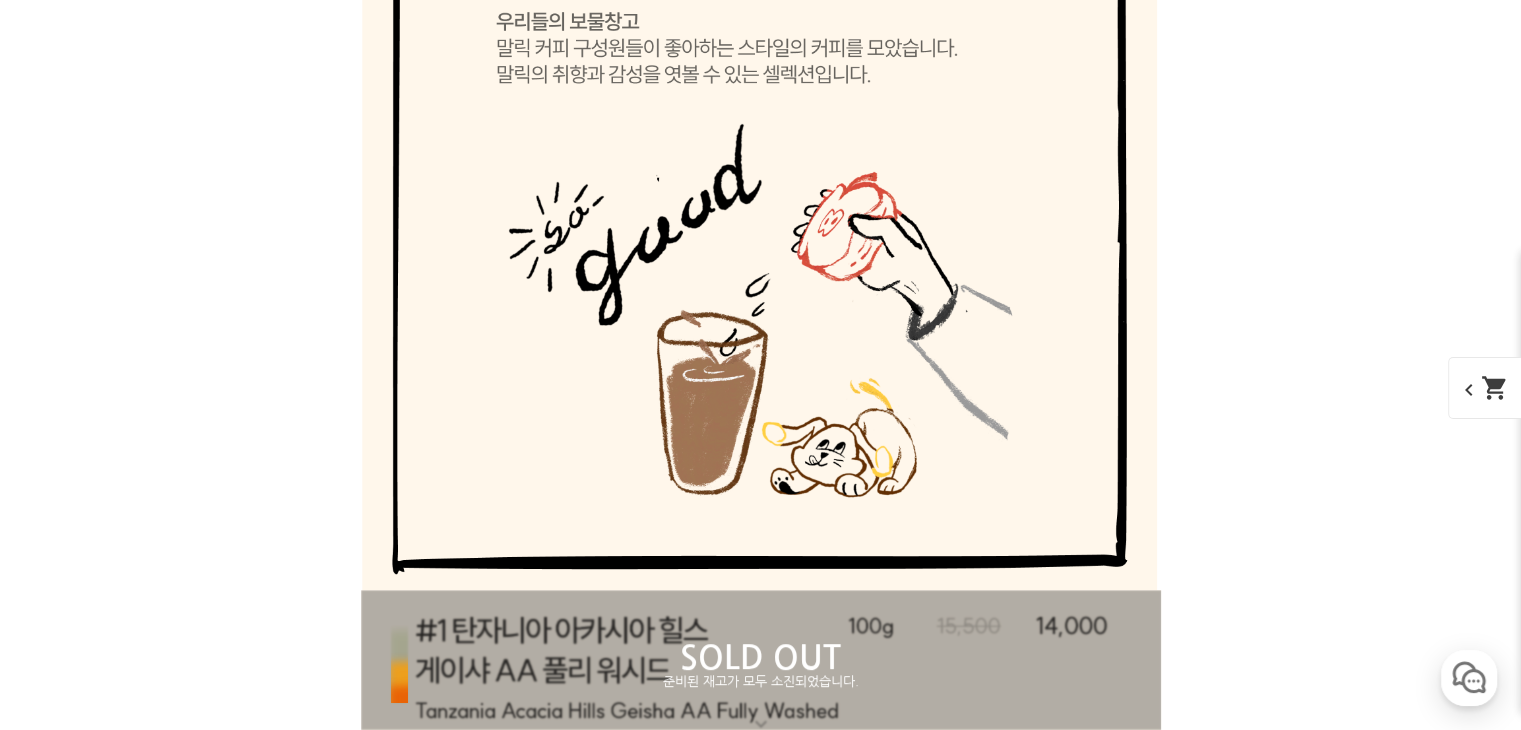 click on "expand_more" at bounding box center (761, 3365) 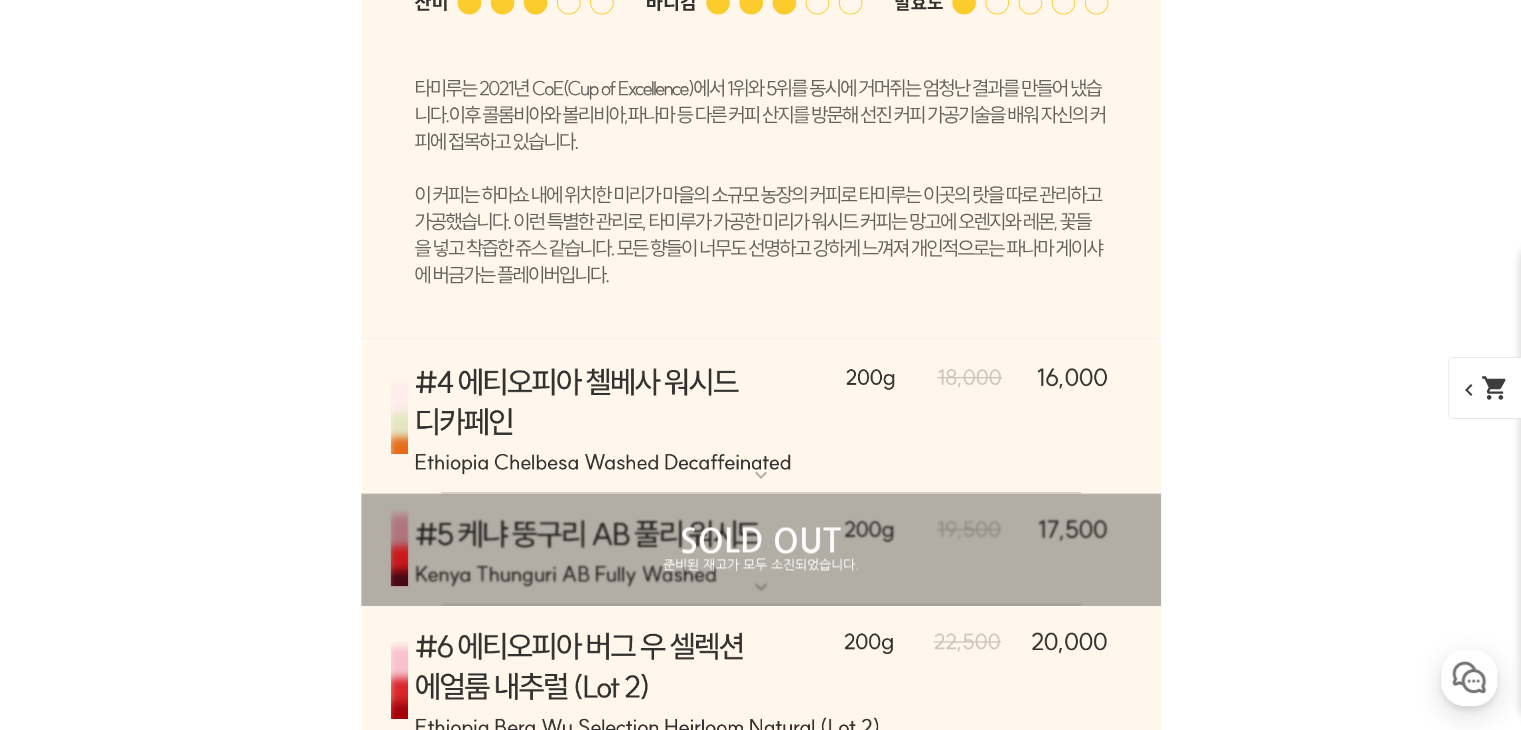 scroll, scrollTop: 10086, scrollLeft: 0, axis: vertical 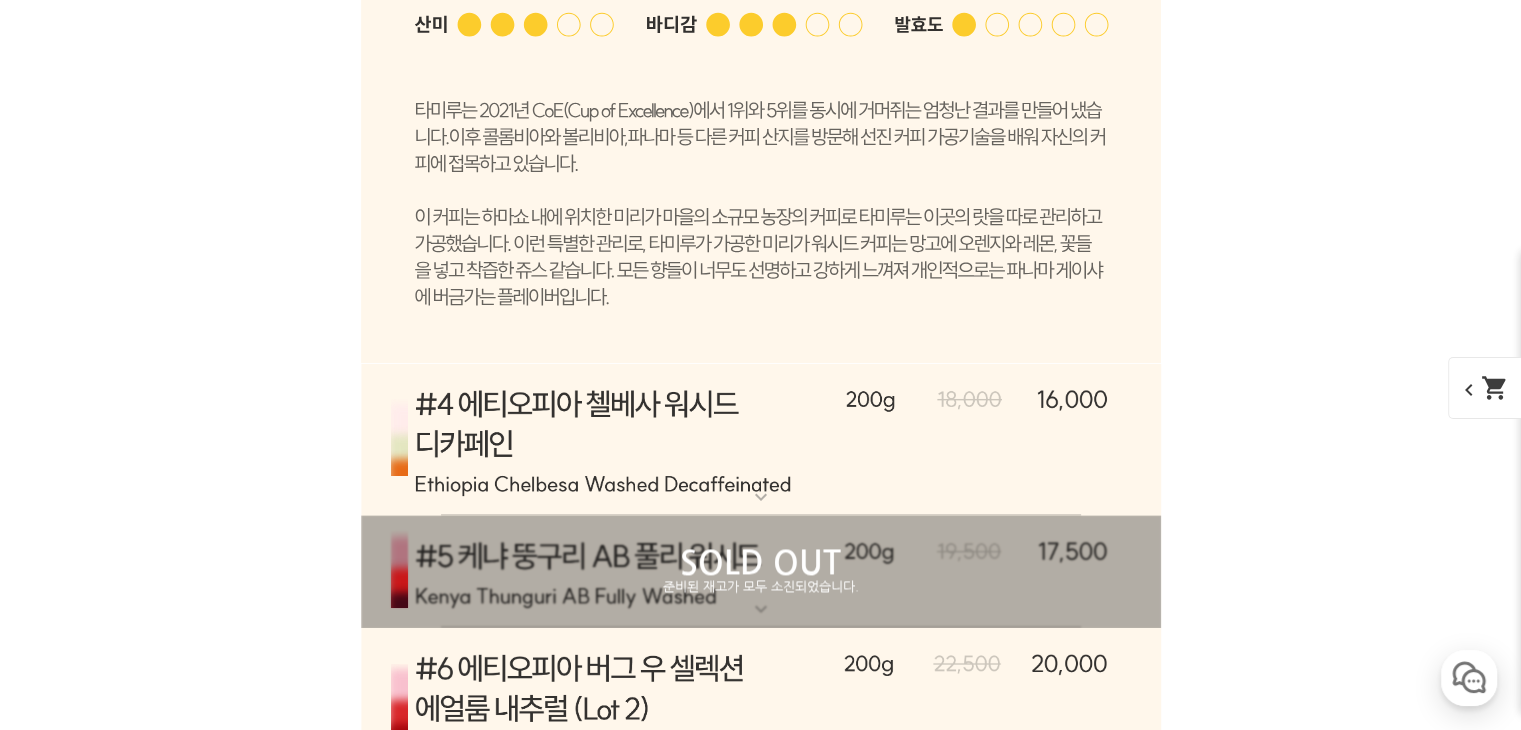 click 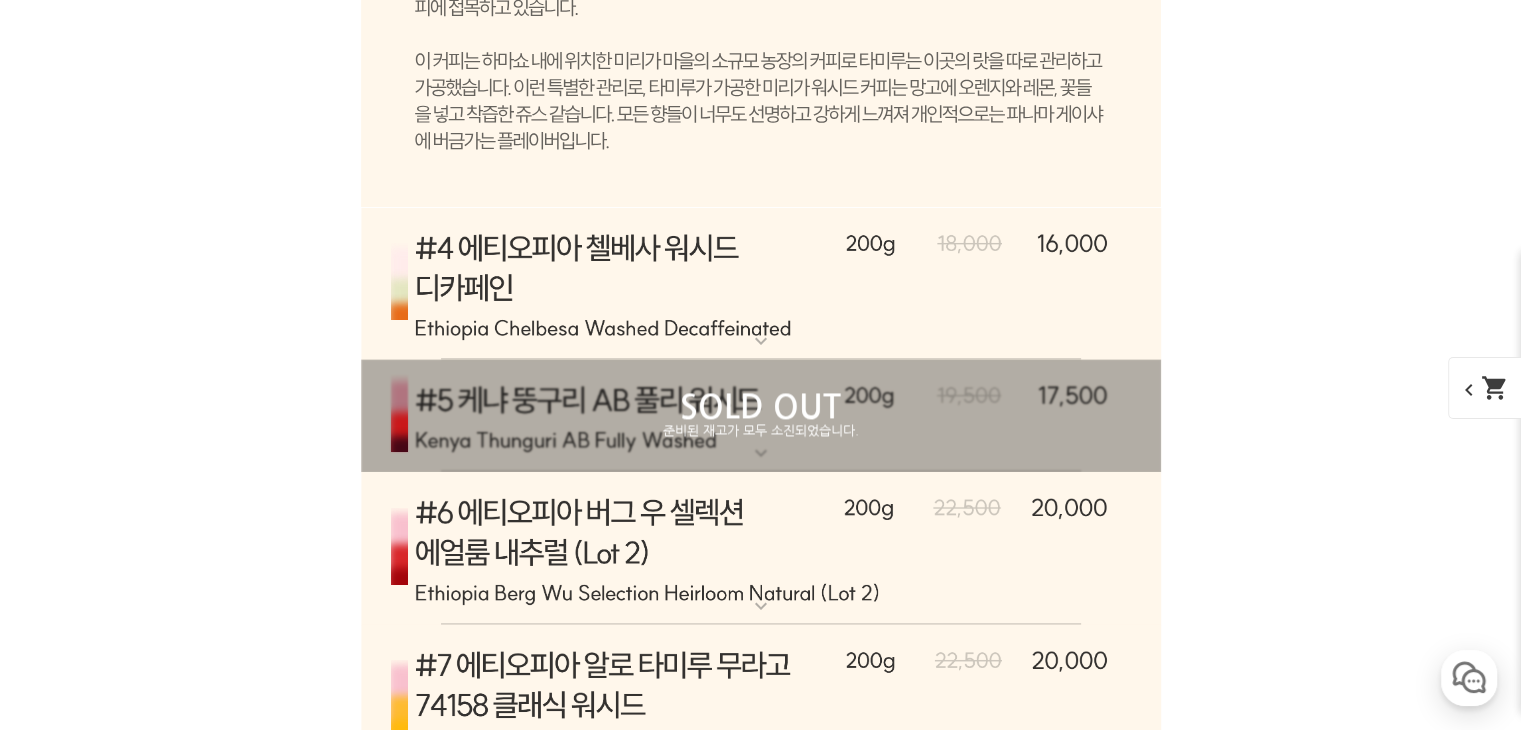scroll, scrollTop: 10386, scrollLeft: 0, axis: vertical 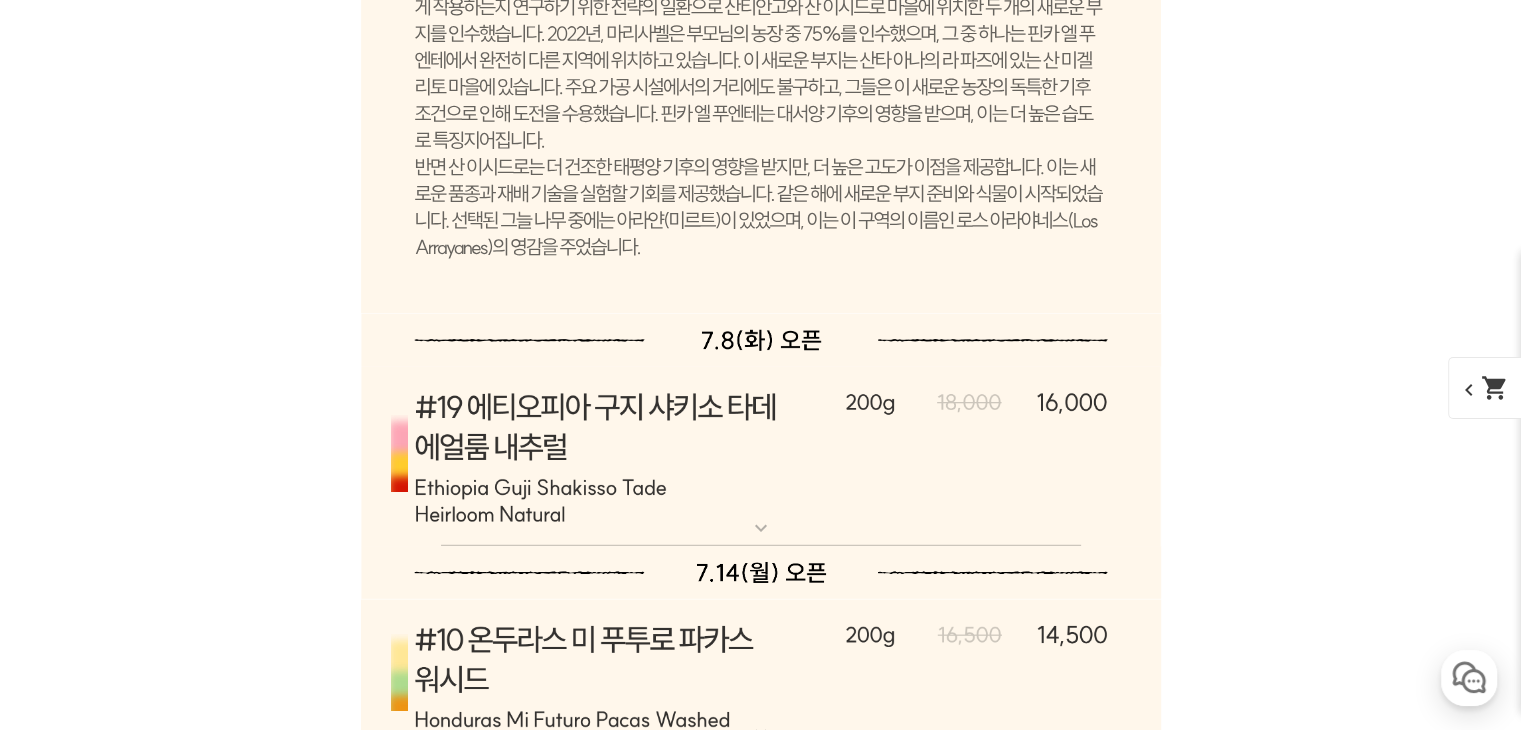 click at bounding box center (761, 2110) 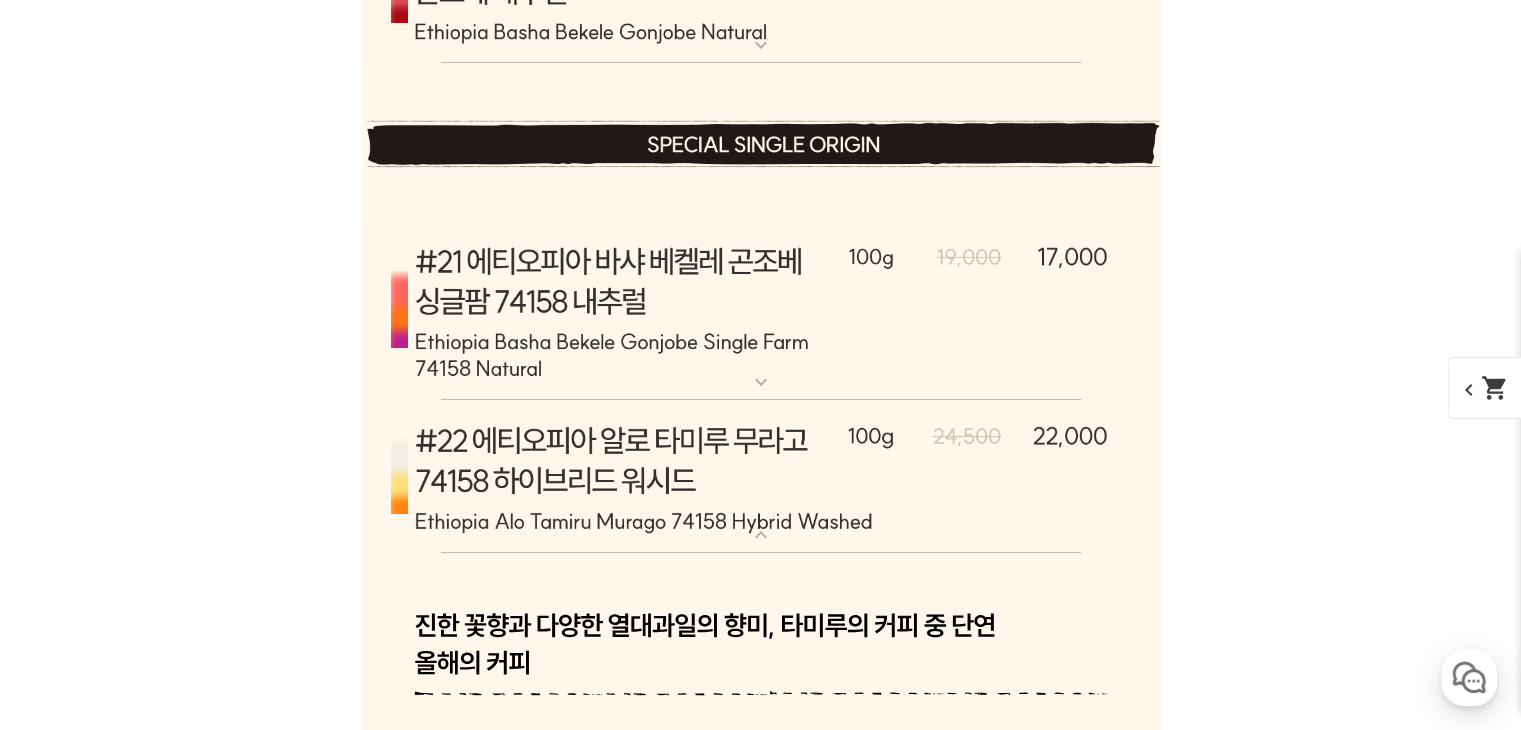 scroll, scrollTop: 15017, scrollLeft: 0, axis: vertical 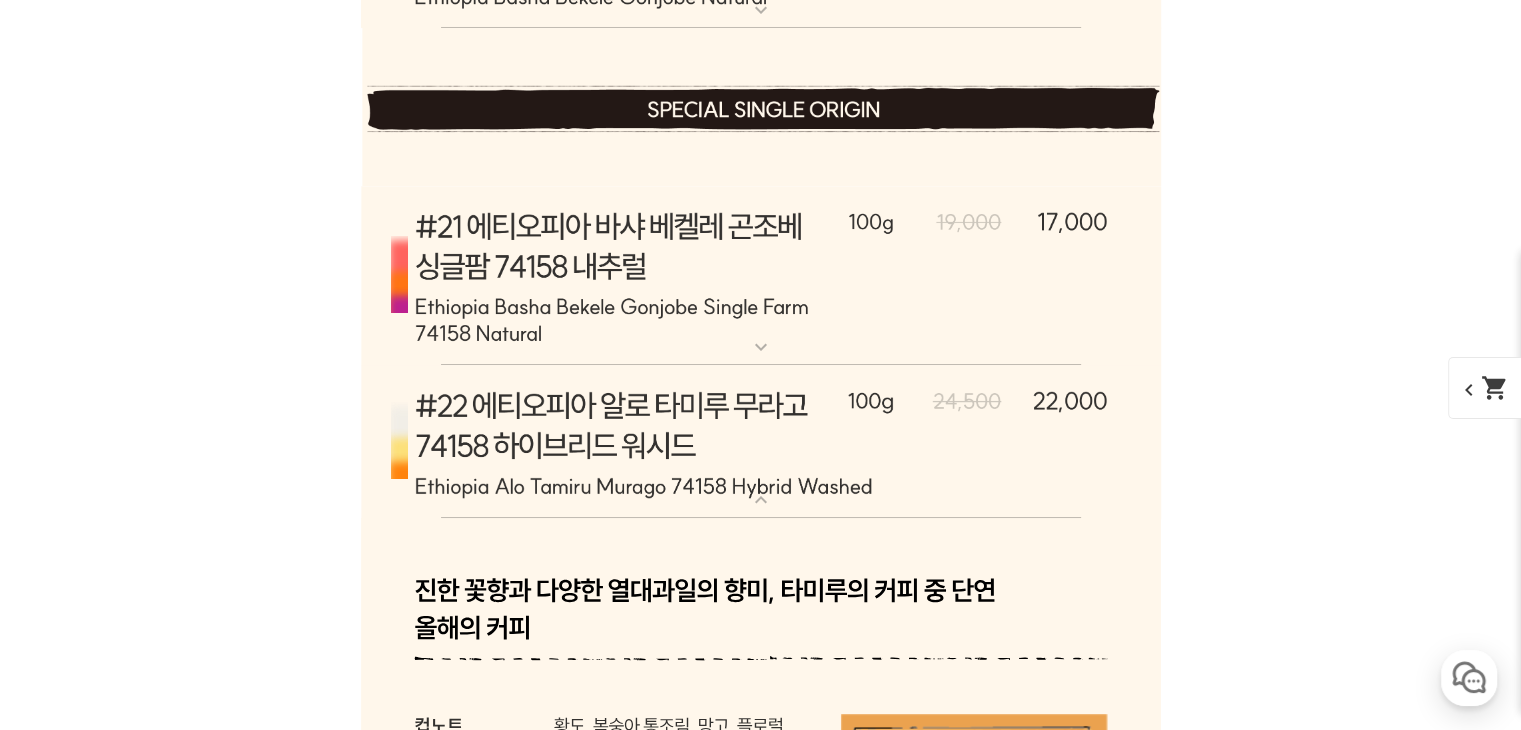 click at bounding box center (761, 1731) 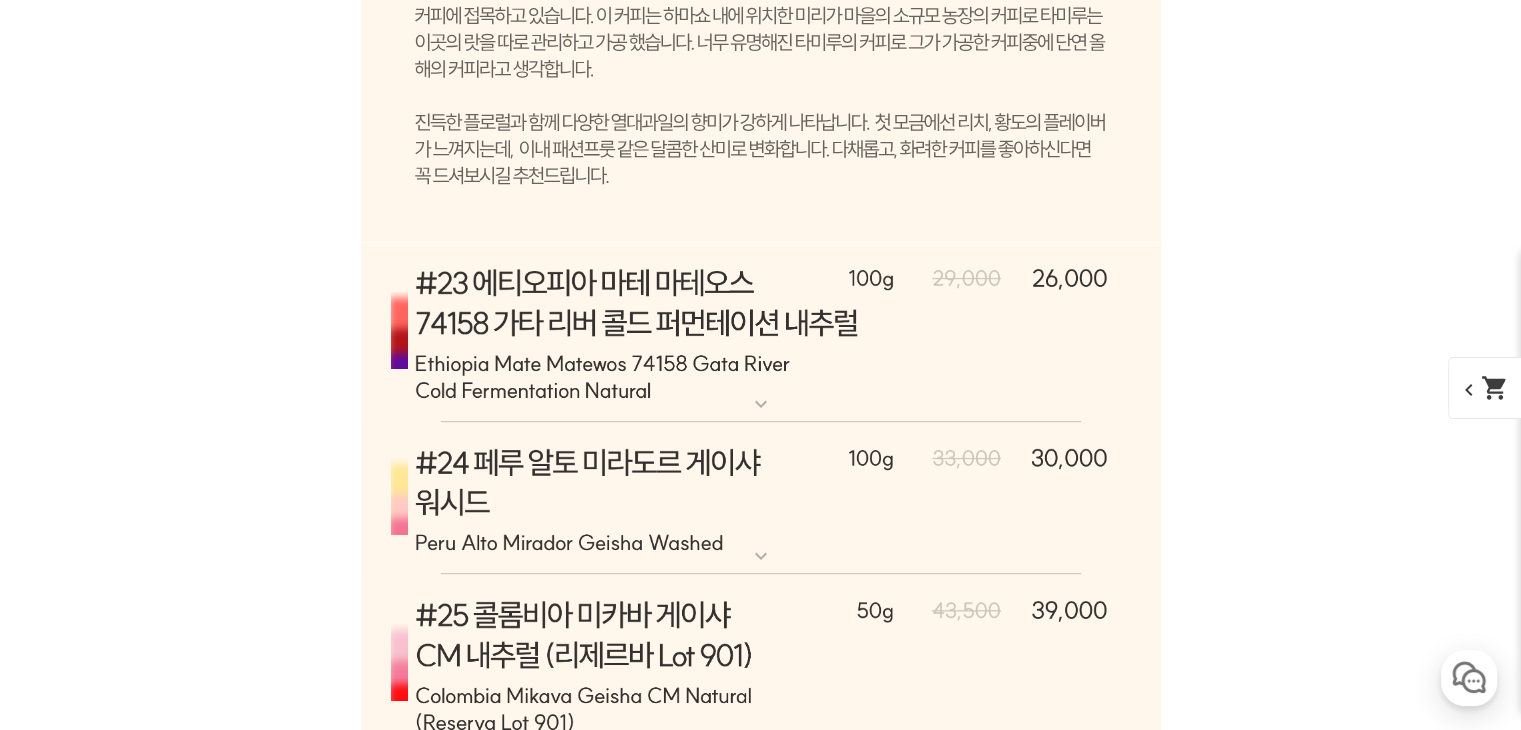 scroll, scrollTop: 16417, scrollLeft: 0, axis: vertical 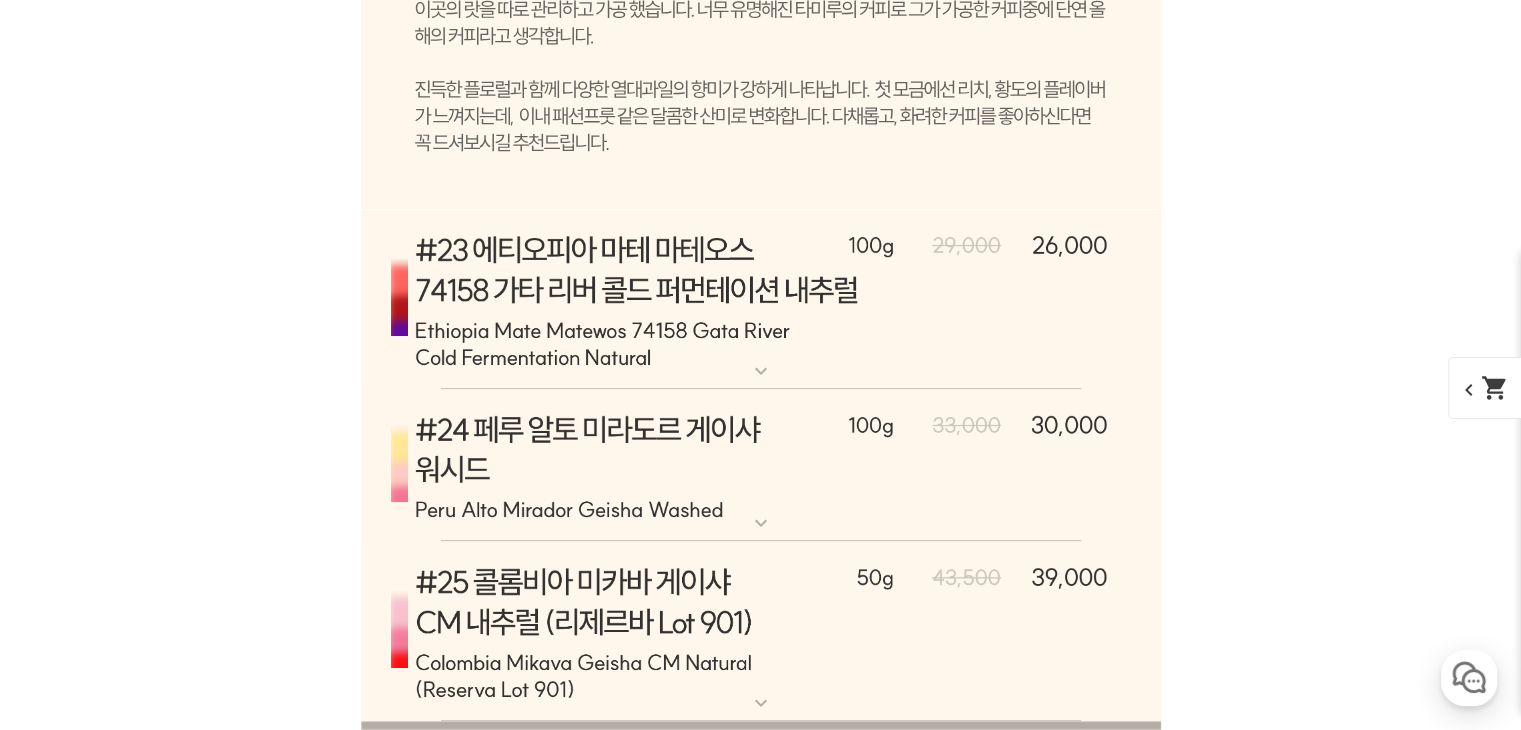 click at bounding box center (761, 2156) 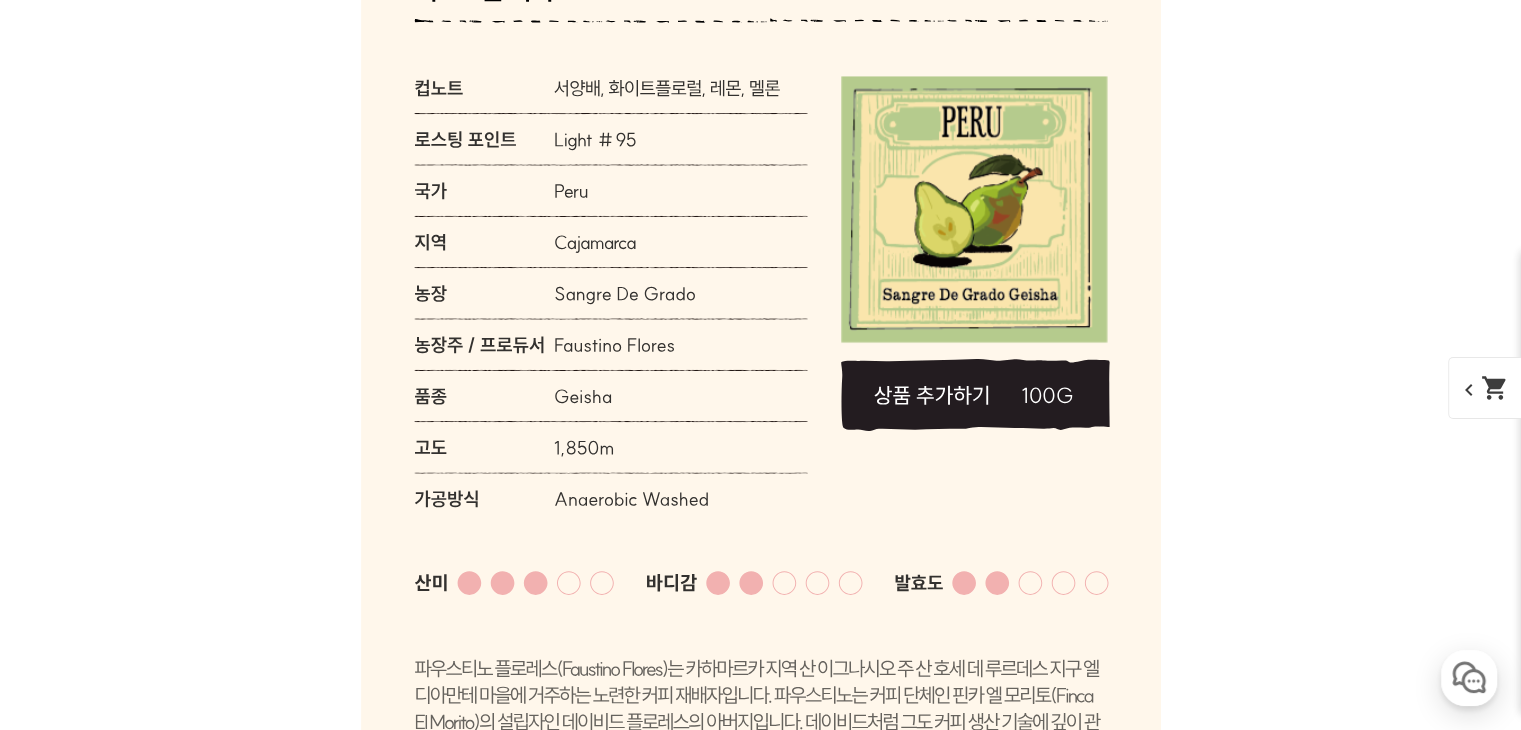 click on "expand_more" at bounding box center (761, 2180) 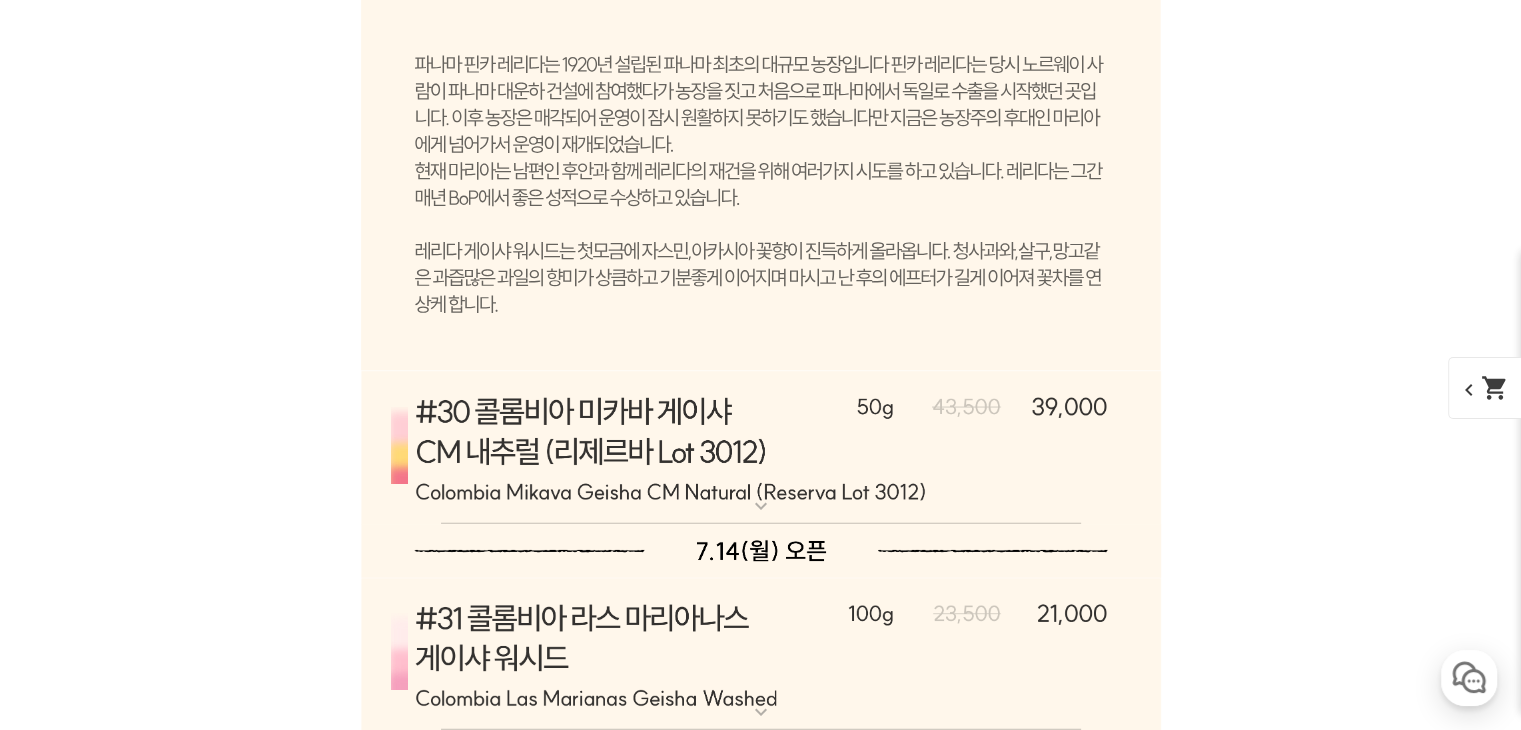 scroll, scrollTop: 20417, scrollLeft: 0, axis: vertical 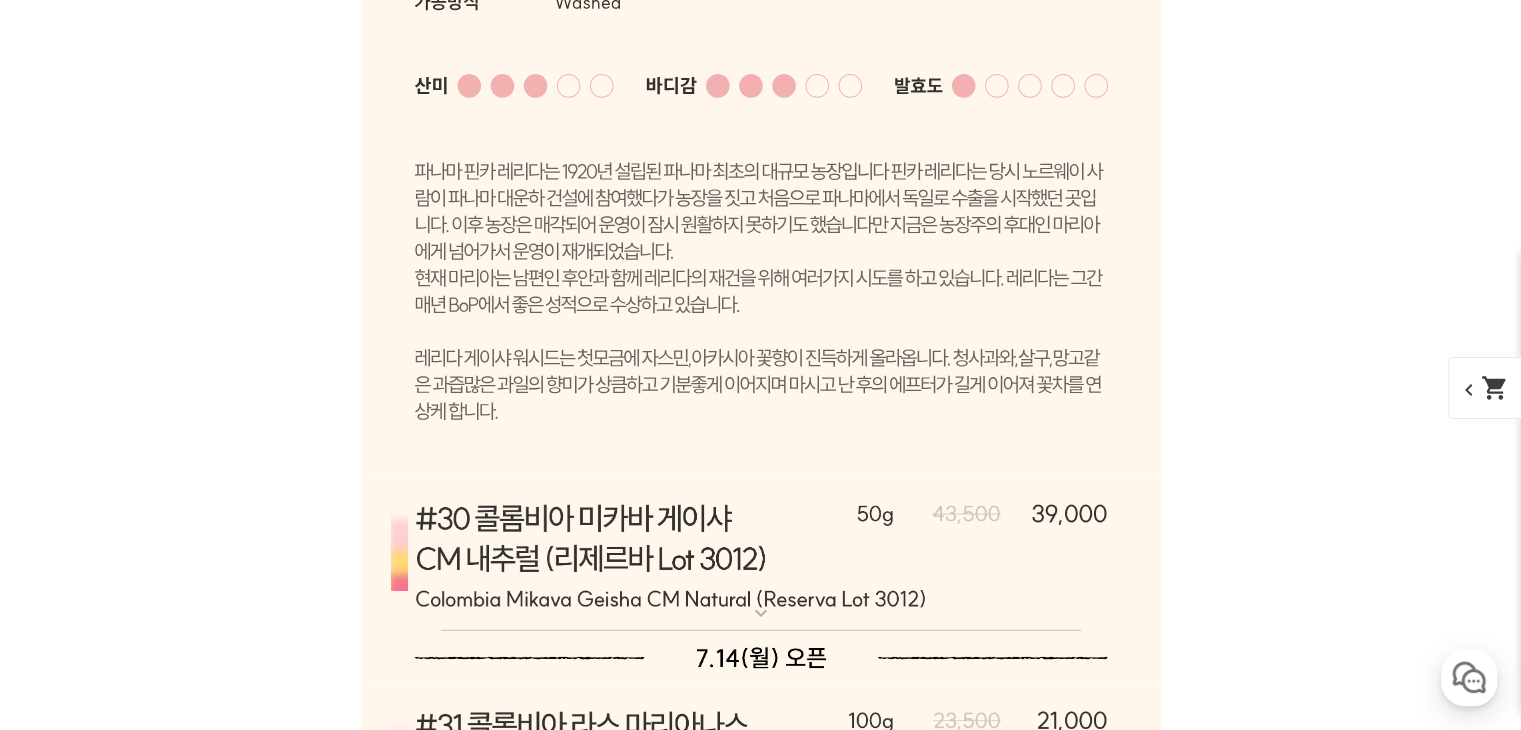 click on "expand_more" at bounding box center [761, 1956] 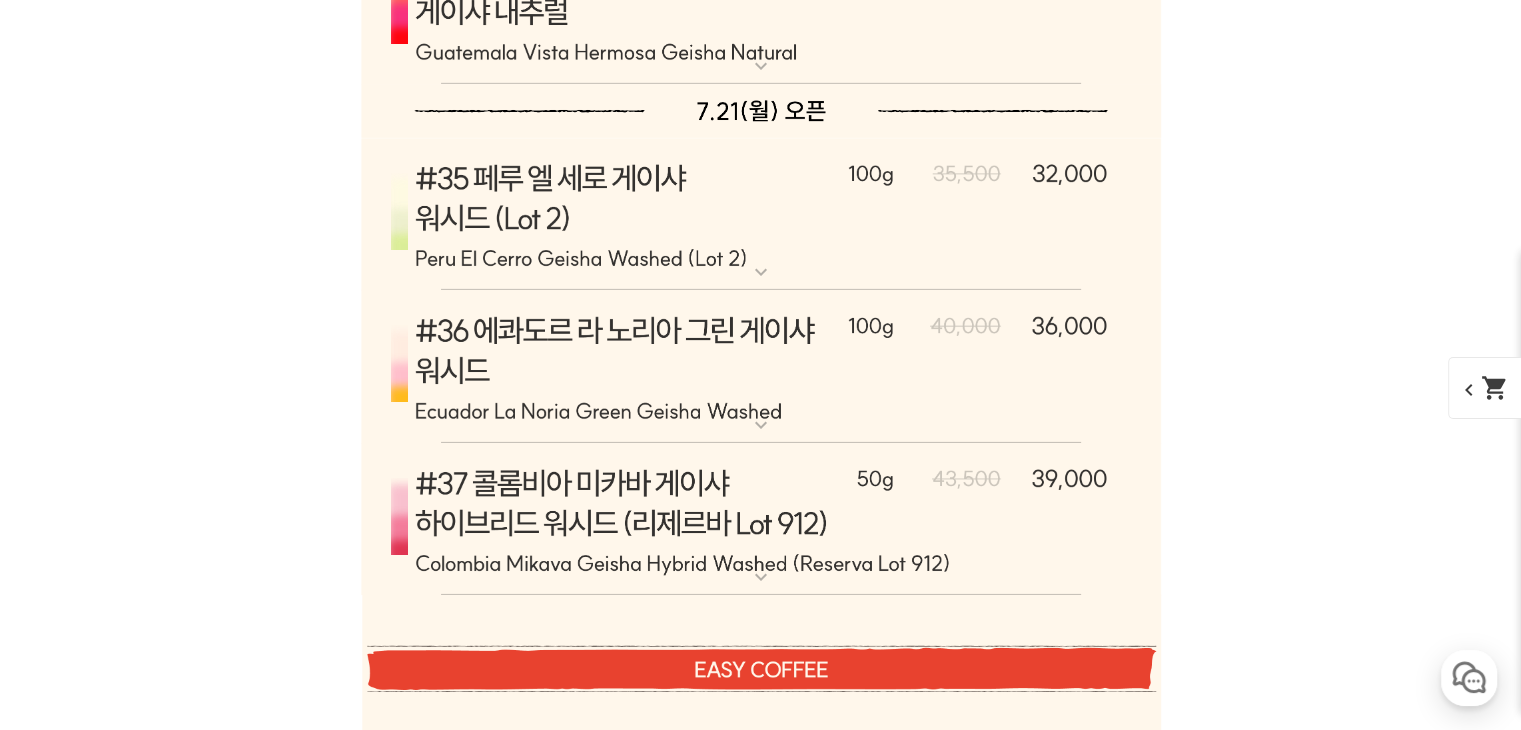scroll, scrollTop: 21617, scrollLeft: 0, axis: vertical 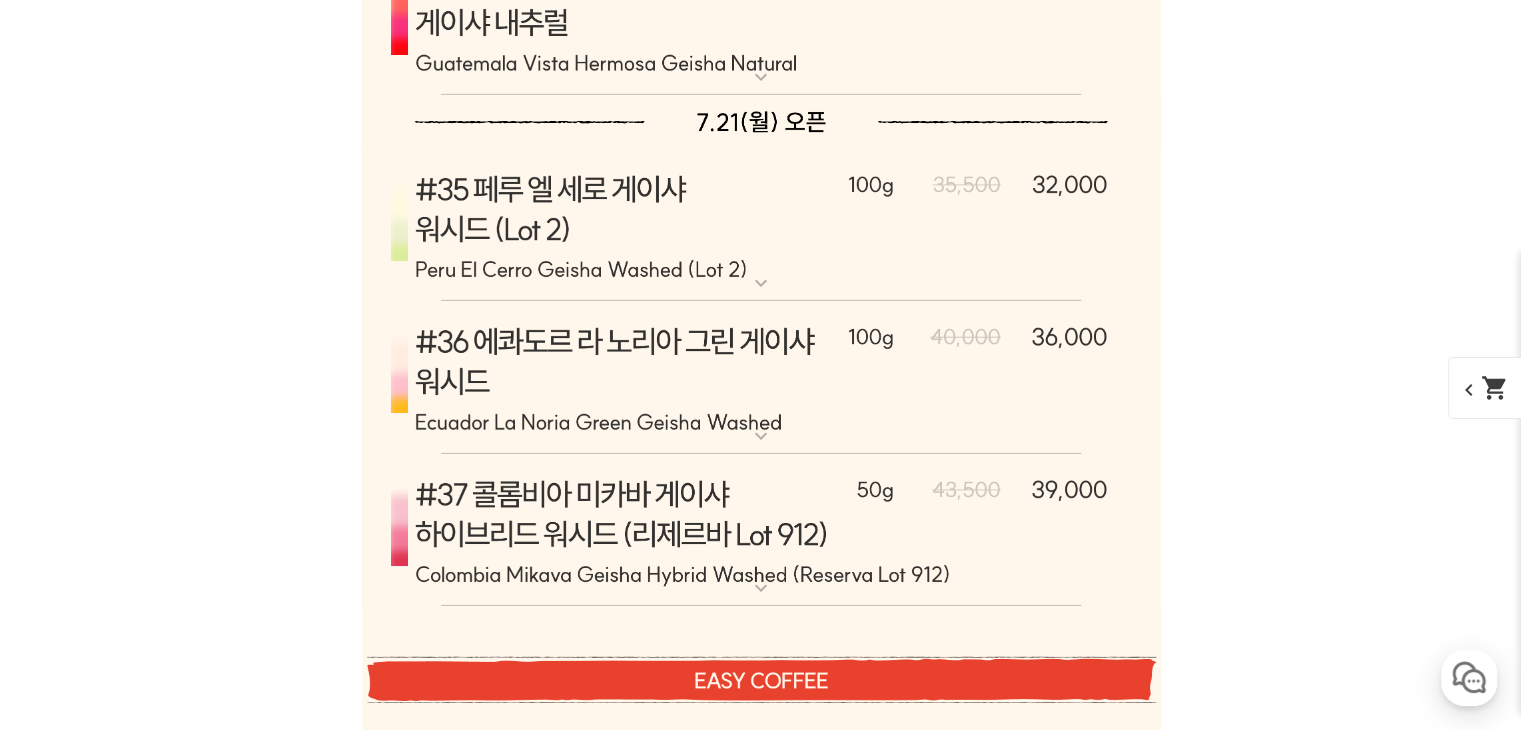 click at bounding box center (761, 1882) 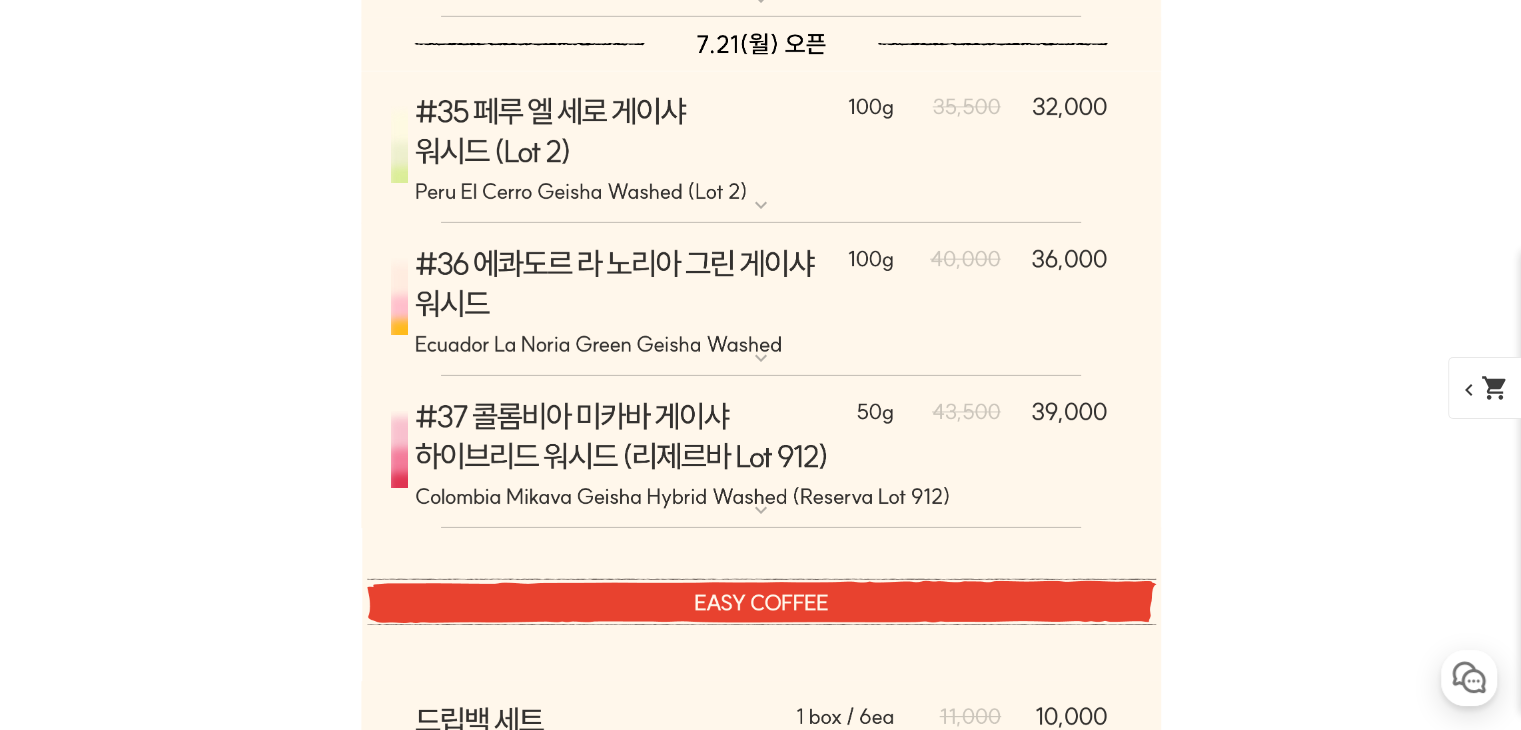 scroll, scrollTop: 21717, scrollLeft: 0, axis: vertical 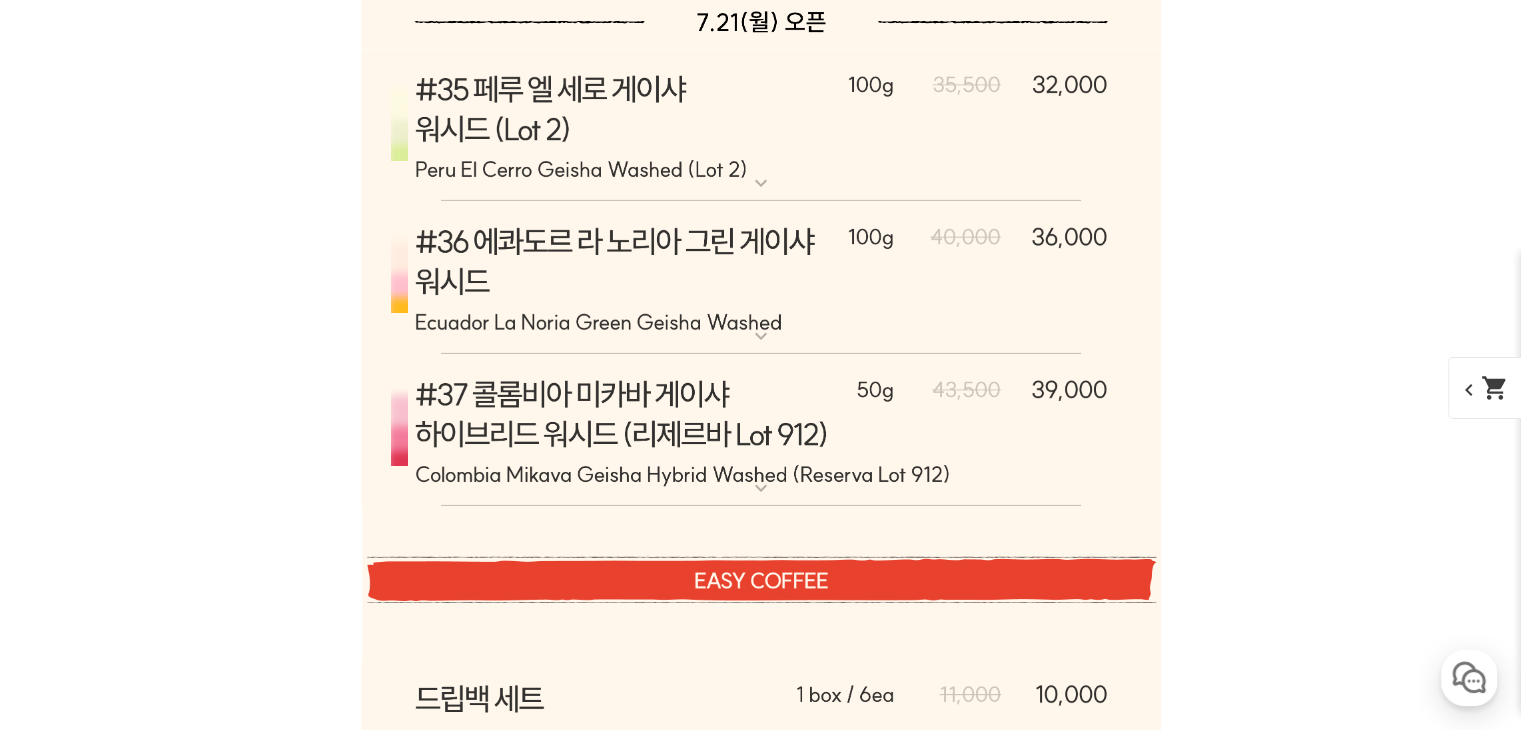 click on "expand_more" at bounding box center (761, 1868) 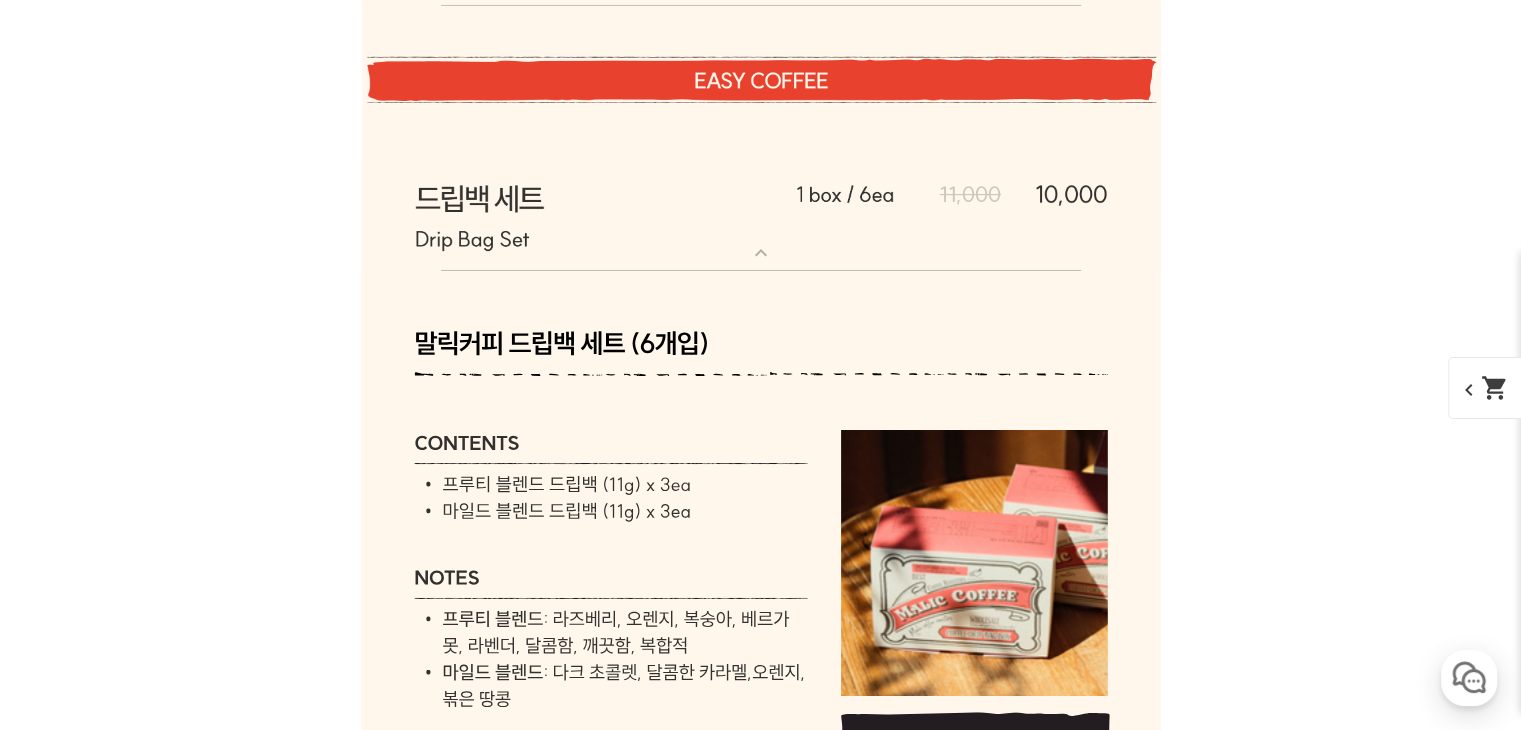 click 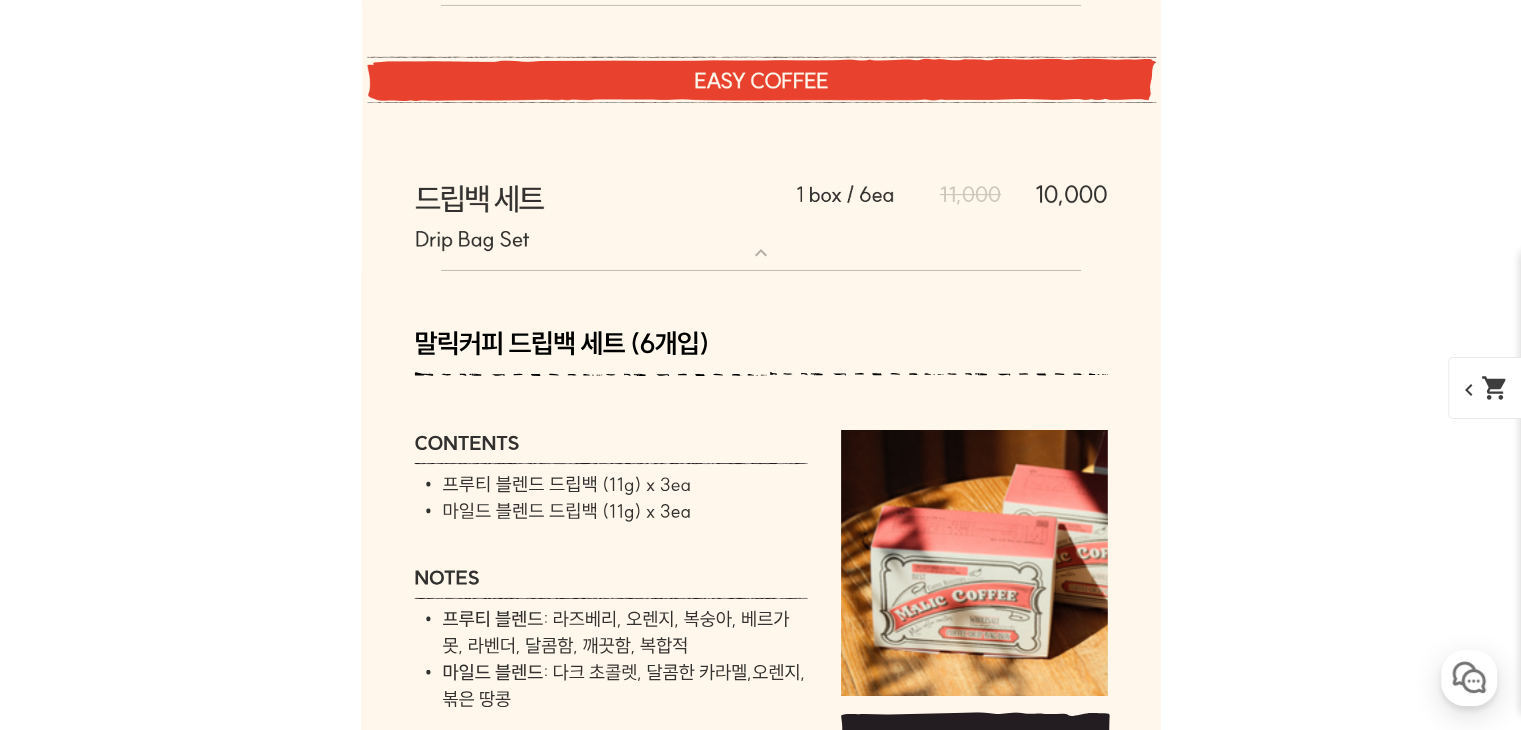 click 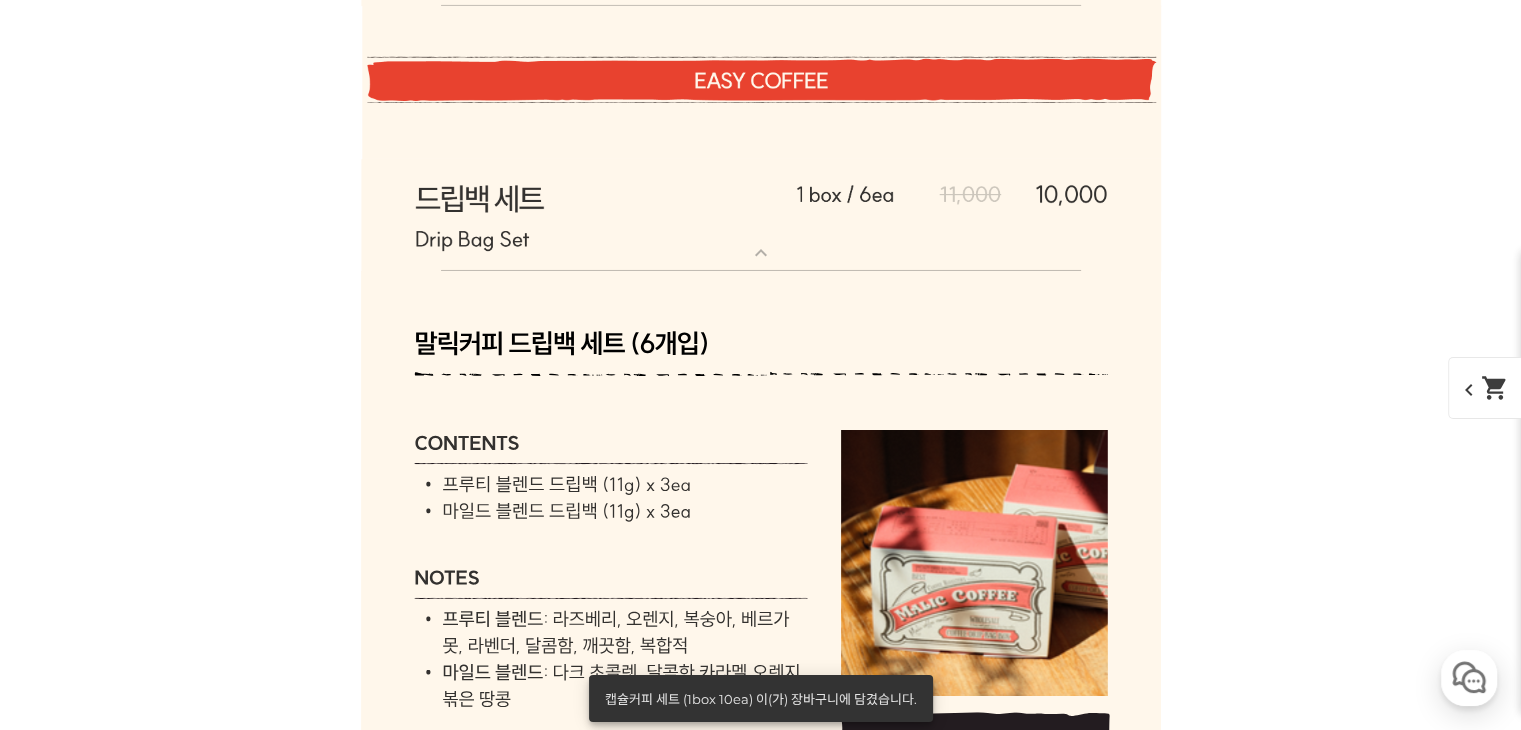 select on "*" 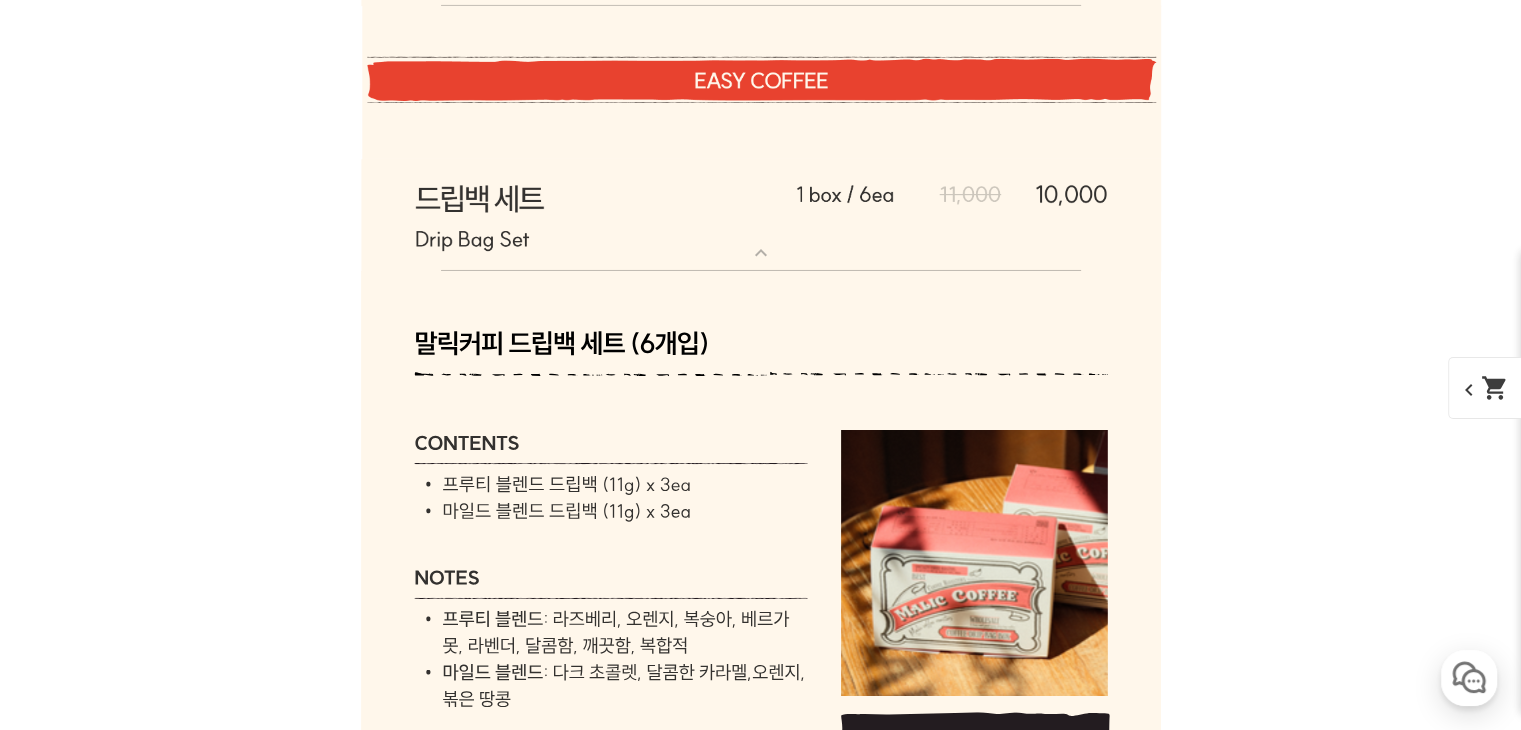 scroll, scrollTop: 0, scrollLeft: 0, axis: both 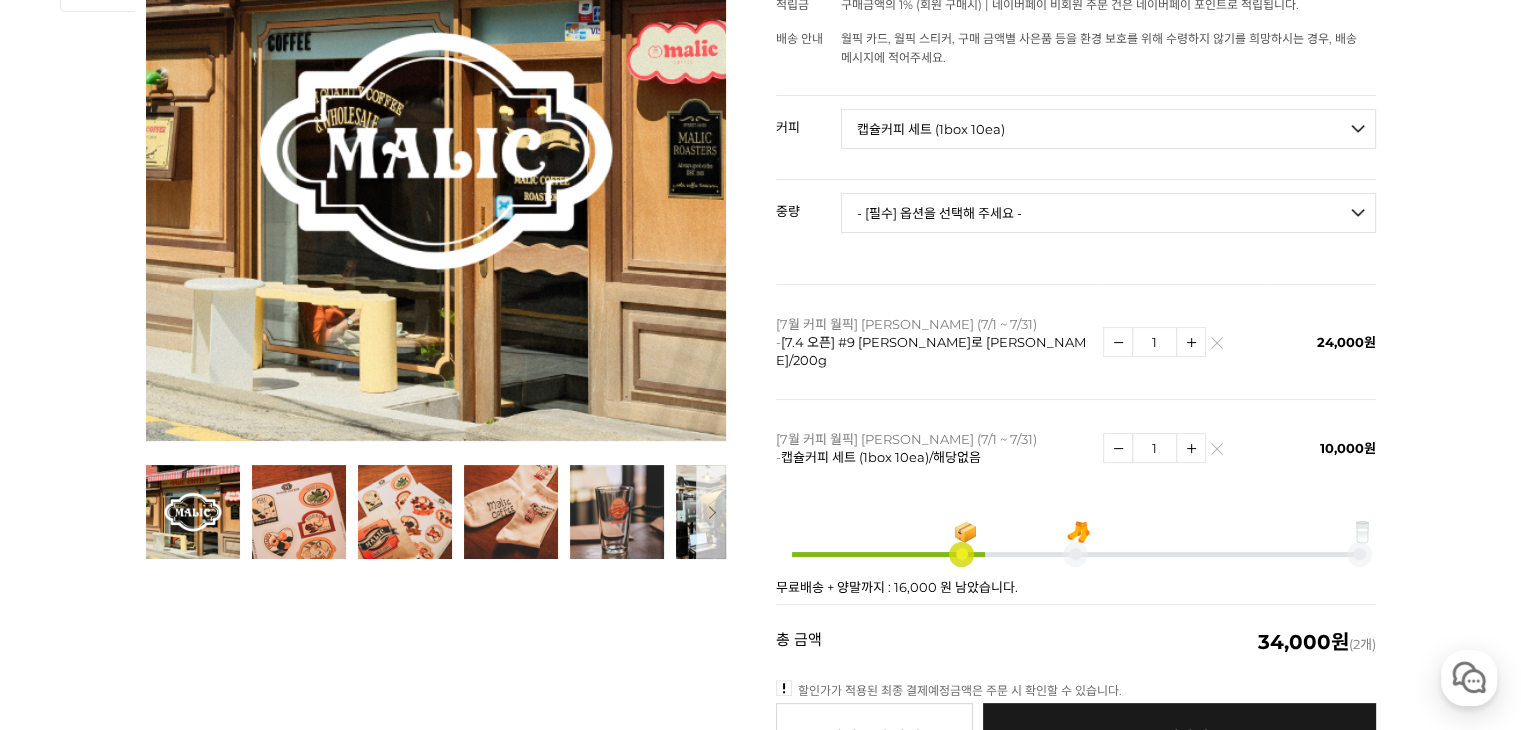 click at bounding box center [1191, 448] 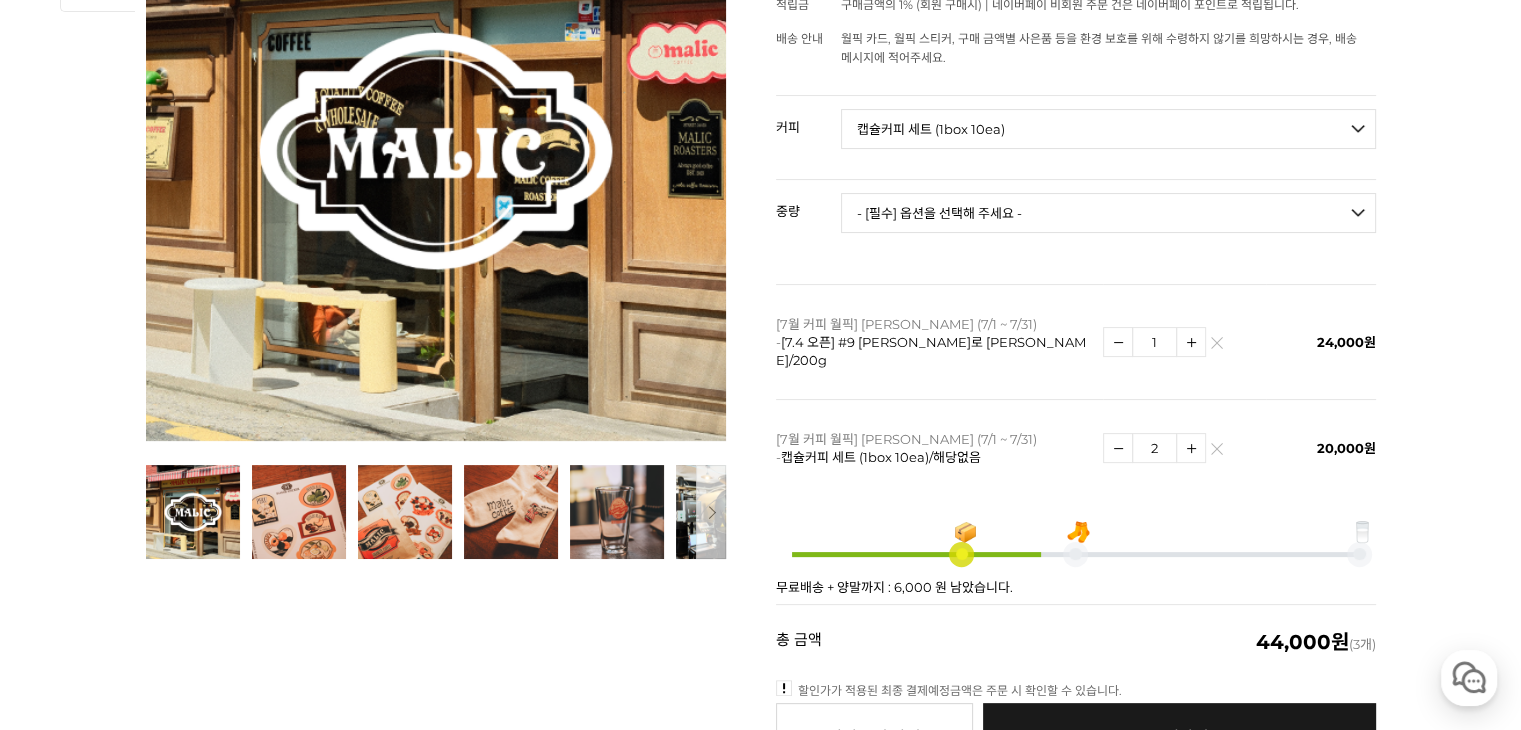 click at bounding box center [1191, 448] 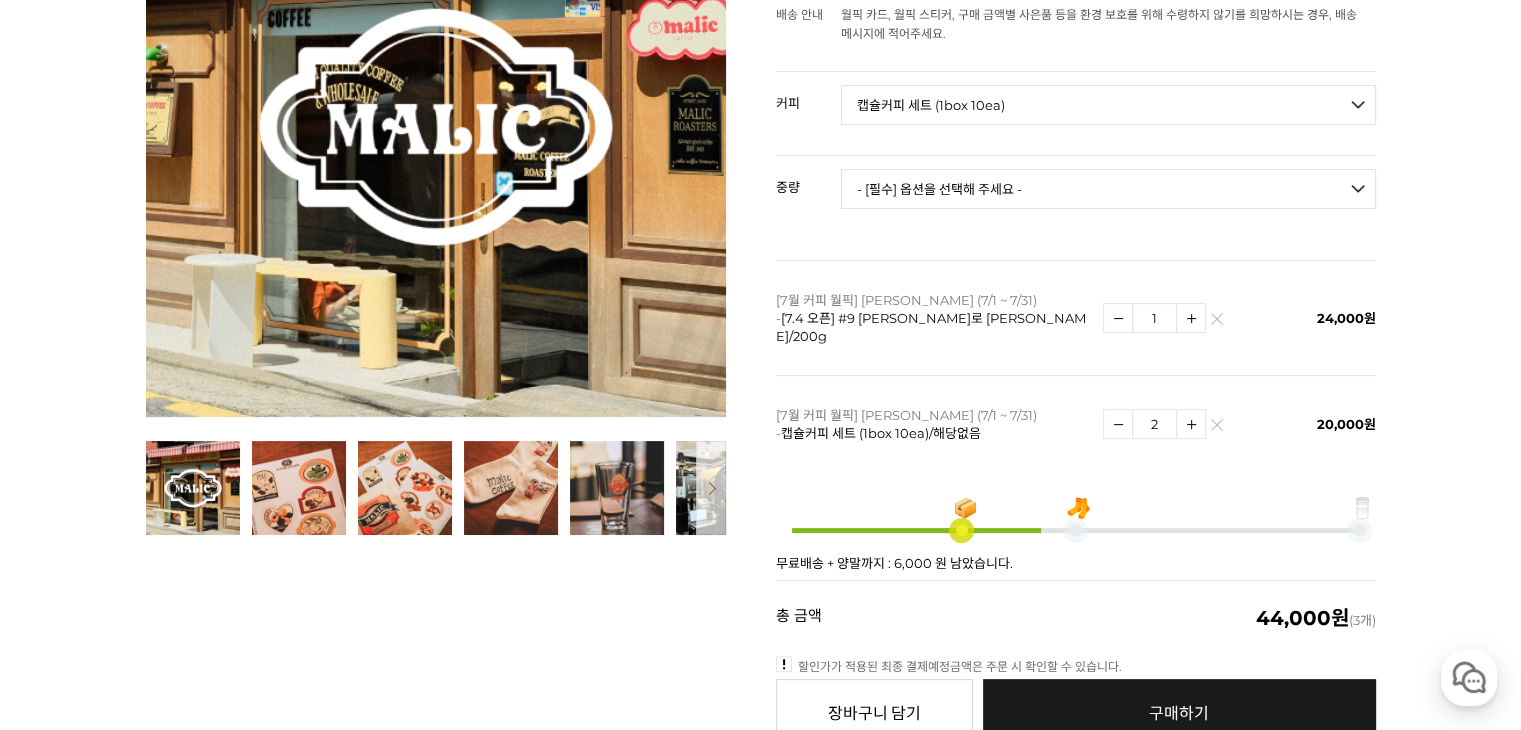 scroll, scrollTop: 400, scrollLeft: 0, axis: vertical 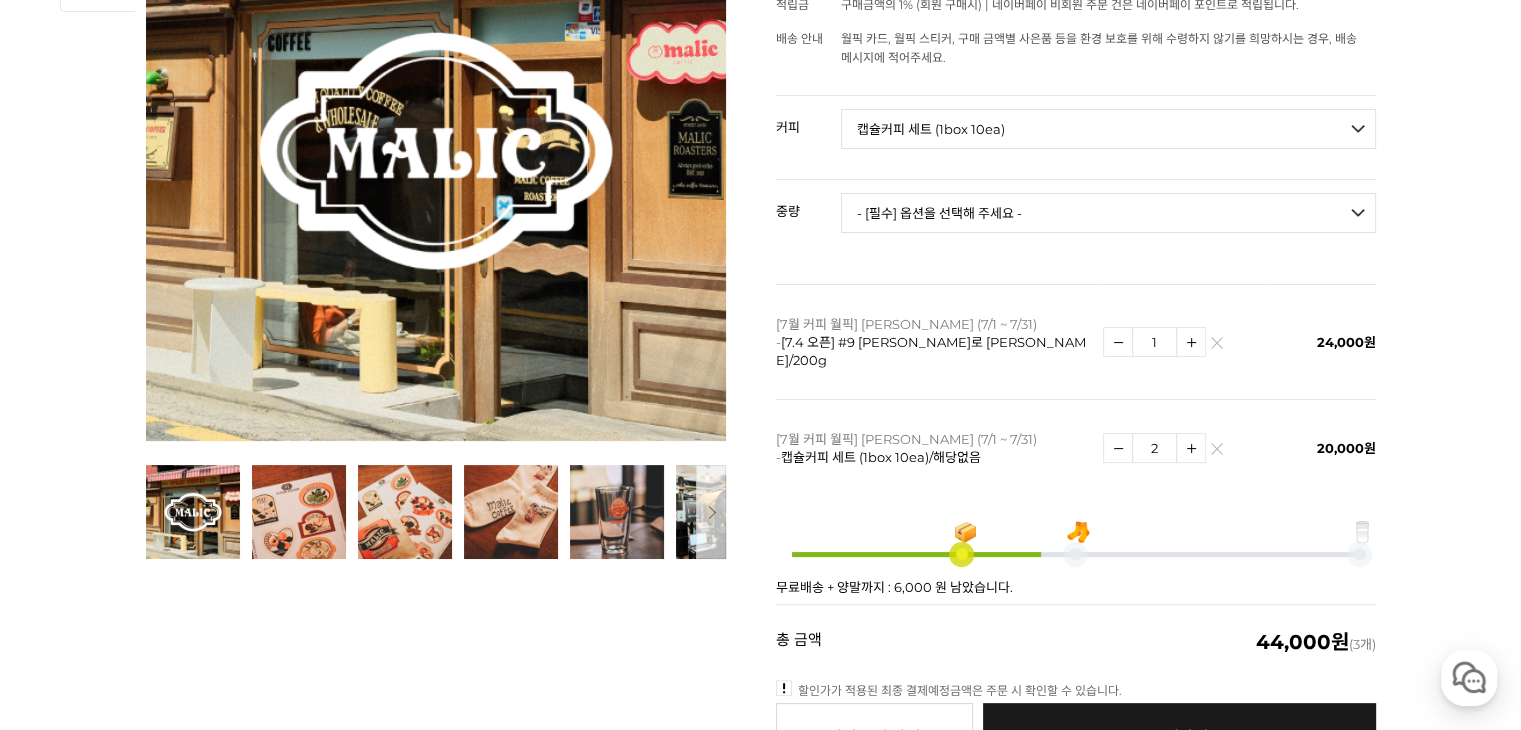 type on "3" 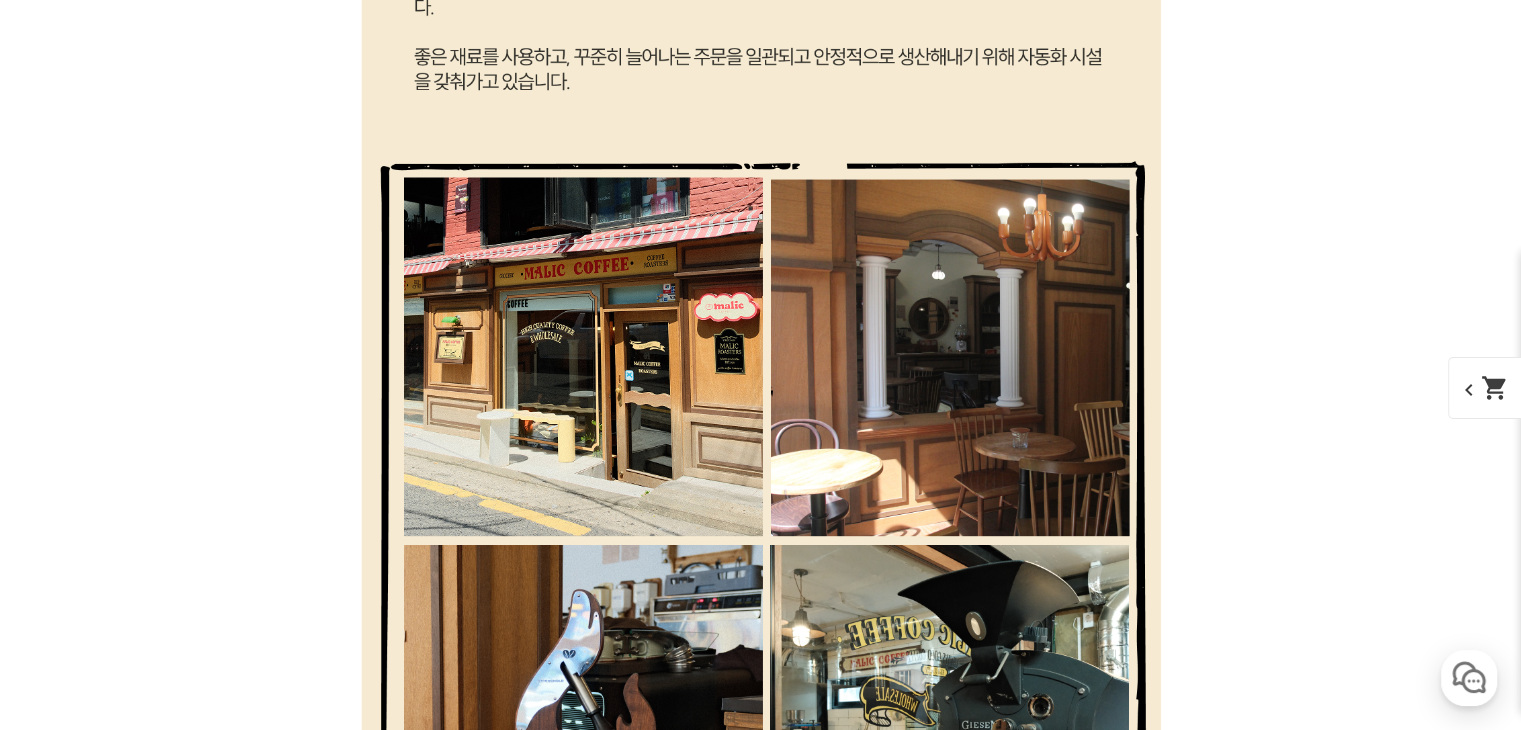 scroll, scrollTop: 3980, scrollLeft: 0, axis: vertical 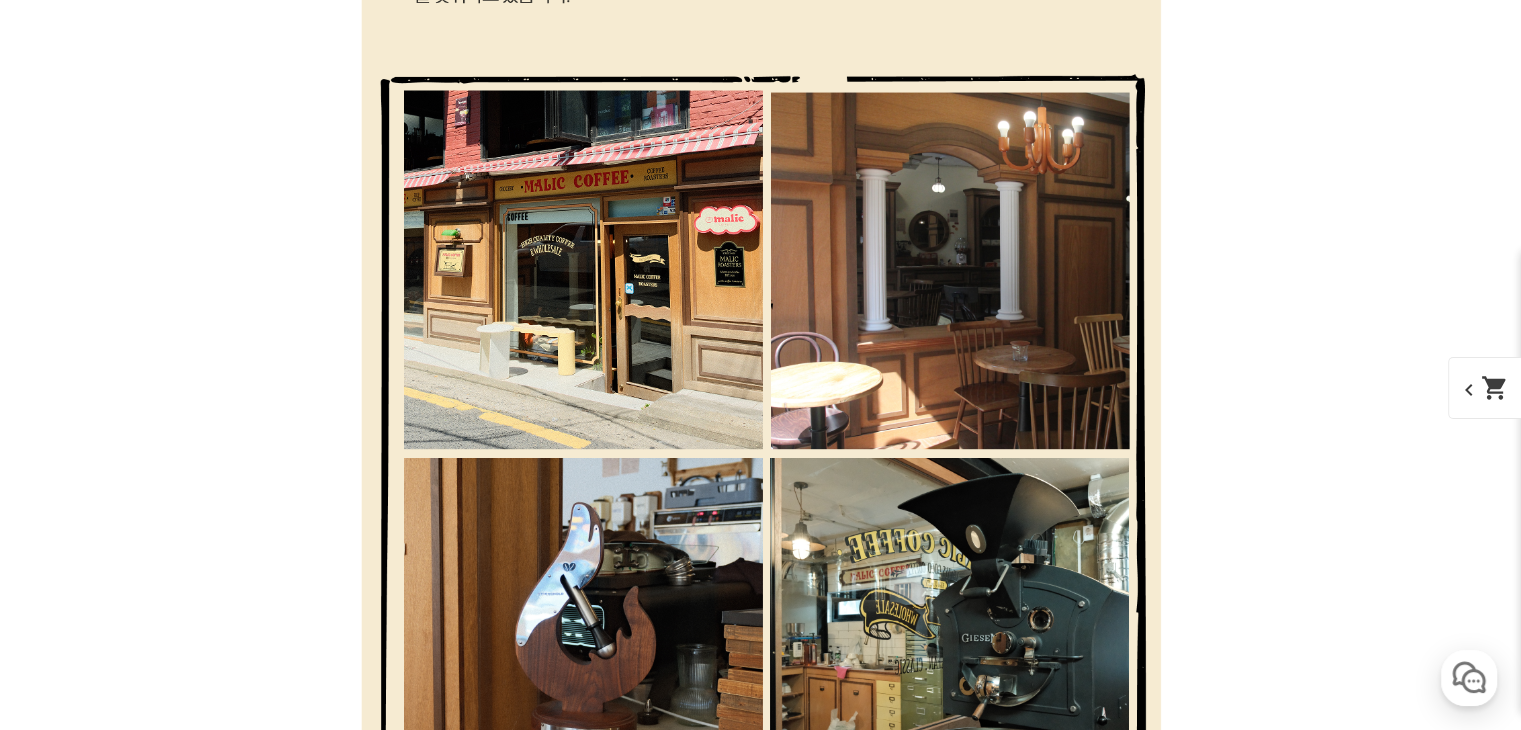 click on "expand_more" at bounding box center (761, 2582) 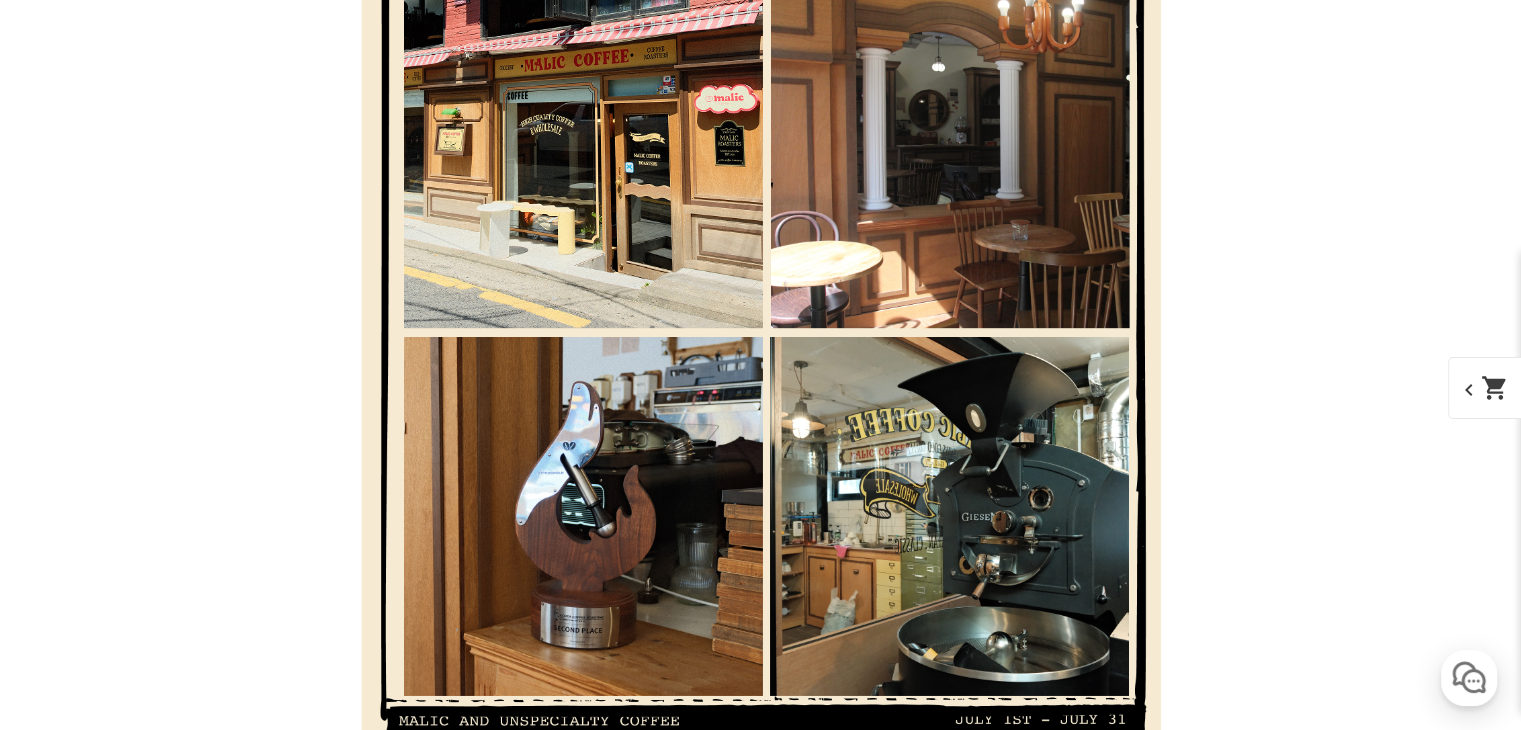 scroll, scrollTop: 3980, scrollLeft: 0, axis: vertical 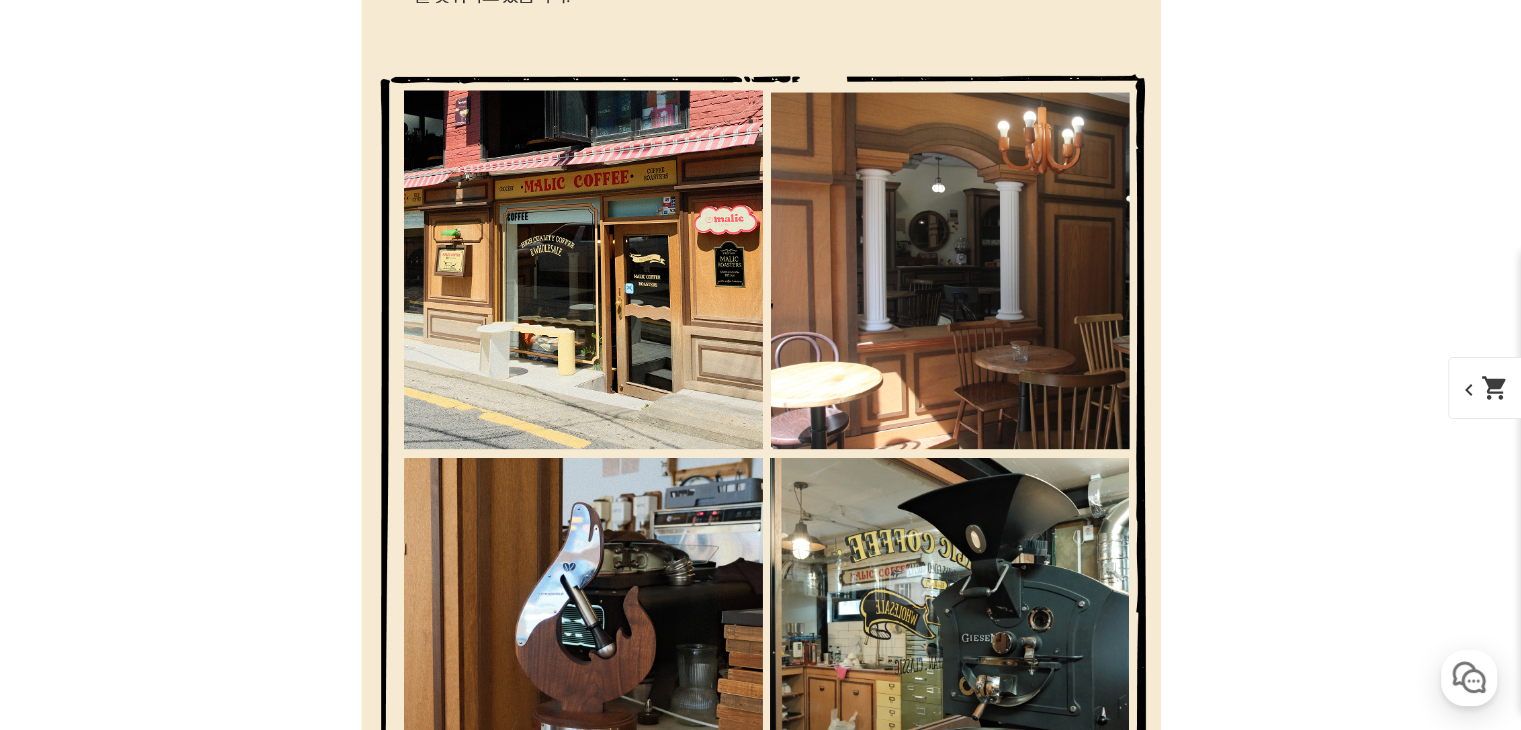click on "expand_more" at bounding box center (761, 2474) 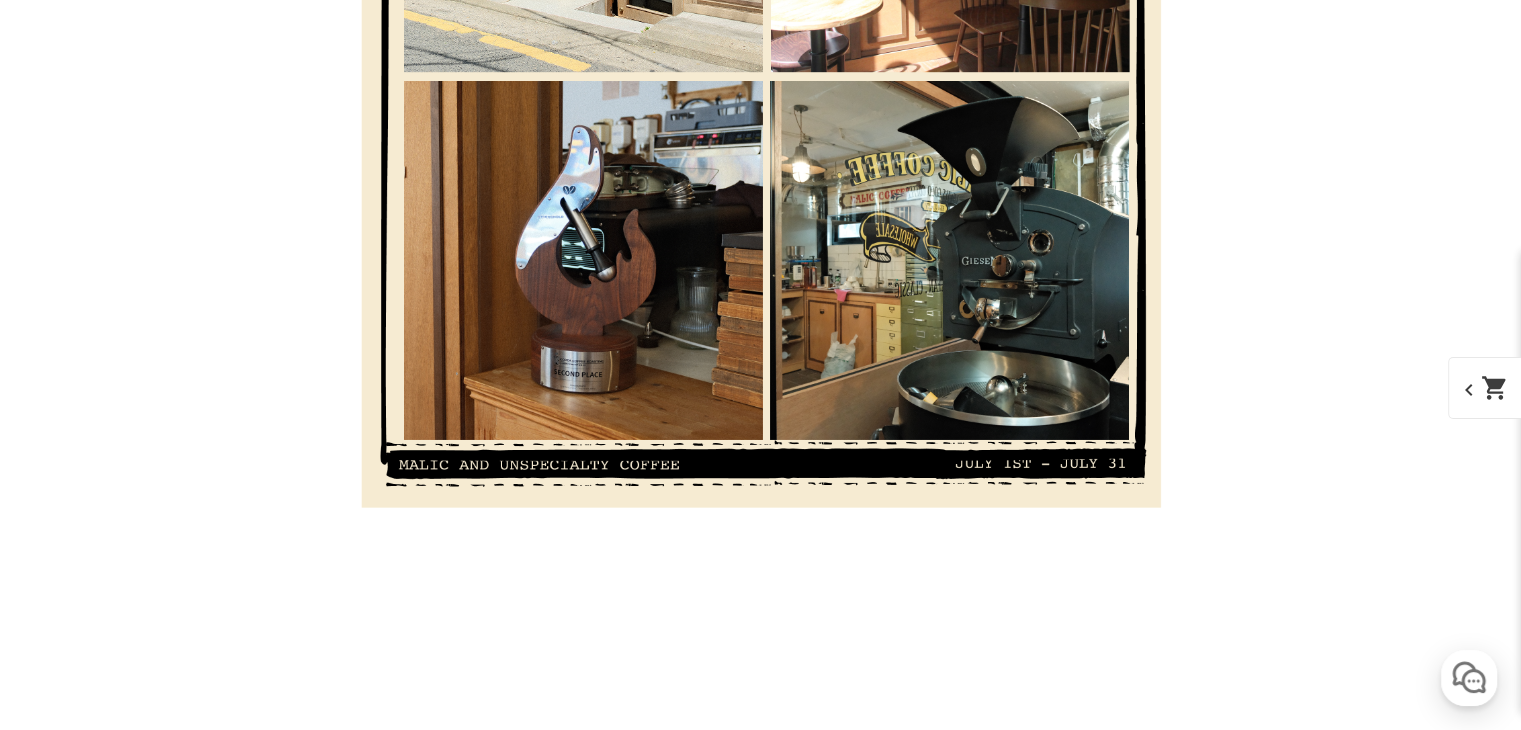 scroll, scrollTop: 4380, scrollLeft: 0, axis: vertical 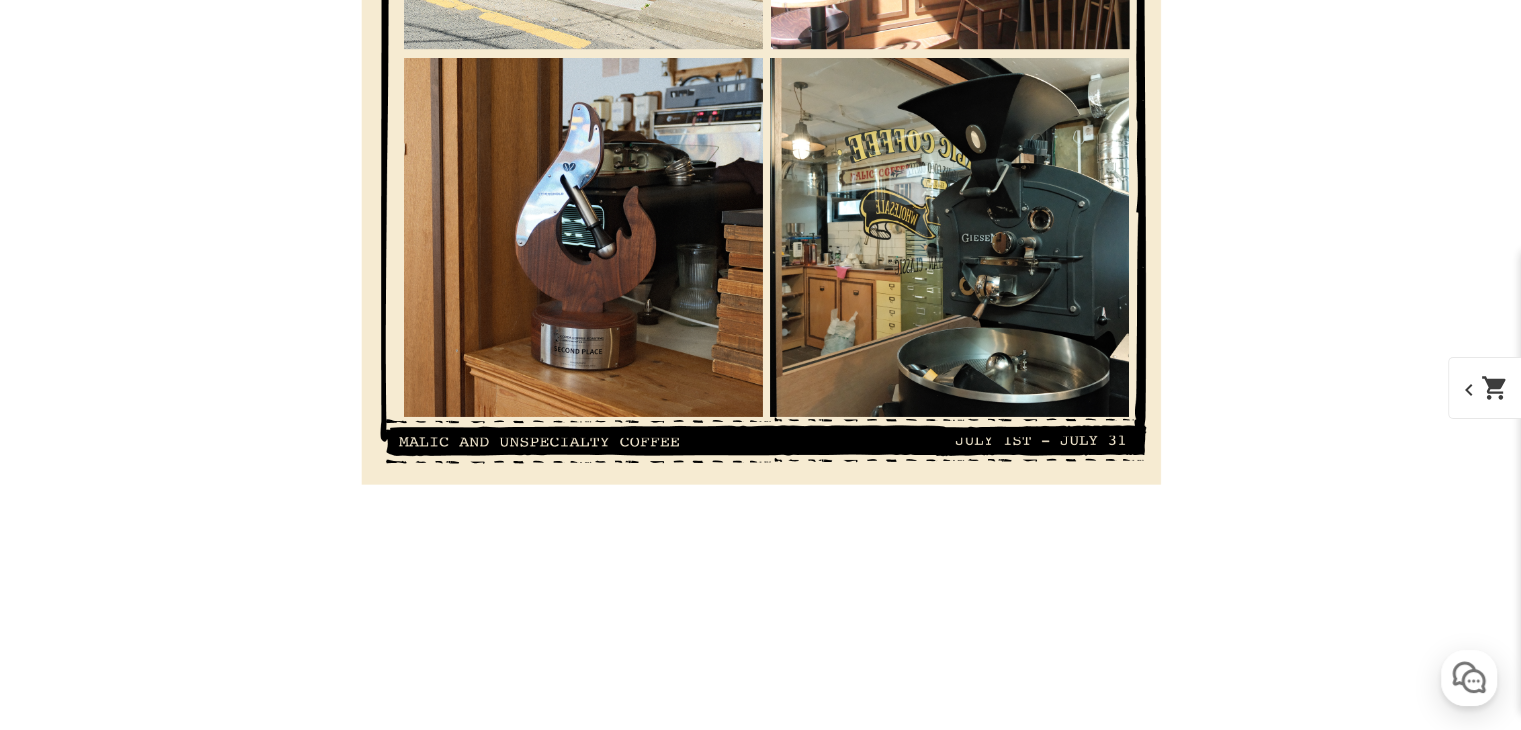 click 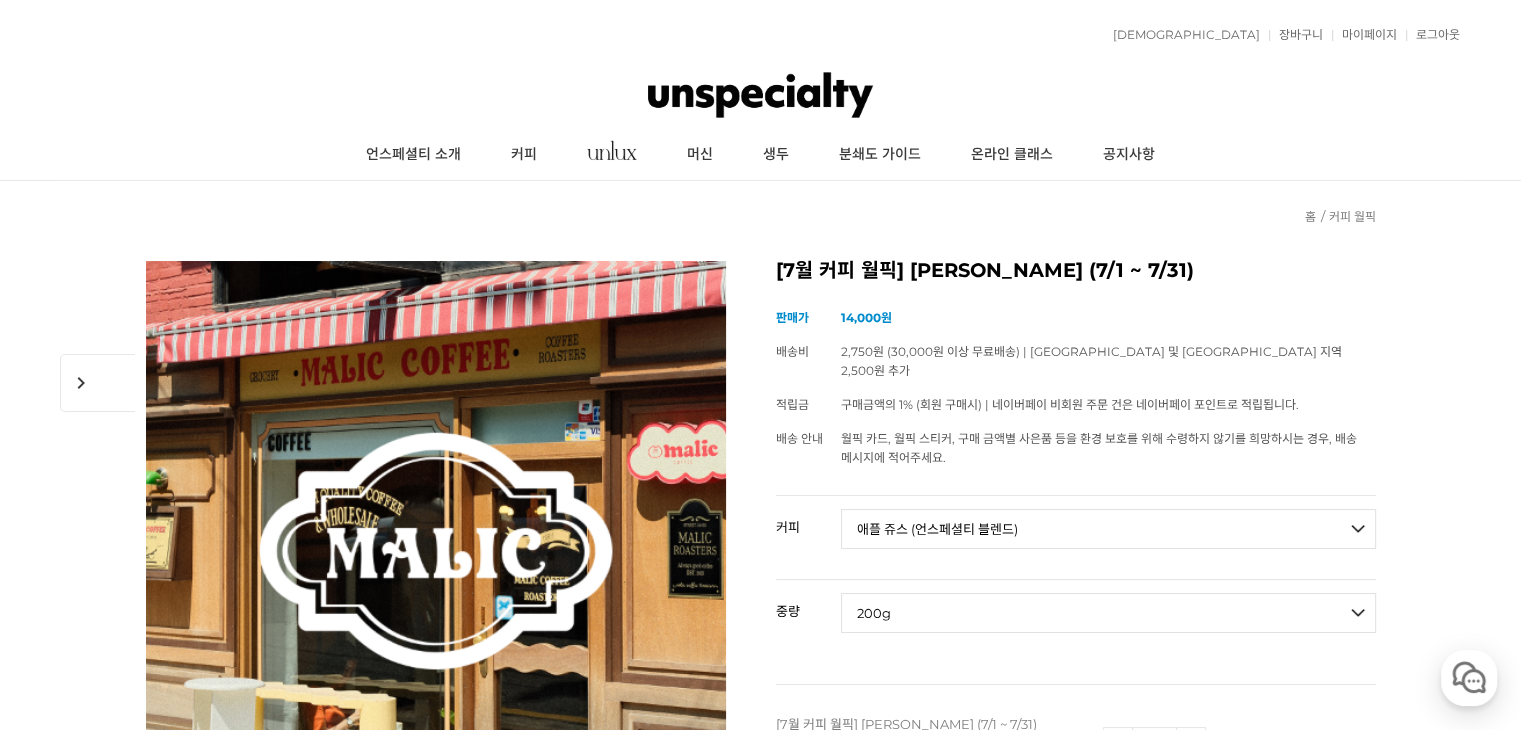 scroll, scrollTop: 600, scrollLeft: 0, axis: vertical 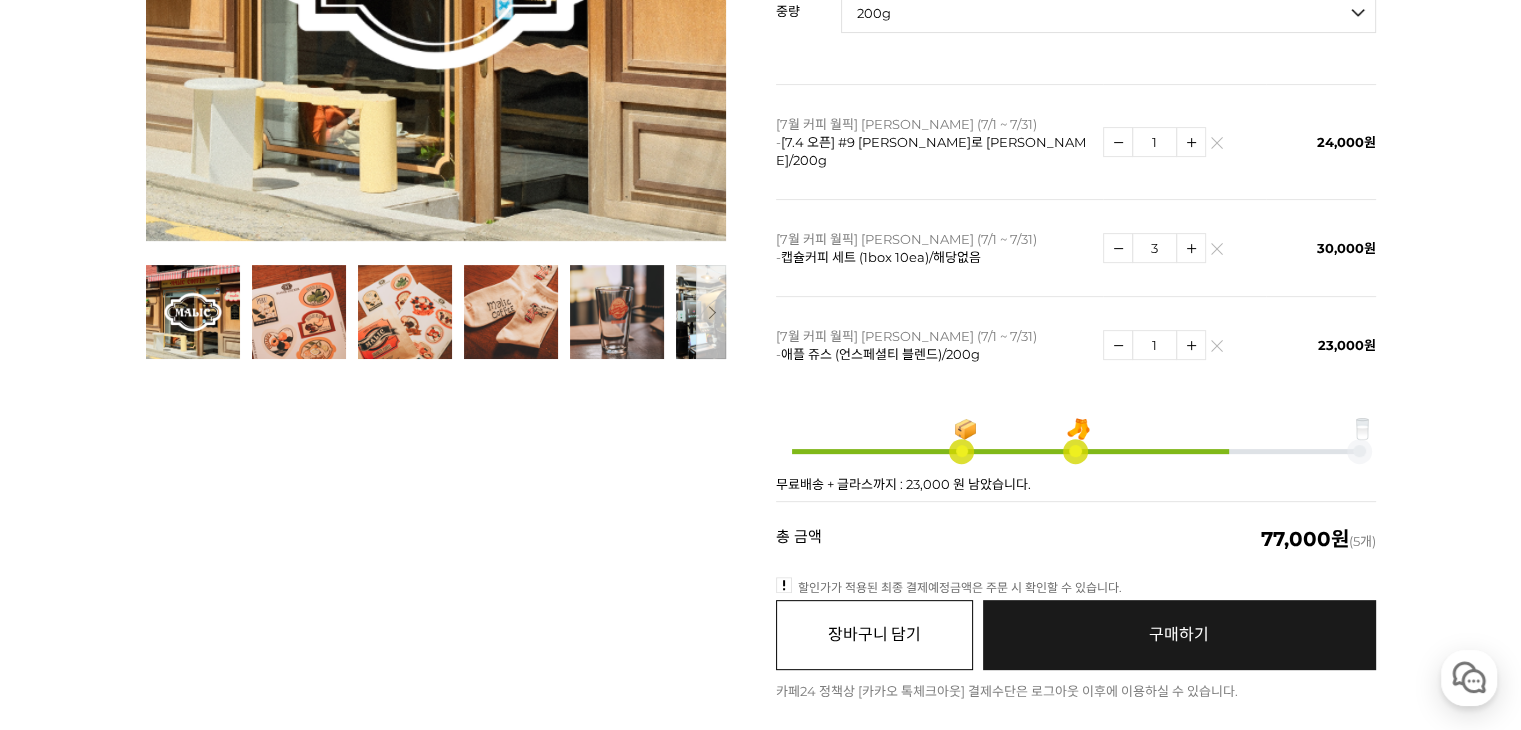 click on "장바구니 담기" at bounding box center (874, 635) 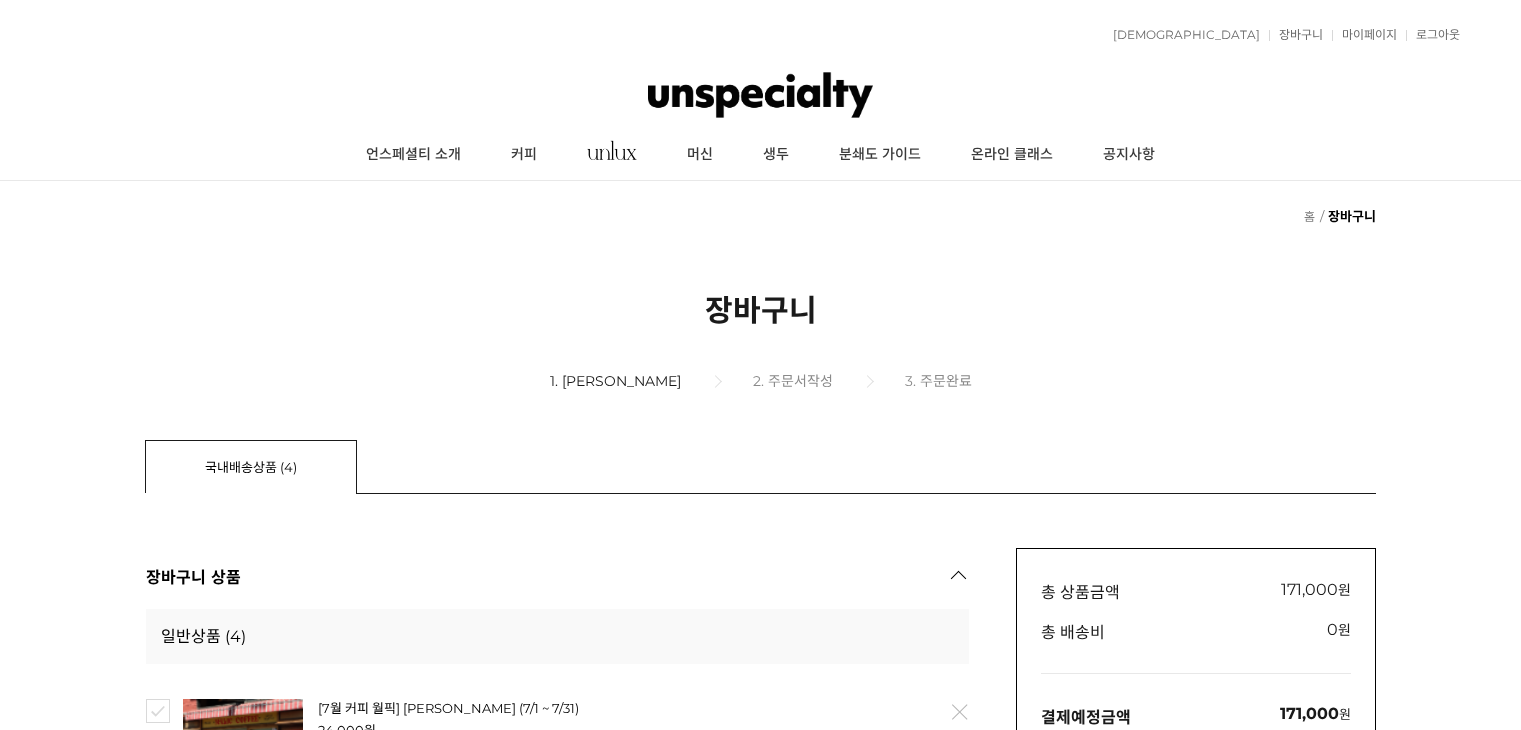scroll, scrollTop: 0, scrollLeft: 0, axis: both 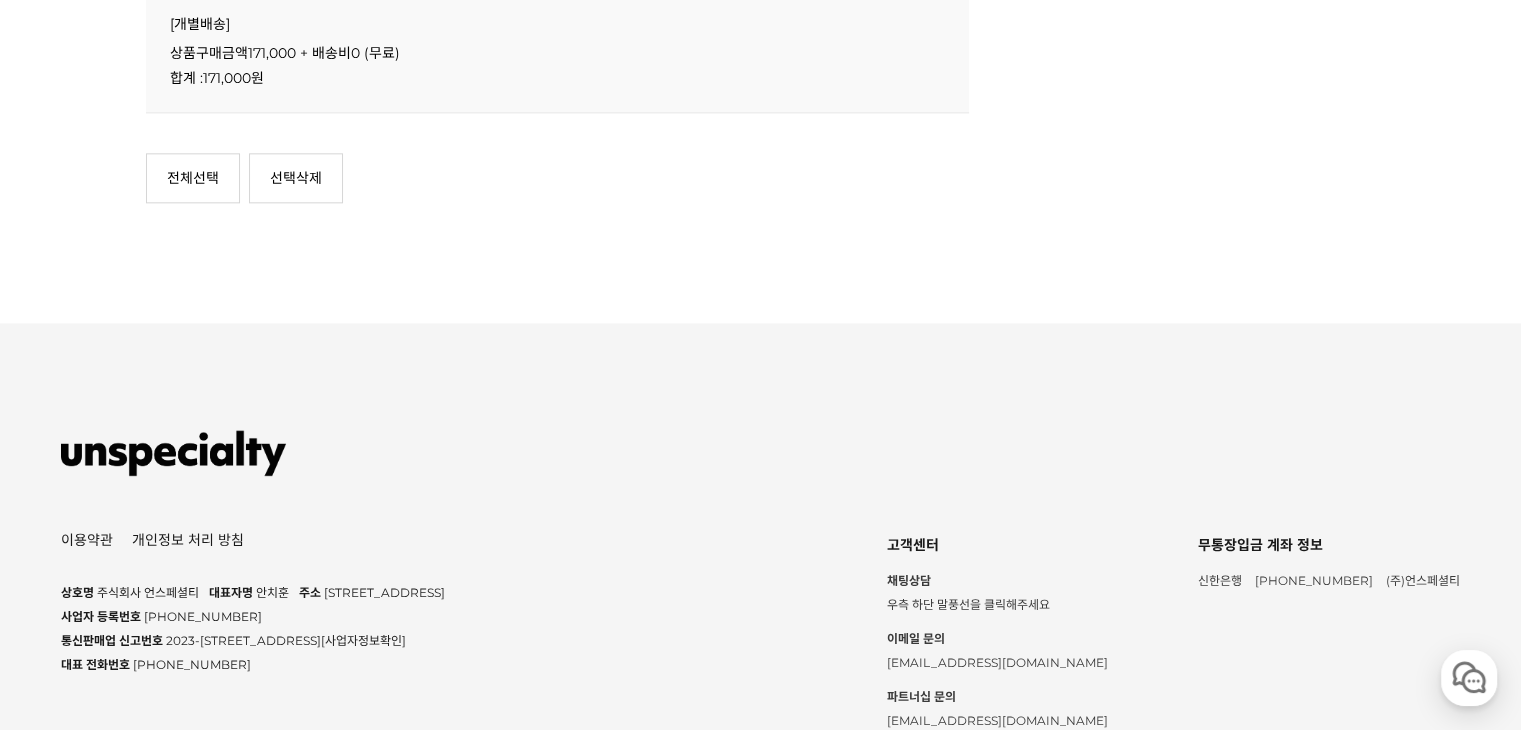click on "일반상품 (4)
[7월 커피 월픽] 말릭 커피 (7/1 ~ 7/31)
24,000 원
-0 원
배송 :
0원 [무료] / 개별배송
배송주기
240원
상품중량:  1.00kg * 1개 = 1.00kg" at bounding box center [557, -844] 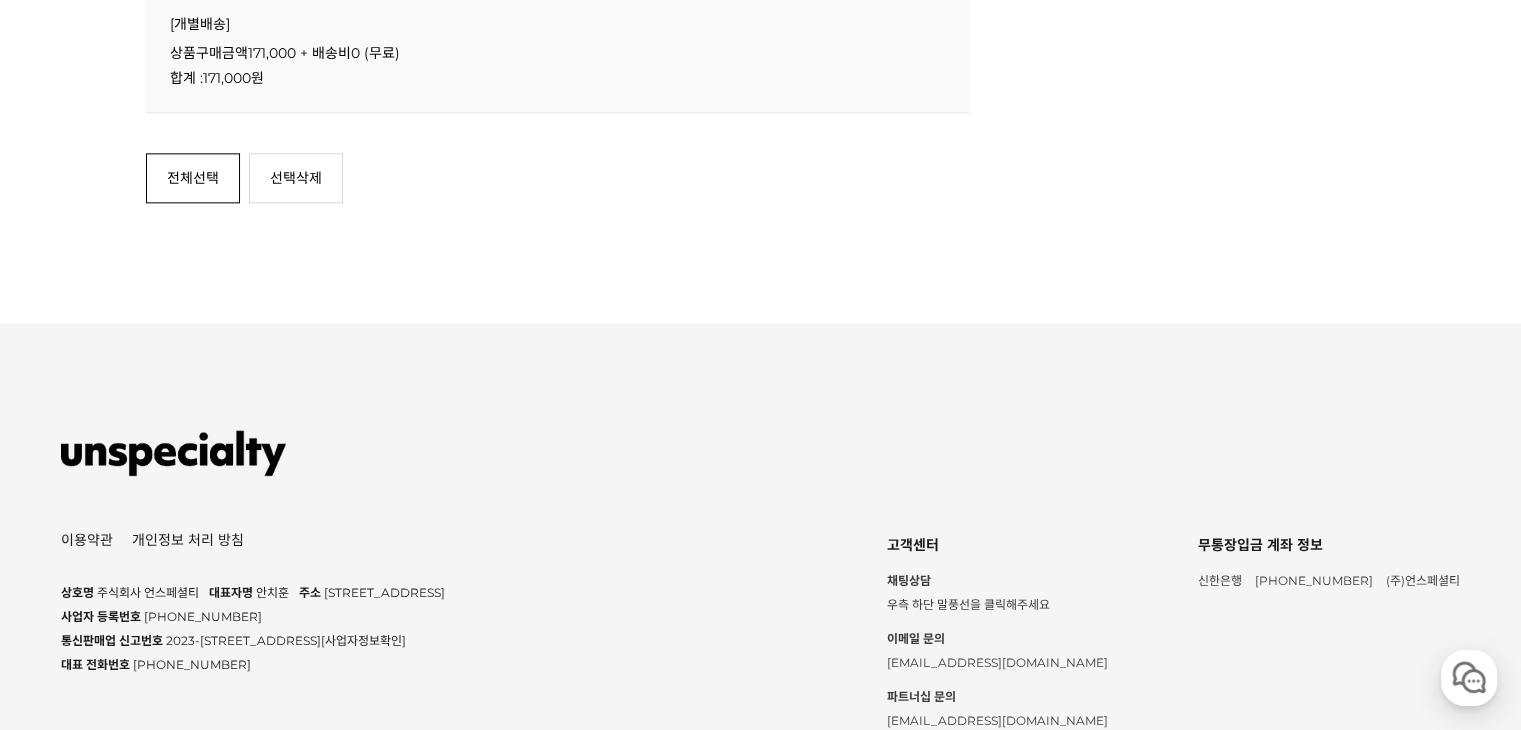click on "전체선택" at bounding box center (193, 178) 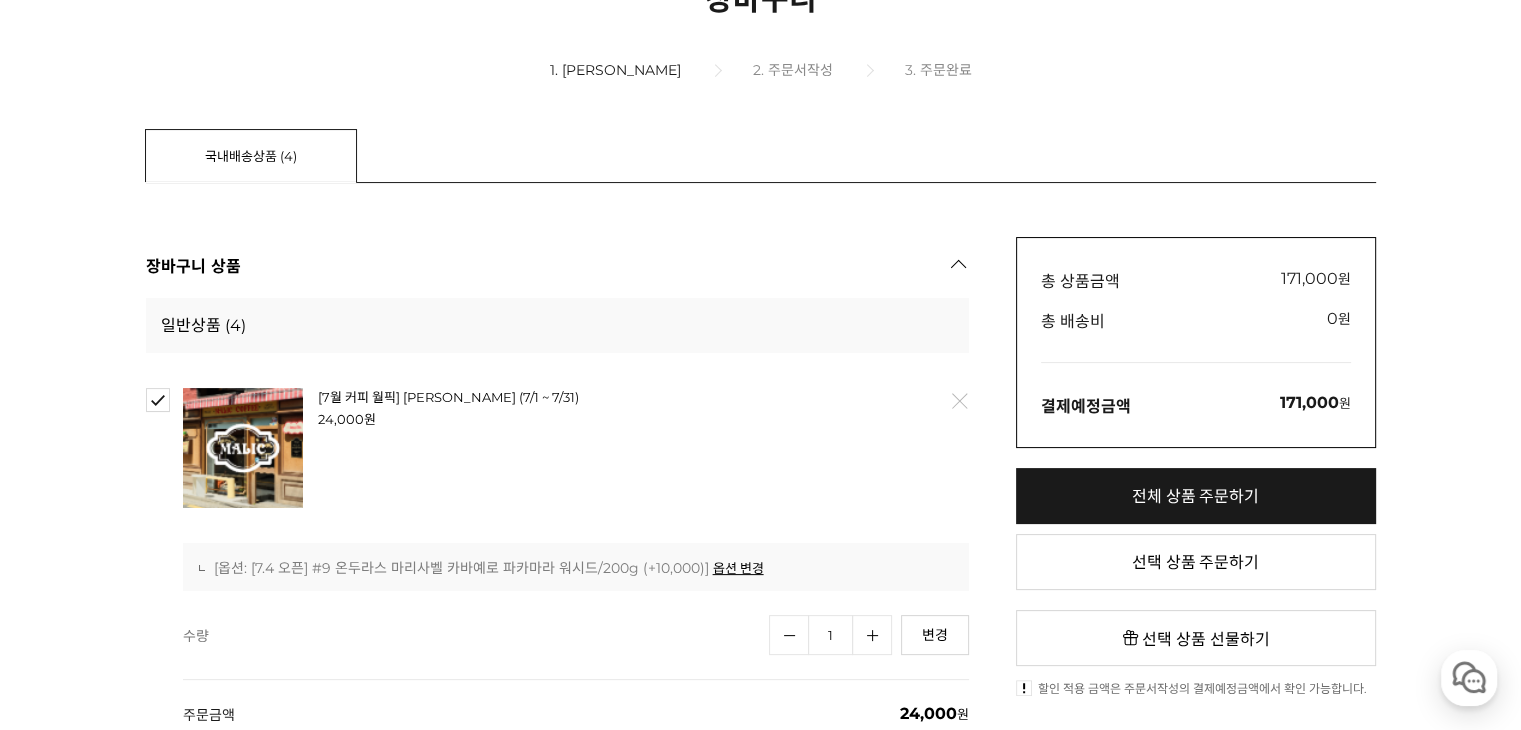 scroll, scrollTop: 300, scrollLeft: 0, axis: vertical 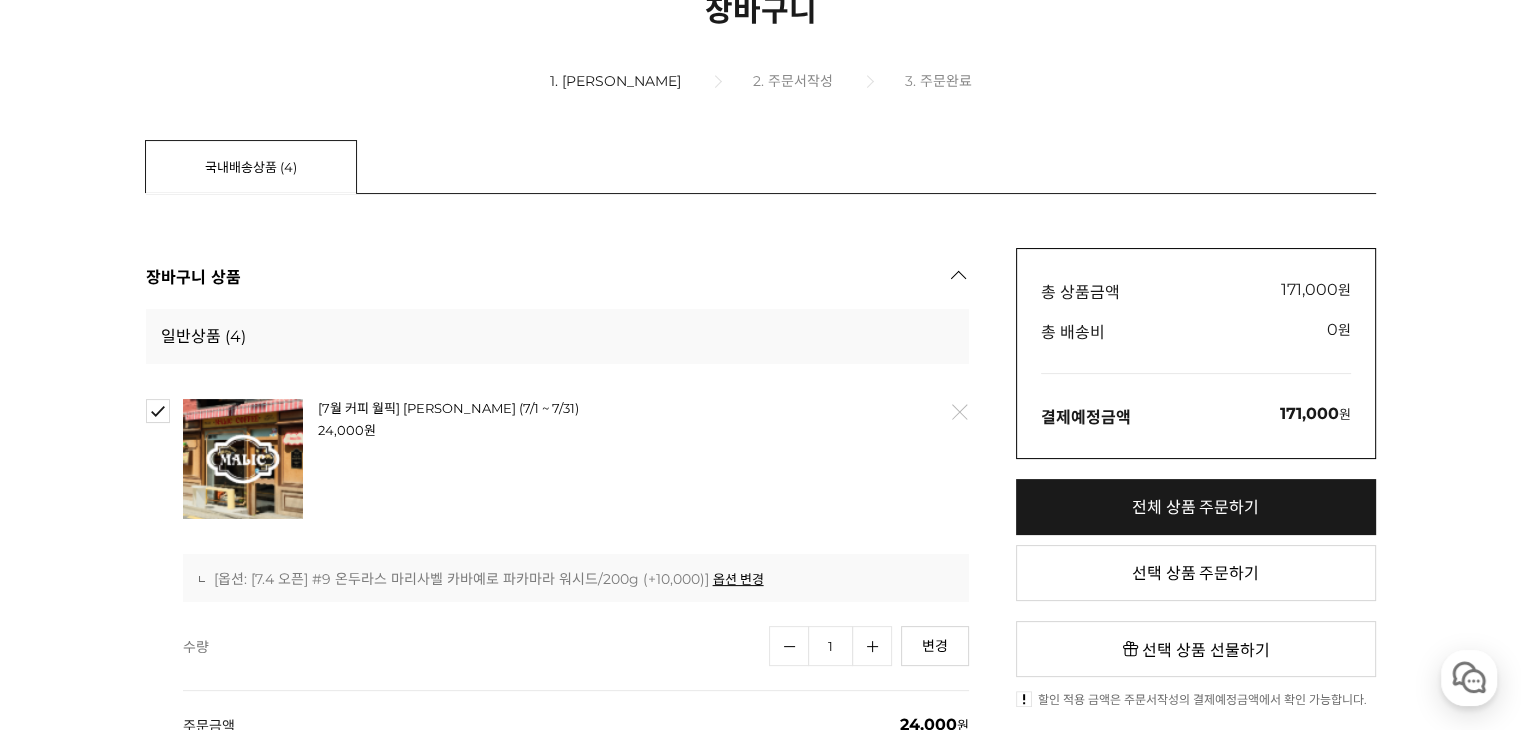 click on "전체 상품 주문하기" at bounding box center (1196, 507) 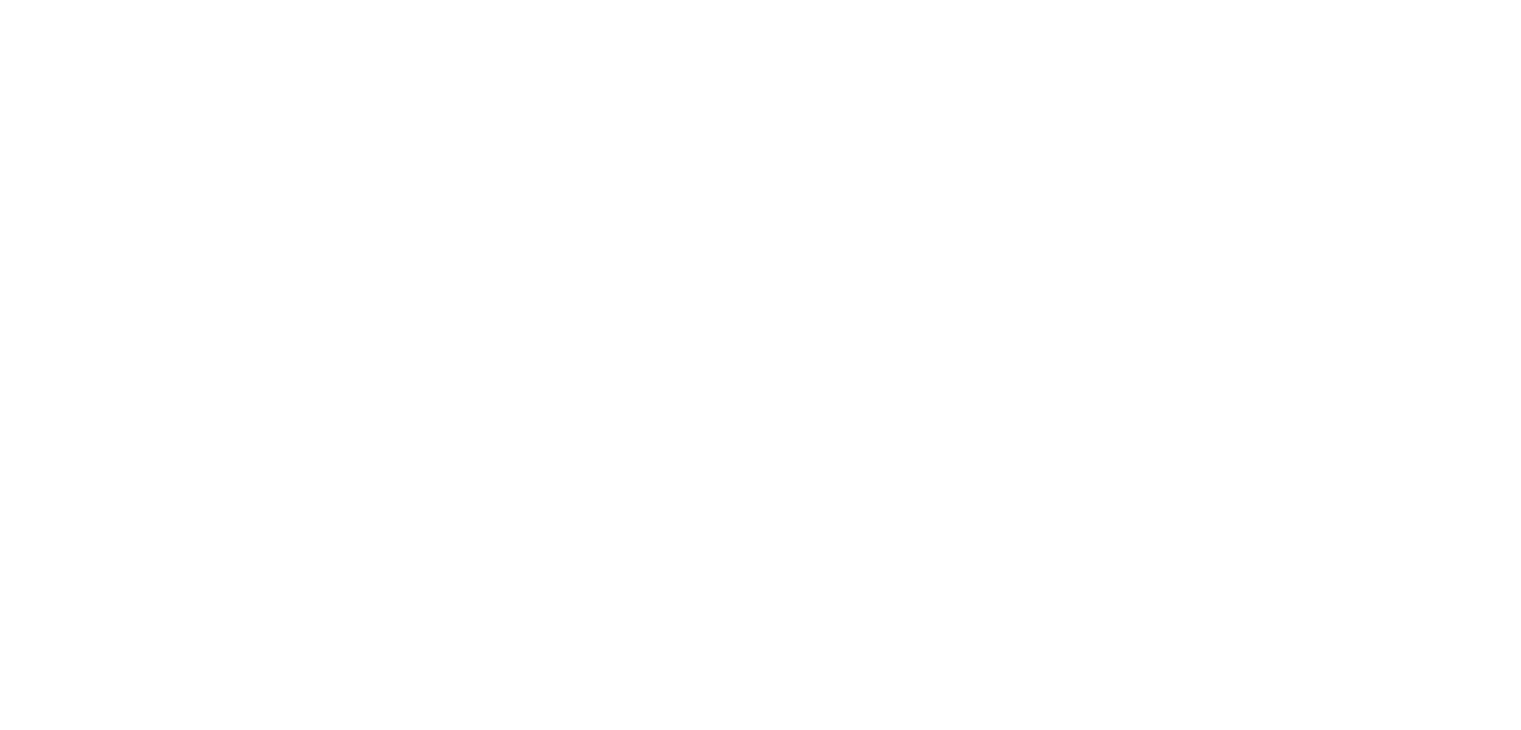 scroll, scrollTop: 0, scrollLeft: 0, axis: both 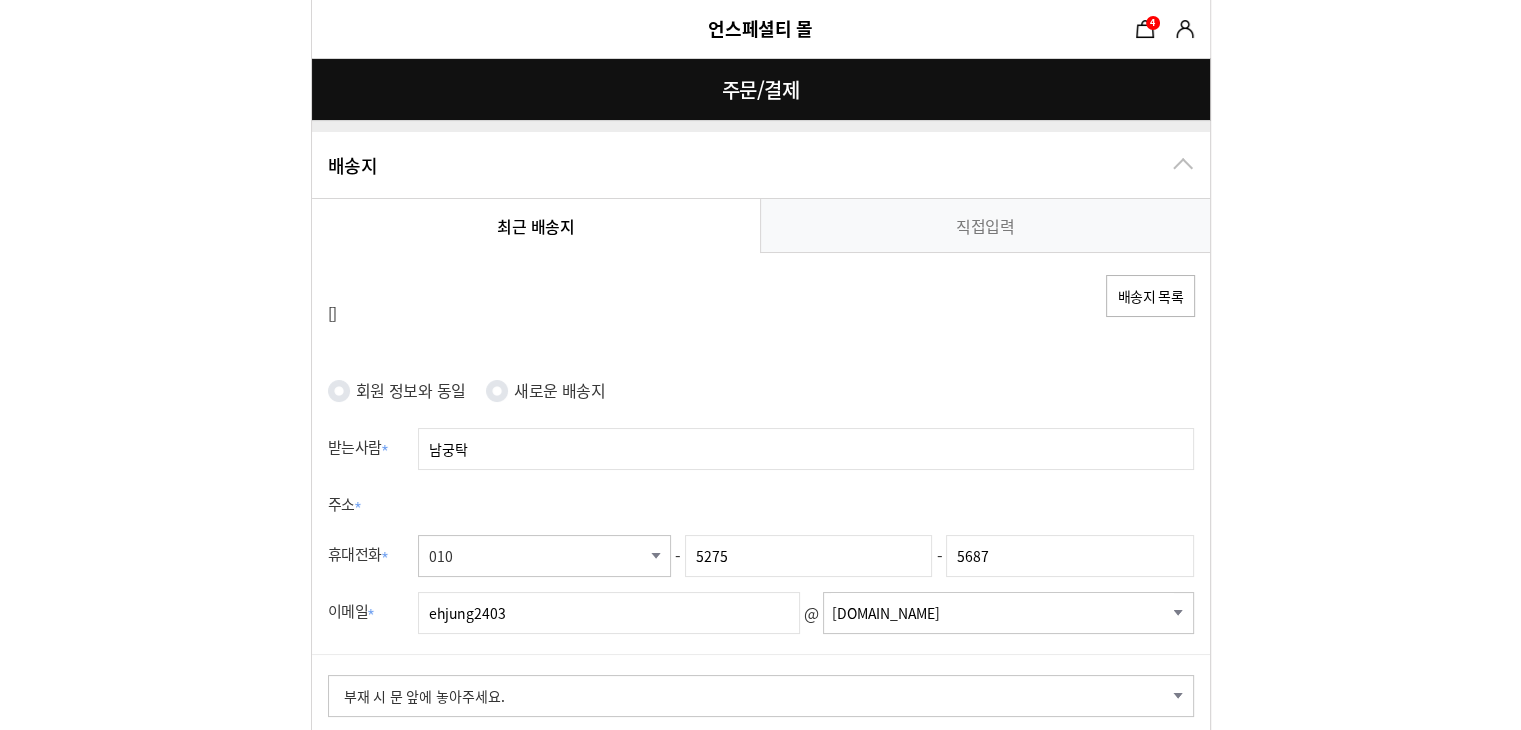 click on "회원 정보와 동일" at bounding box center (411, 390) 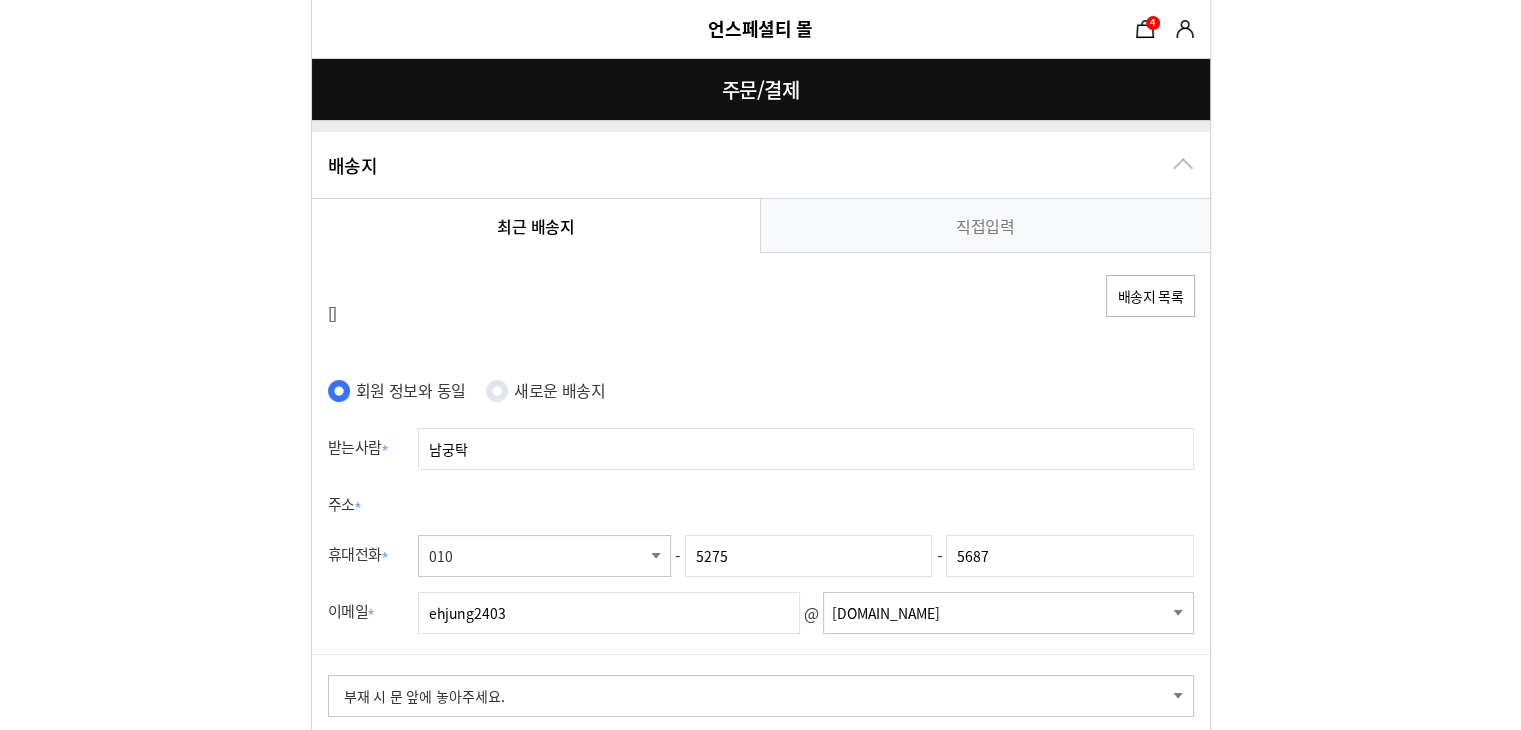 click on "남궁탁" at bounding box center (806, 449) 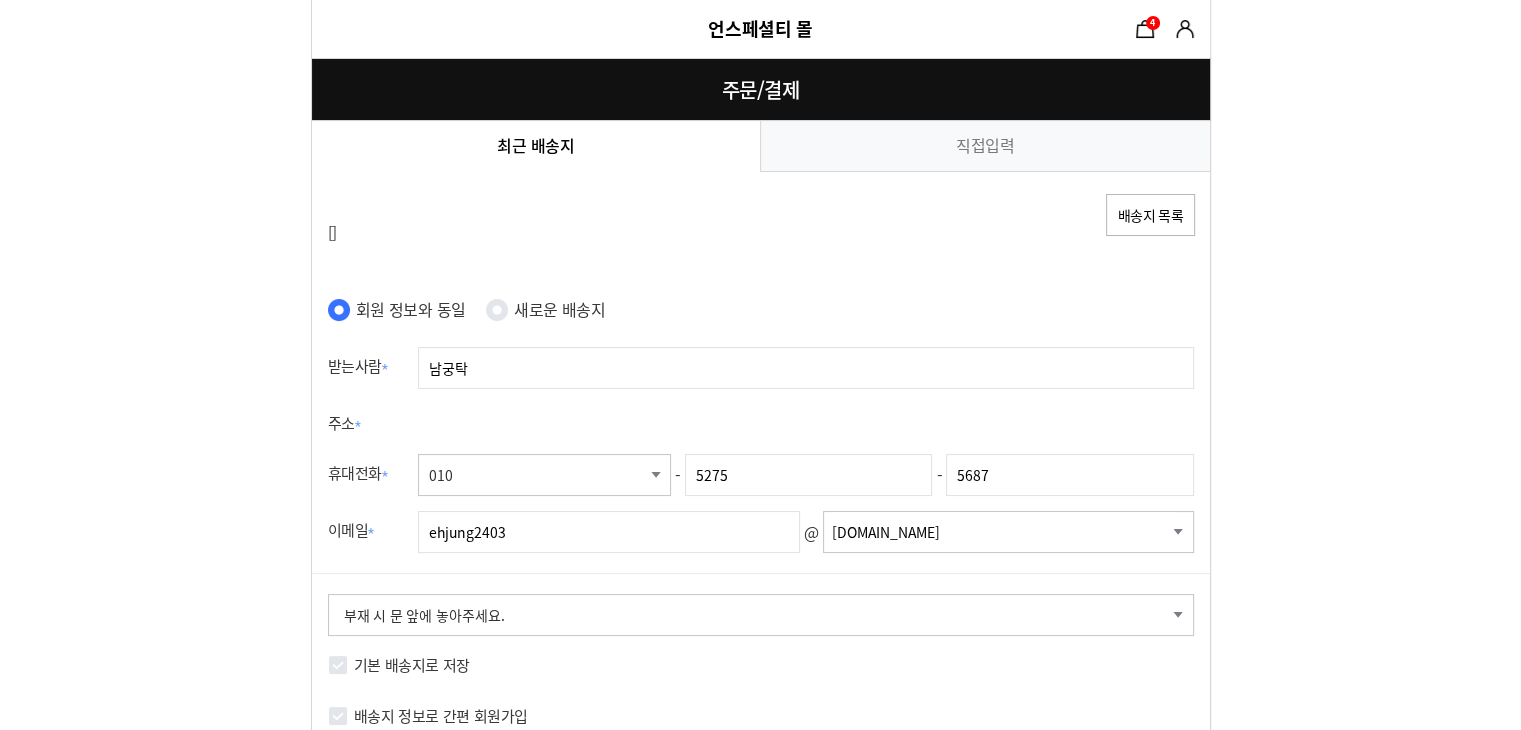 scroll, scrollTop: 0, scrollLeft: 0, axis: both 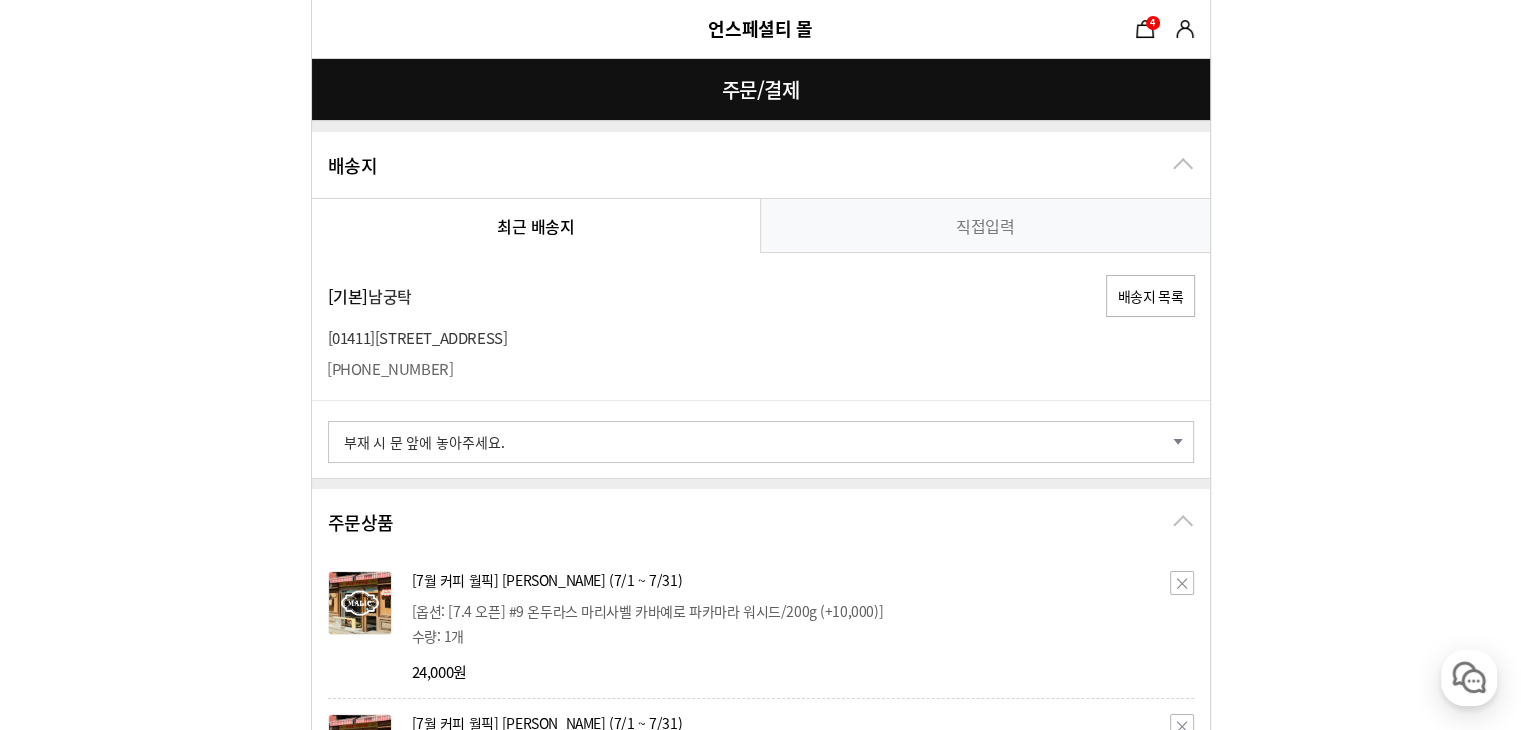 click on "배송지 목록" at bounding box center [1150, 296] 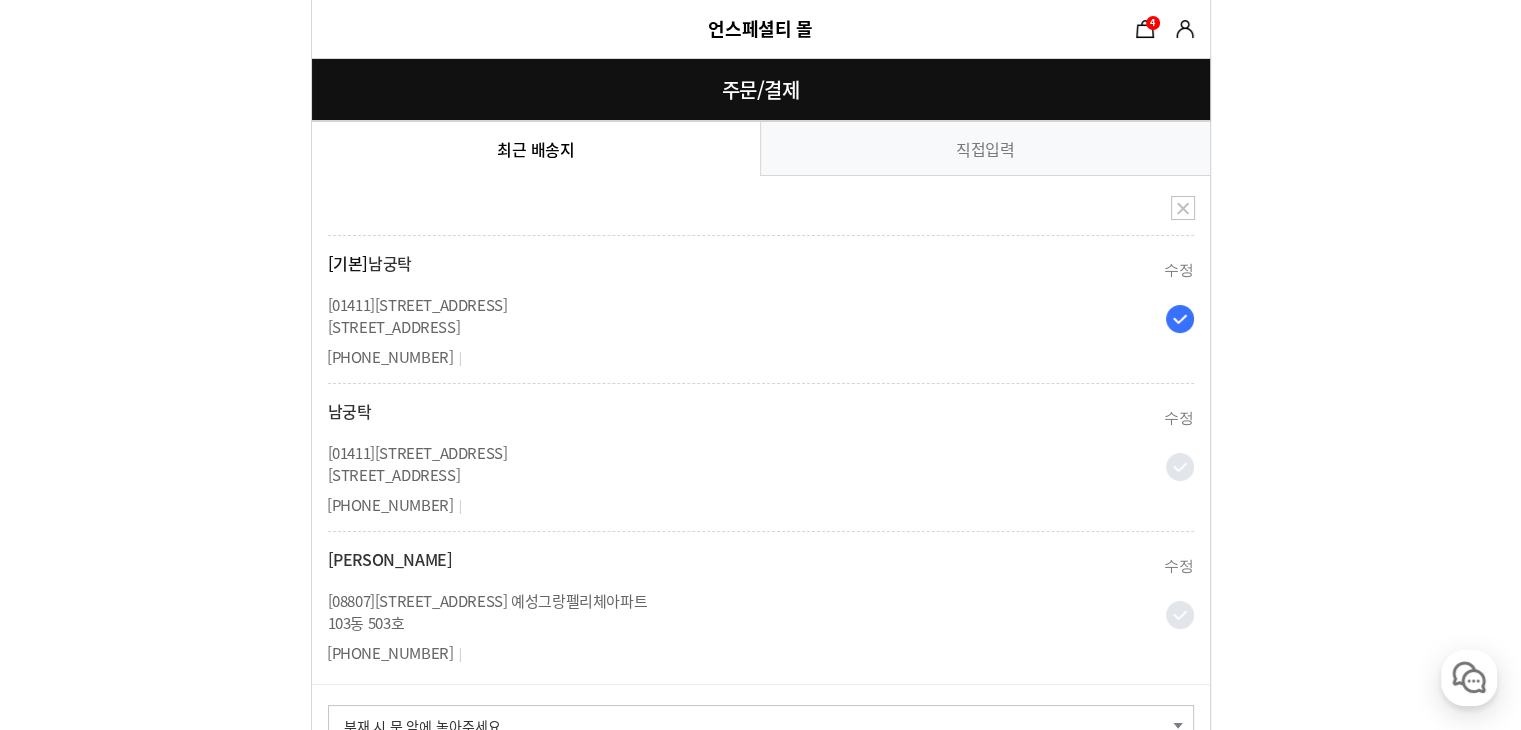 scroll, scrollTop: 200, scrollLeft: 0, axis: vertical 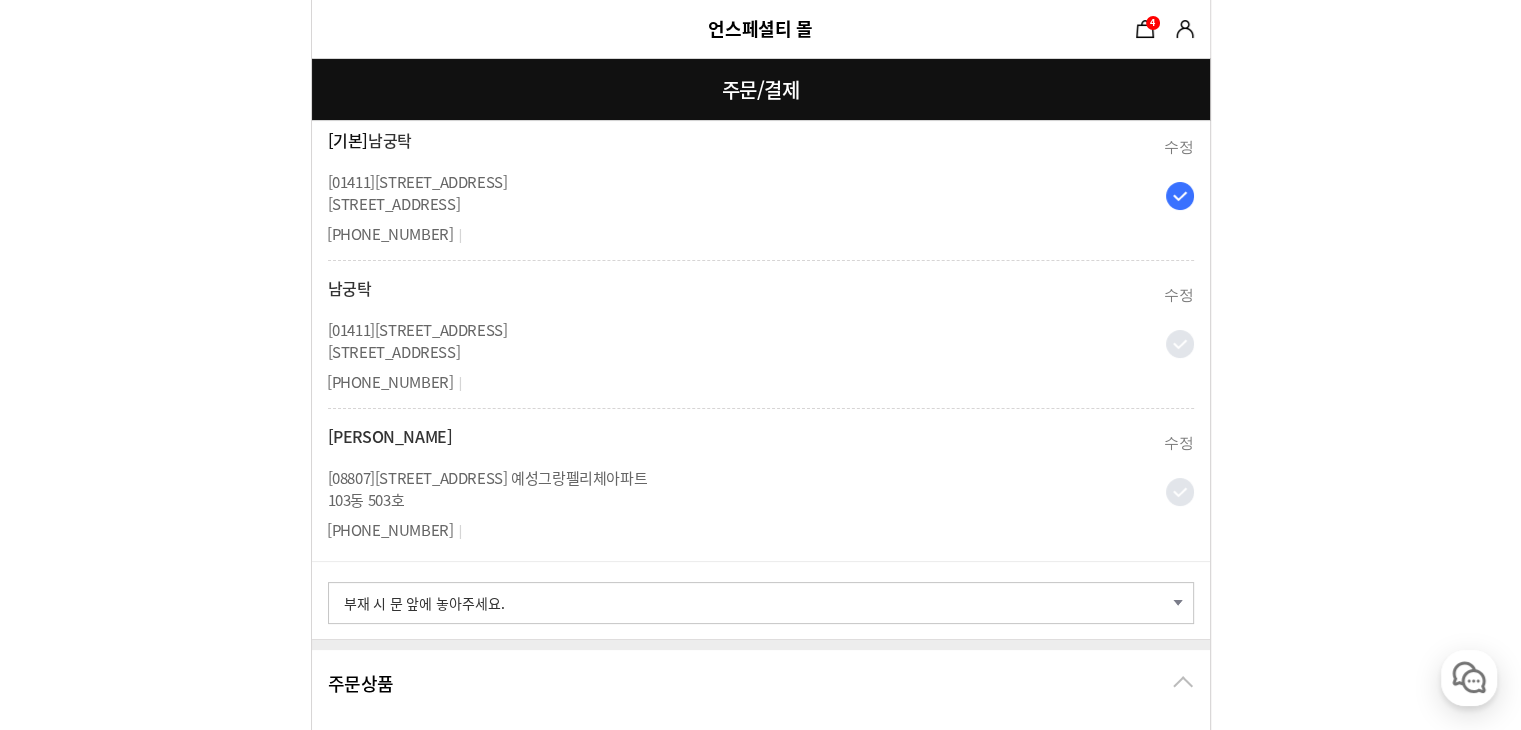 click at bounding box center [1180, 492] 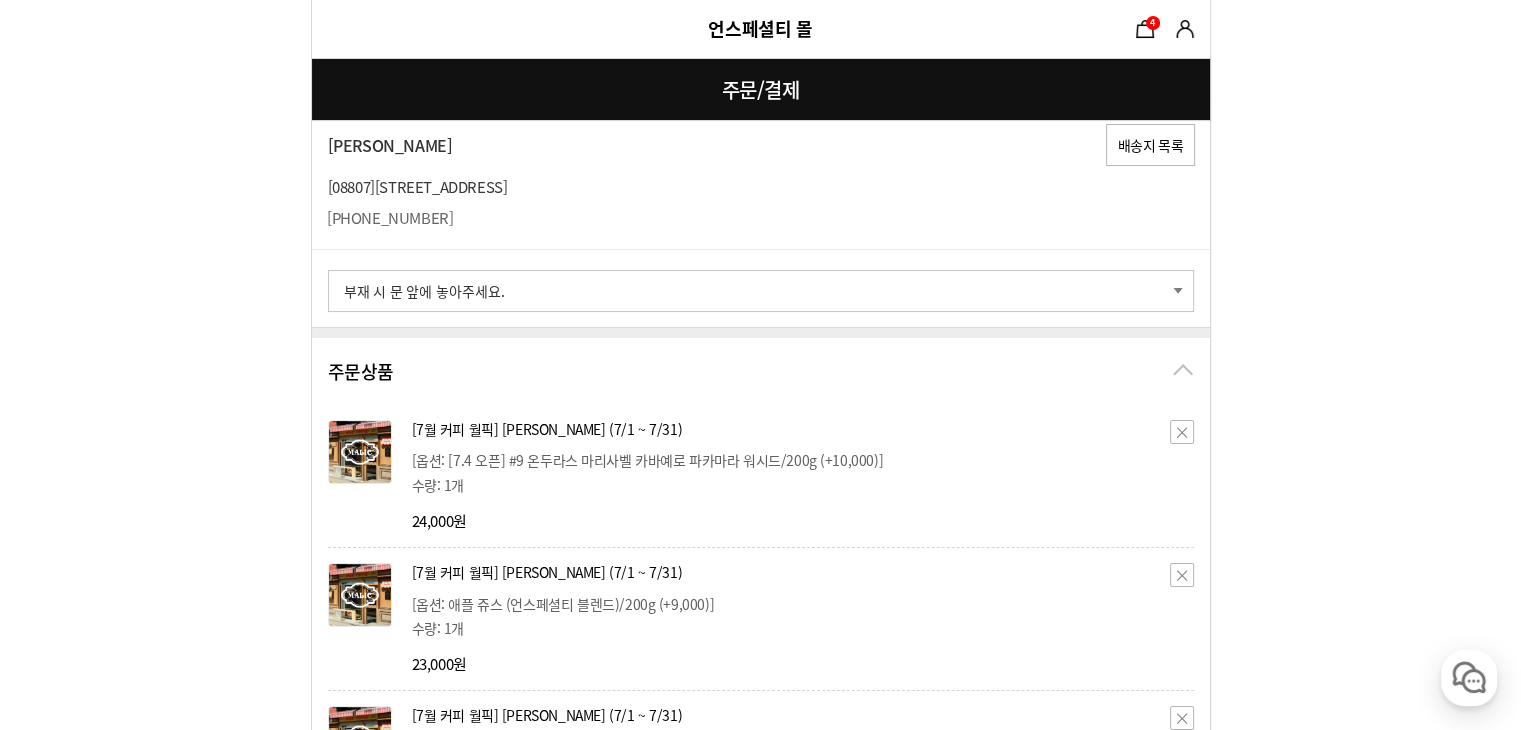 scroll, scrollTop: 200, scrollLeft: 0, axis: vertical 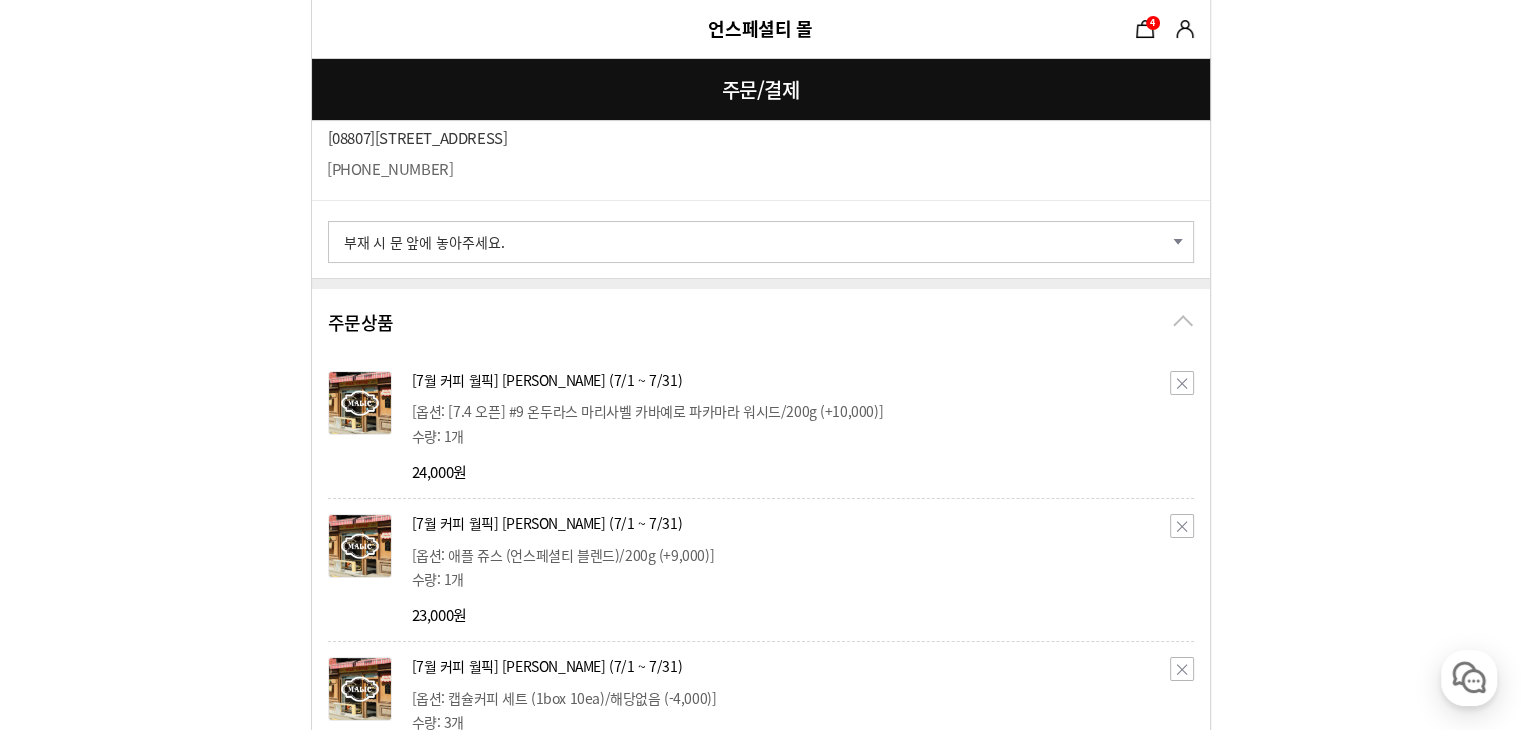 click on "주문 정보
undefined(ehjung2403@gmail.com)
상품 수령
스토어픽업을 사용할 수 없는 상품이 포함되어 있어 일반 배송사만 선택 가능합니다.
배송비 :  0
배송비 :  원
= 해외배송비  원                            + 보험료  원                             +    원
배송비 :  원" at bounding box center [760, 1033] 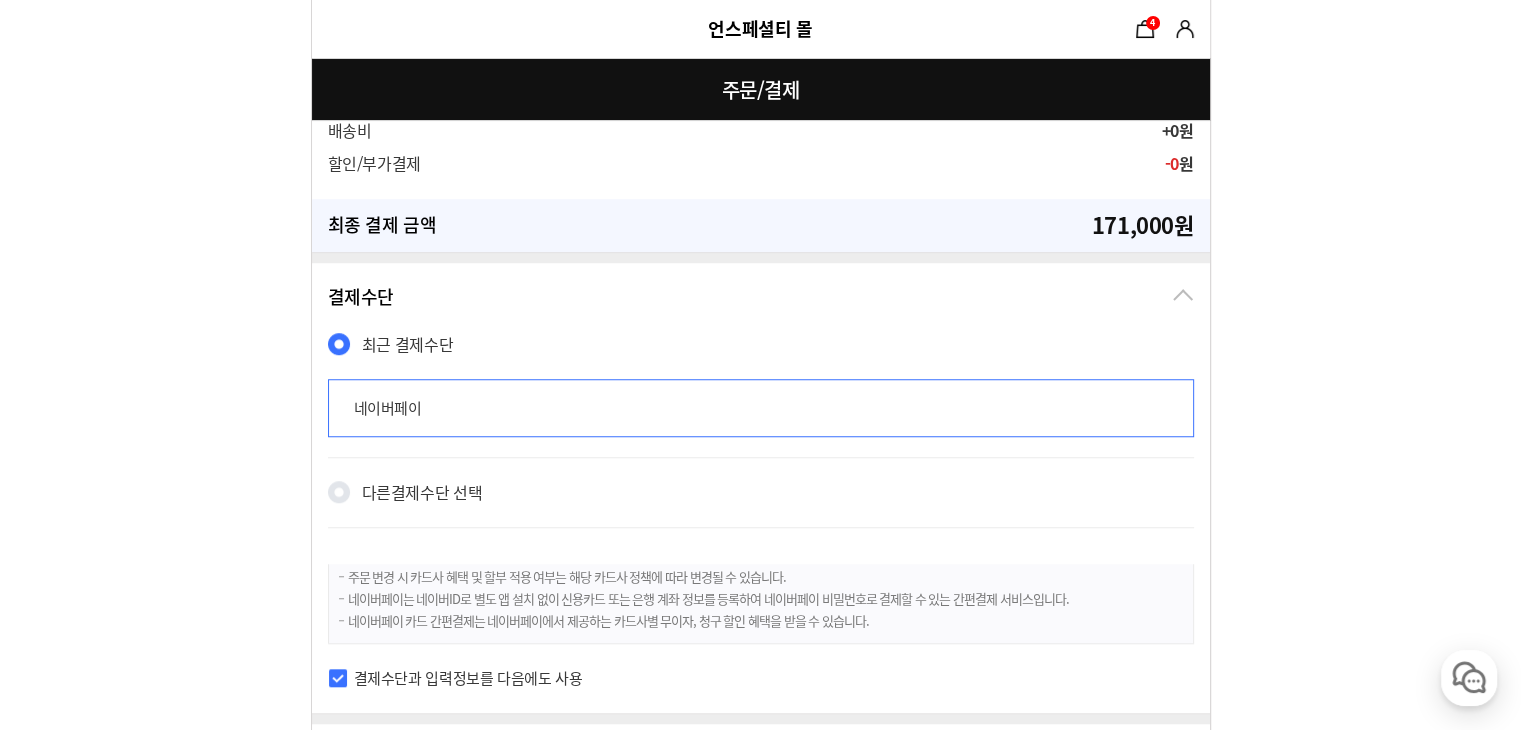scroll, scrollTop: 1600, scrollLeft: 0, axis: vertical 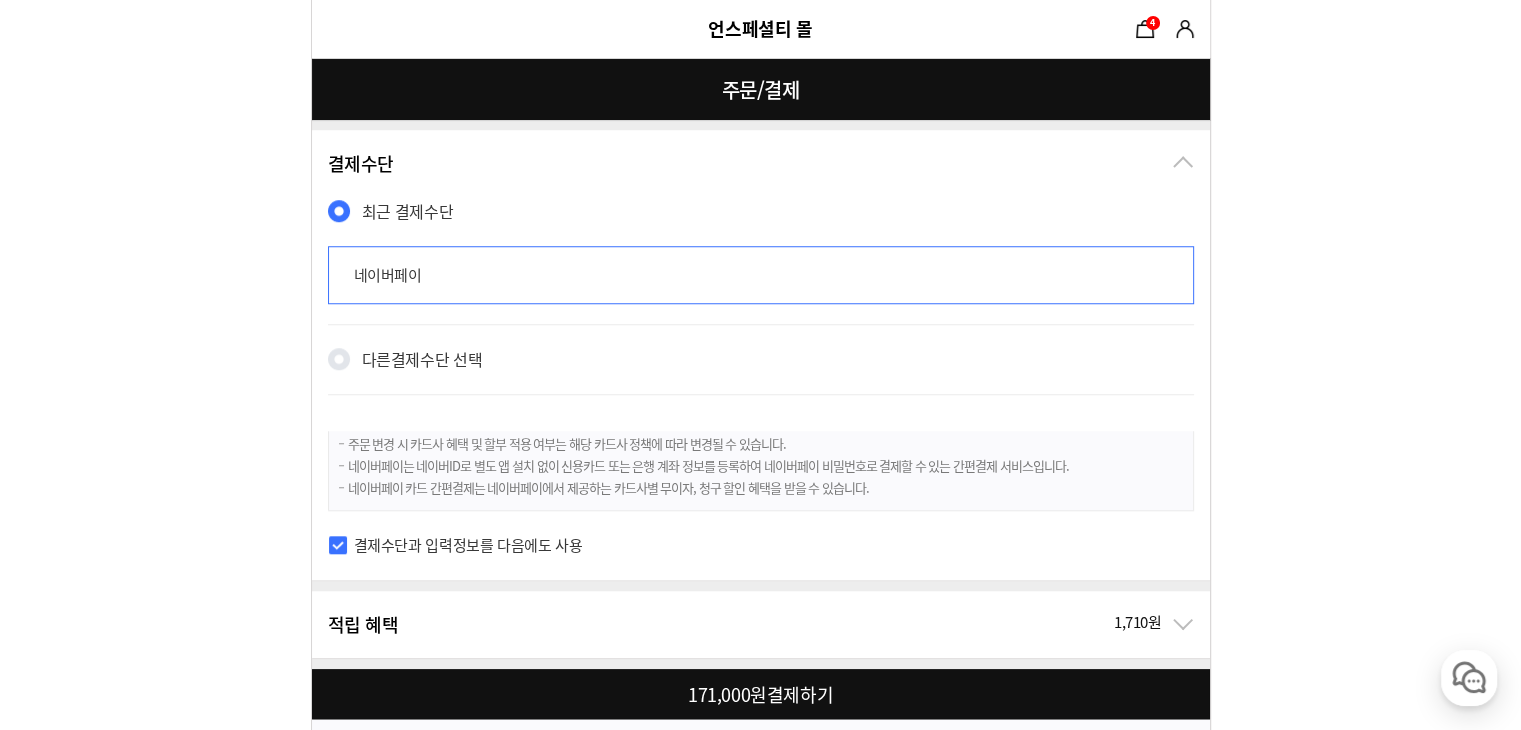 click on "다른  결제수단 선택" at bounding box center [422, 369] 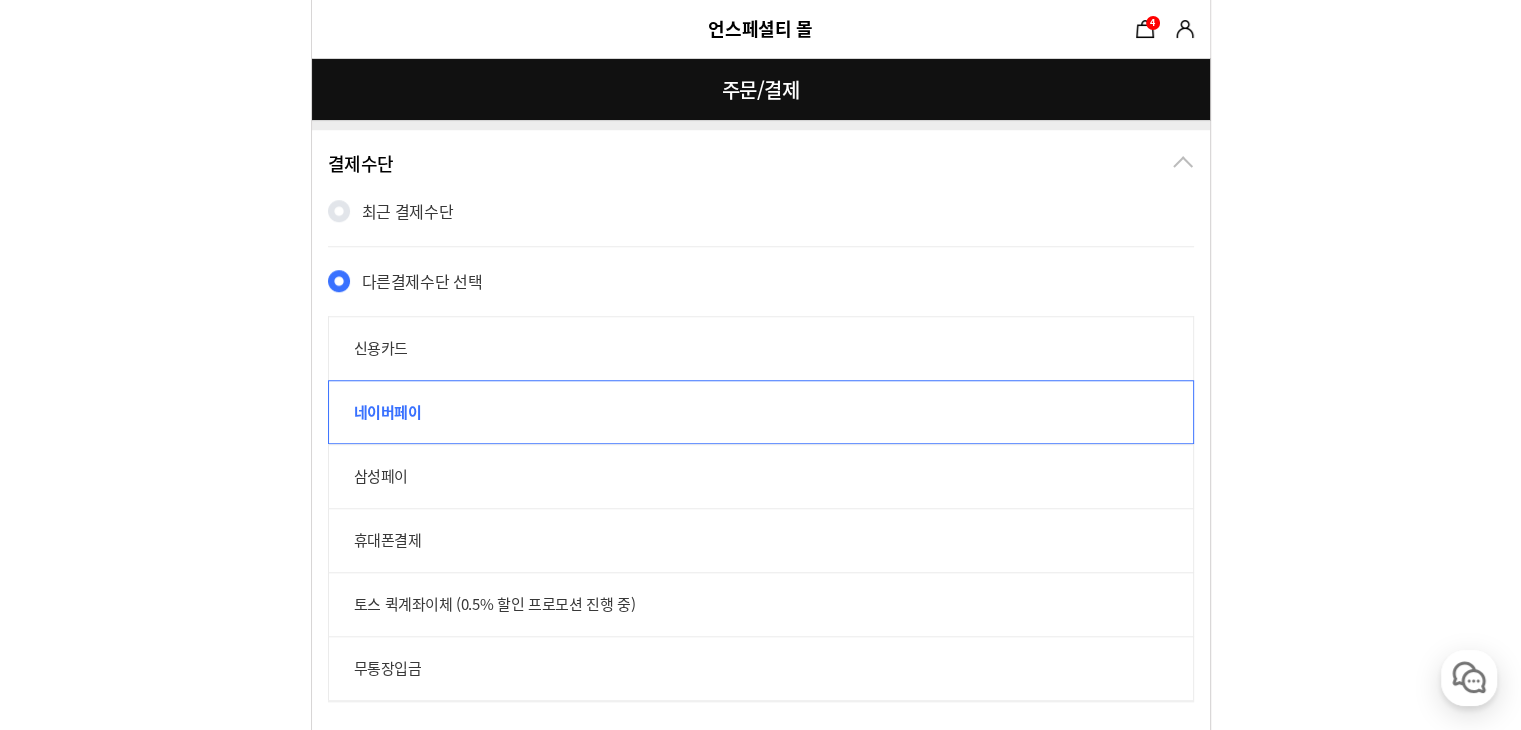click on "신용카드" at bounding box center [761, 348] 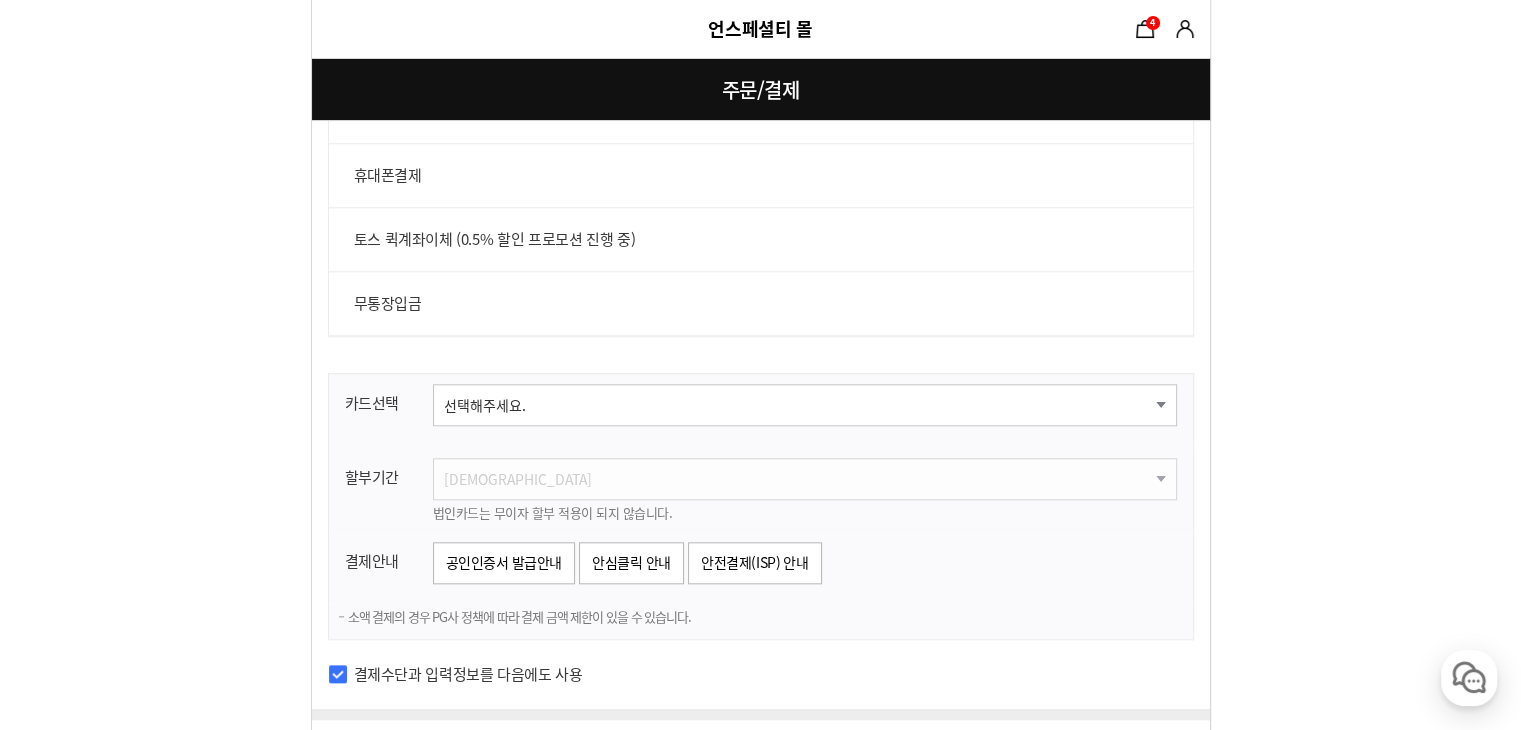 scroll, scrollTop: 2000, scrollLeft: 0, axis: vertical 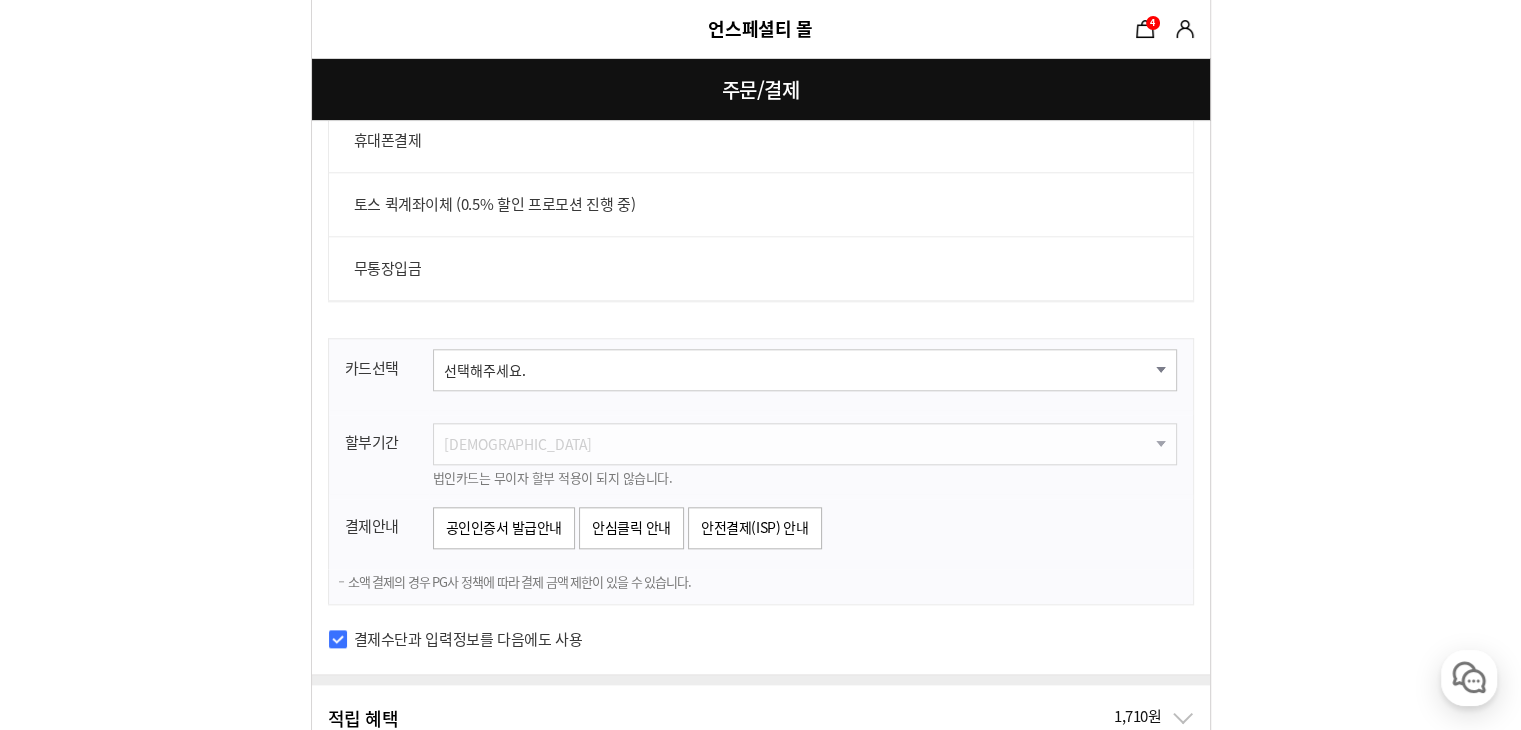 click on "선택해주세요.
신한카드 비씨카드 우리카드 KB국민카드 롯데카드 현대카드 삼성카드 NH카드 하나카드 씨티카드 카카오뱅크 광주카드 전북카드 수협카드 제주카드 신협카드 우체국체크카드 새마을금고 저축은행카드 KDB산업체크카드" at bounding box center [805, 370] 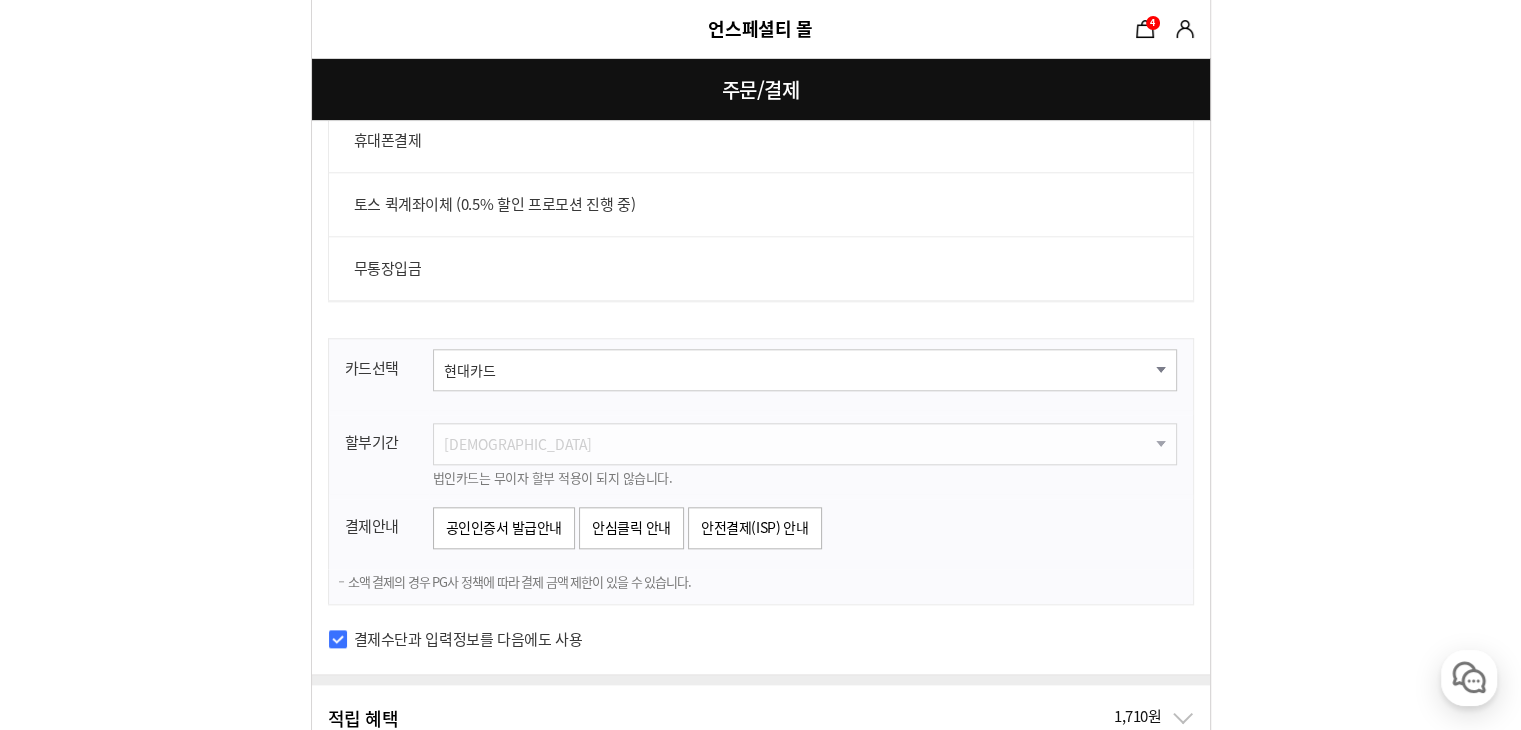 click on "선택해주세요.
신한카드 비씨카드 우리카드 KB국민카드 롯데카드 현대카드 삼성카드 NH카드 하나카드 씨티카드 카카오뱅크 광주카드 전북카드 수협카드 제주카드 신협카드 우체국체크카드 새마을금고 저축은행카드 KDB산업체크카드" at bounding box center (805, 370) 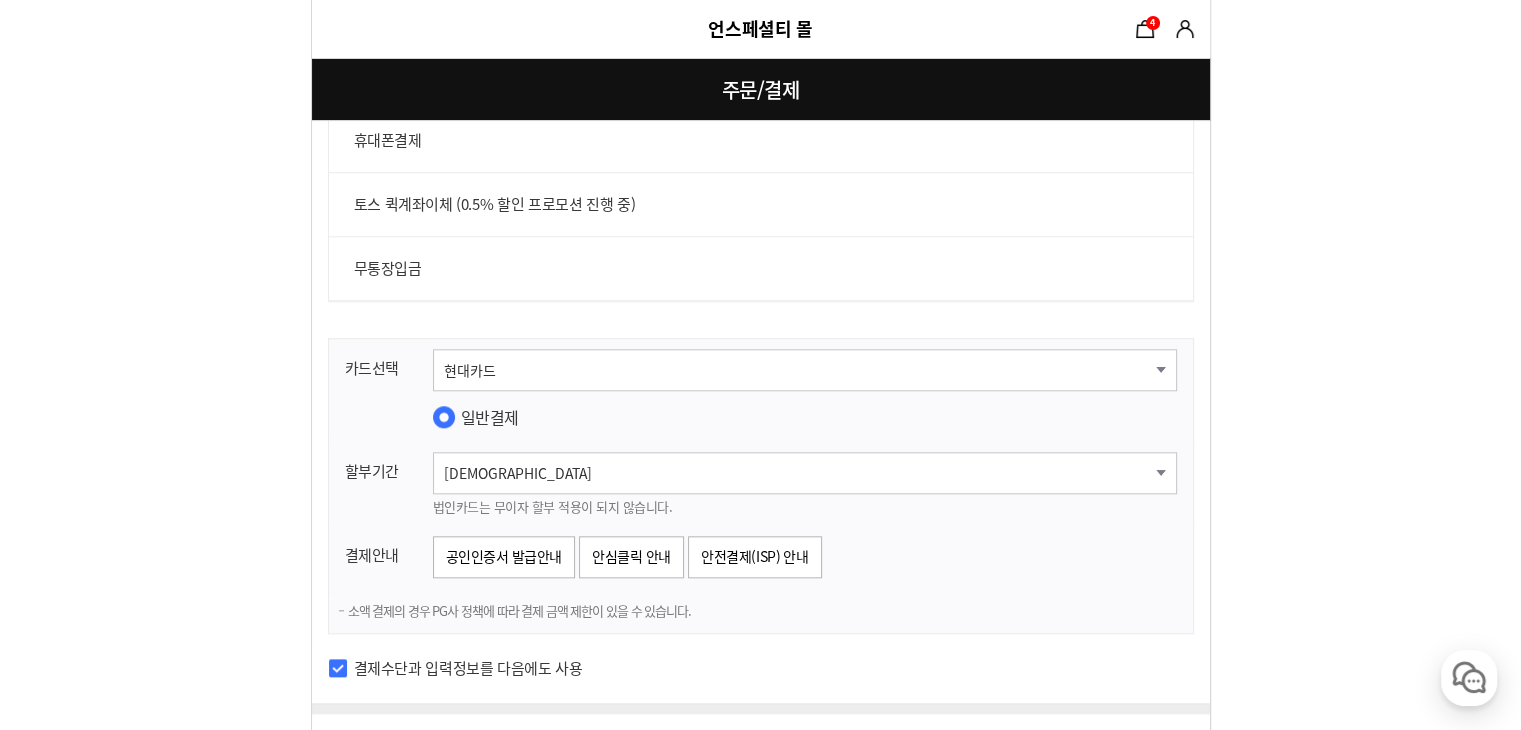 click on "카드결제
카드선택
선택해주세요.
신한카드 비씨카드 우리카드 KB국민카드 롯데카드 현대카드 삼성카드 NH카드 하나카드 씨티카드 카카오뱅크 광주카드 전북카드 수협카드 제주카드 신협카드 우체국체크카드 새마을금고 저축은행카드 KDB산업체크카드
일반결제
할부기간 일시불 2개월 (무이자)" at bounding box center (761, 468) 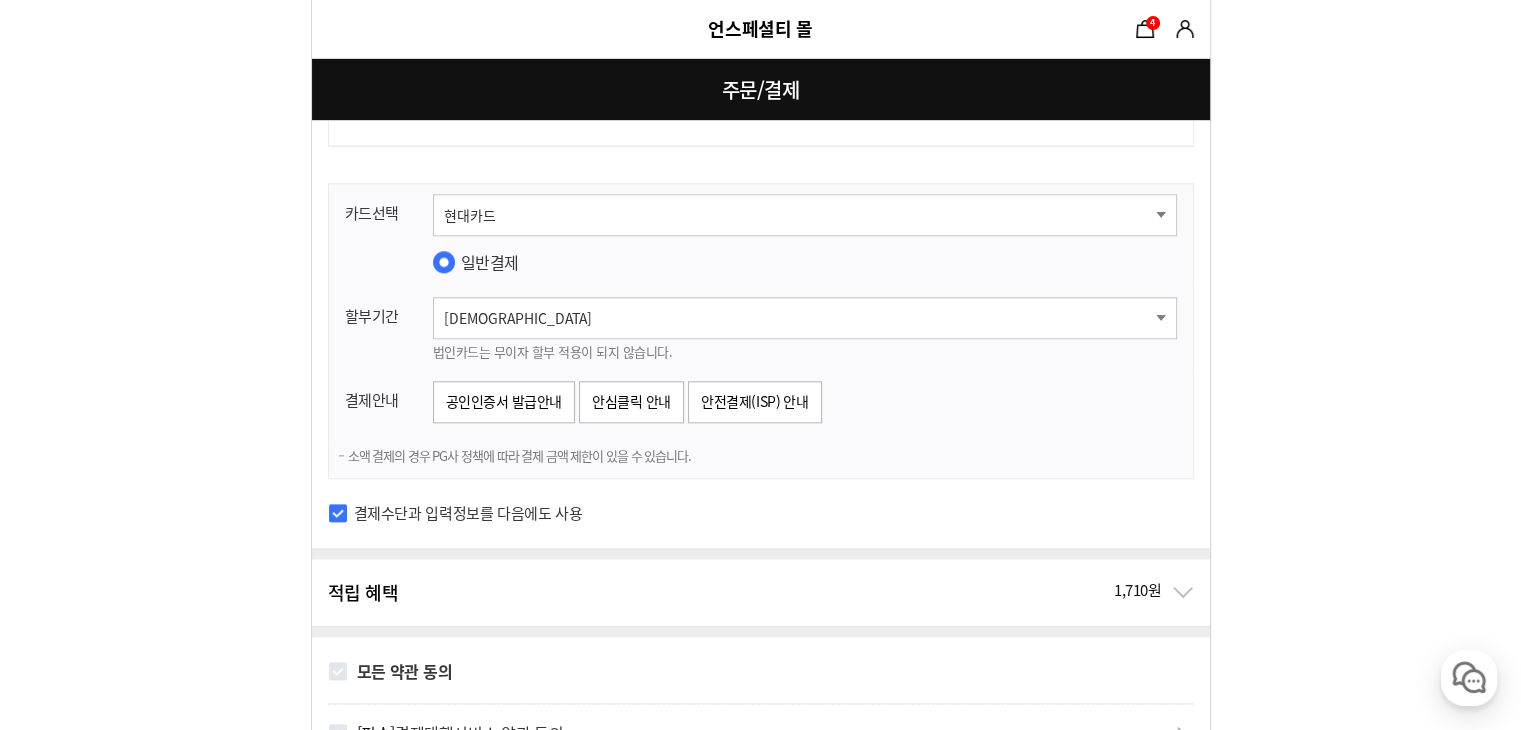 scroll, scrollTop: 2300, scrollLeft: 0, axis: vertical 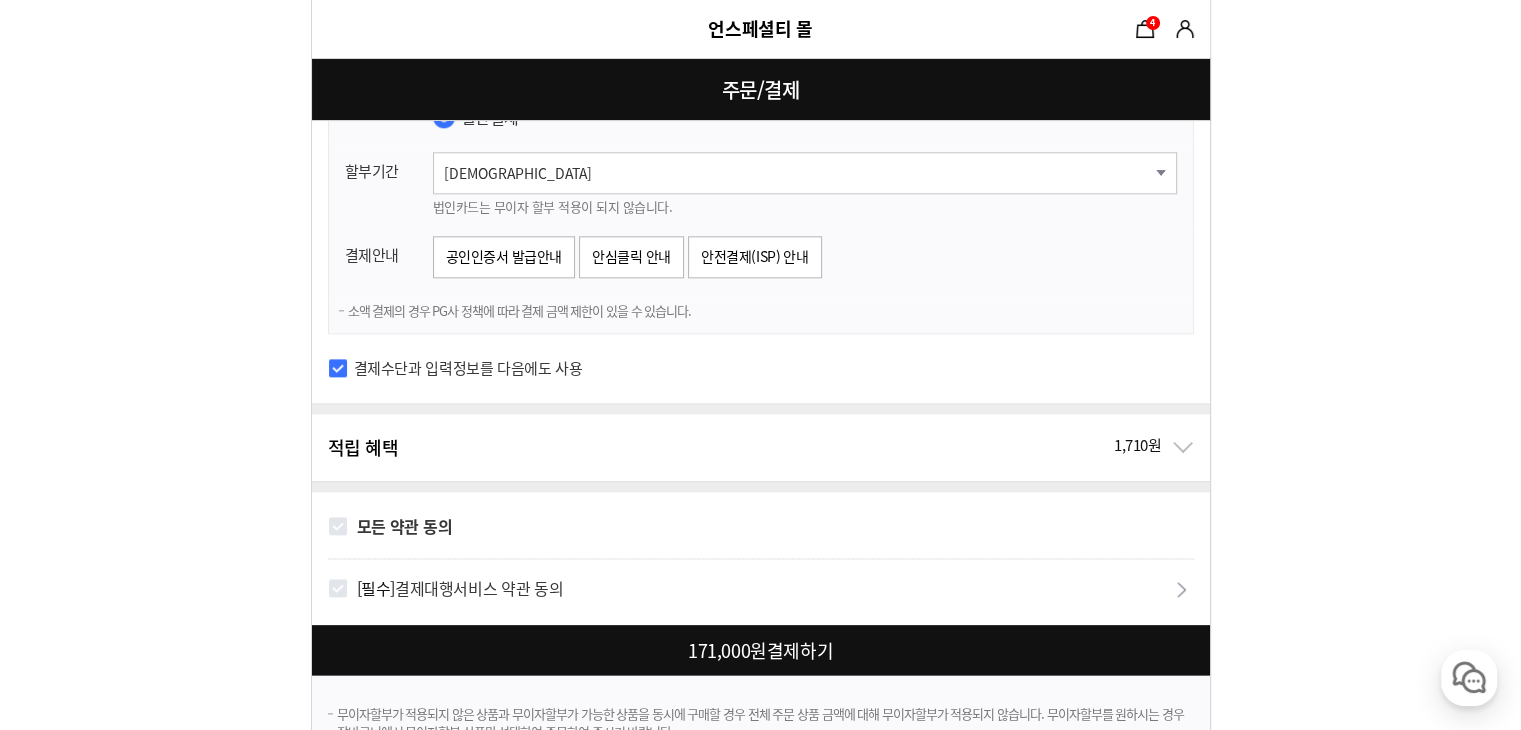 click on "[필수]  결제대행서비스 약관 동의" at bounding box center [460, 588] 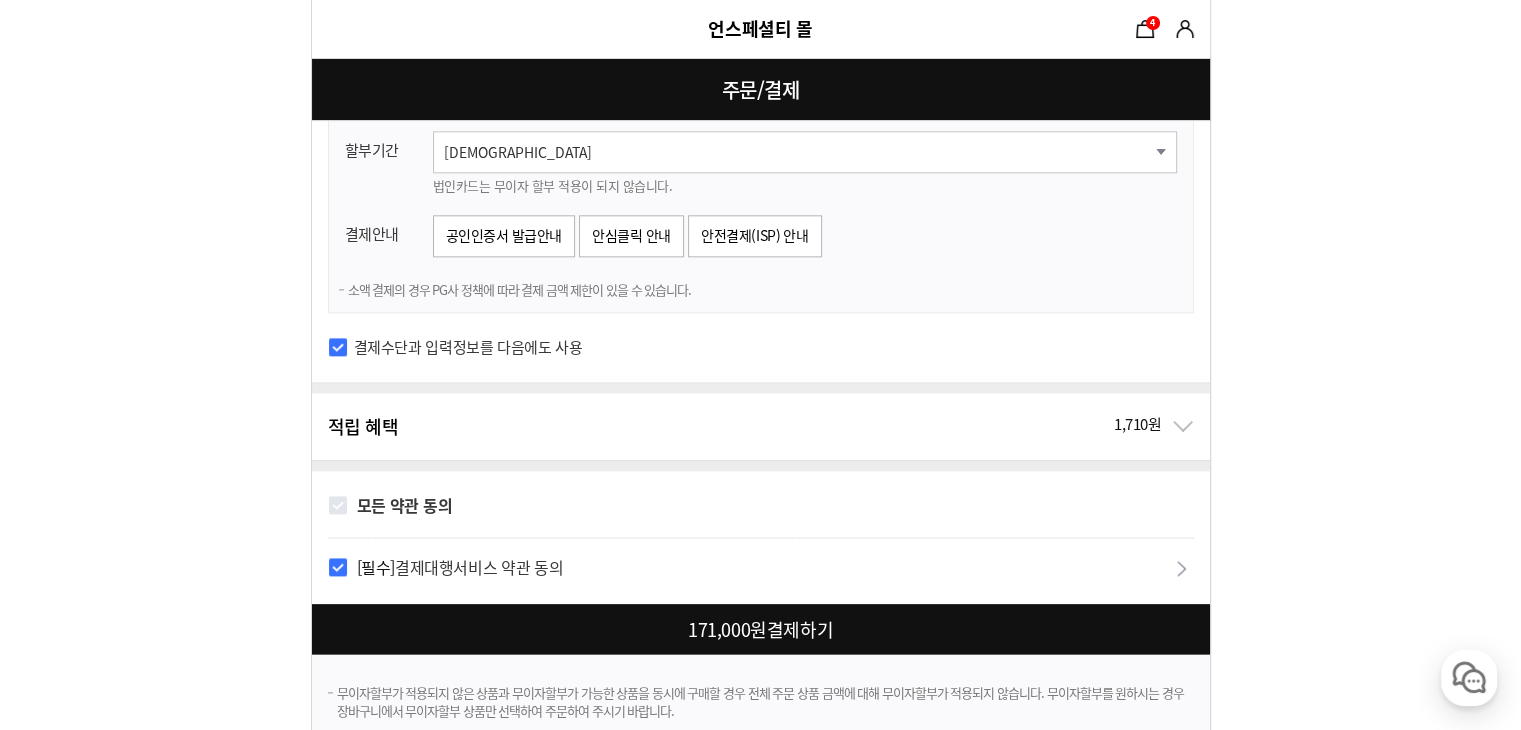 scroll, scrollTop: 2385, scrollLeft: 0, axis: vertical 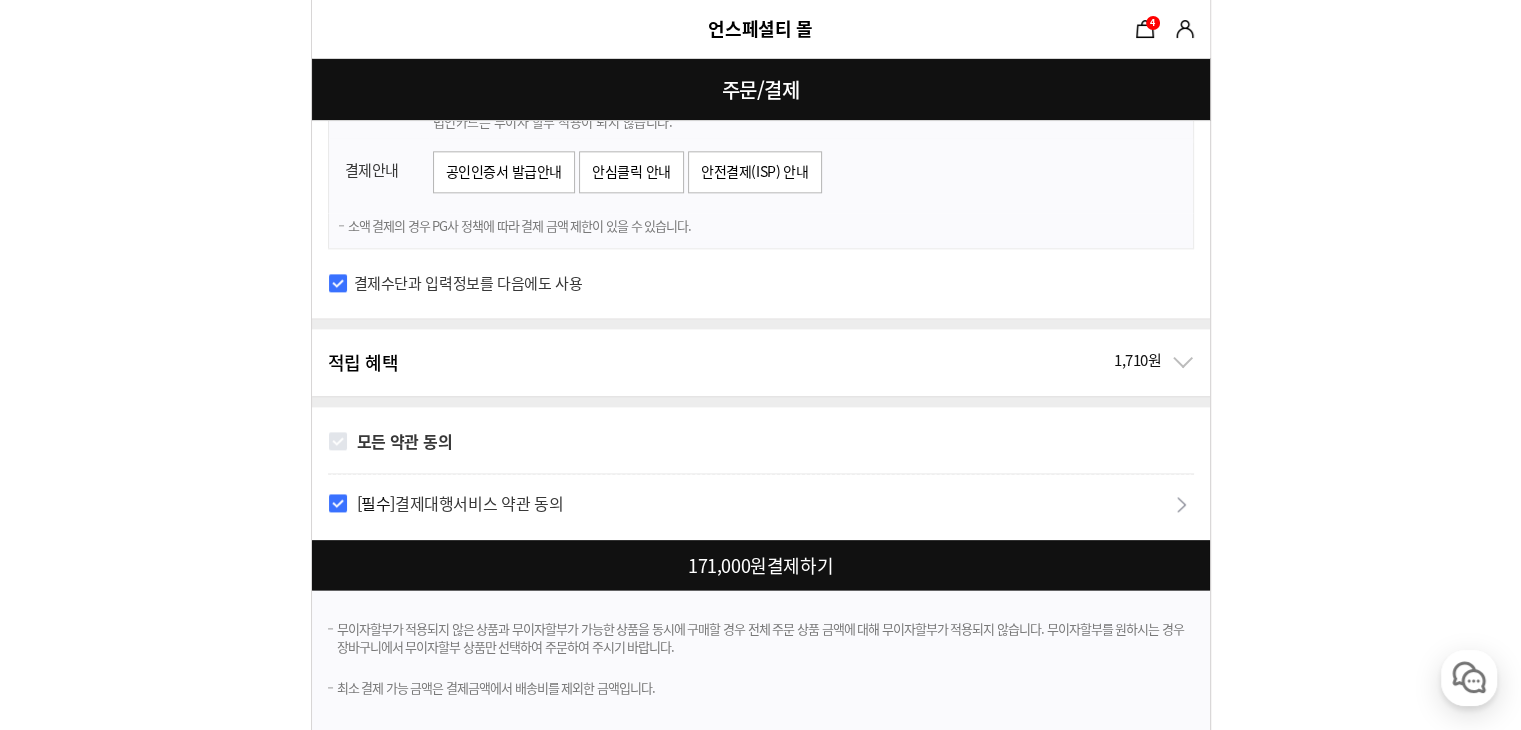 click at bounding box center (765, 565) 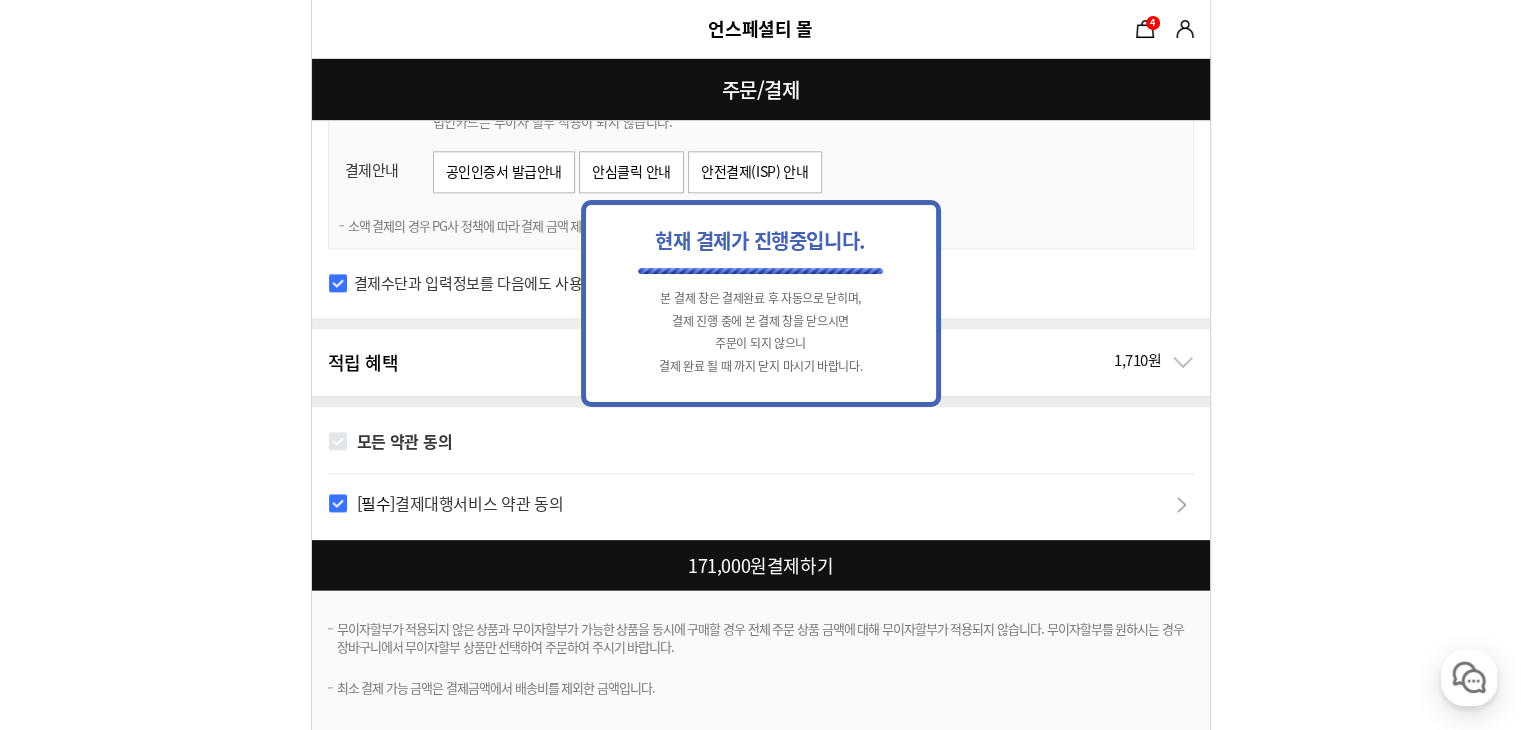 scroll, scrollTop: 0, scrollLeft: 0, axis: both 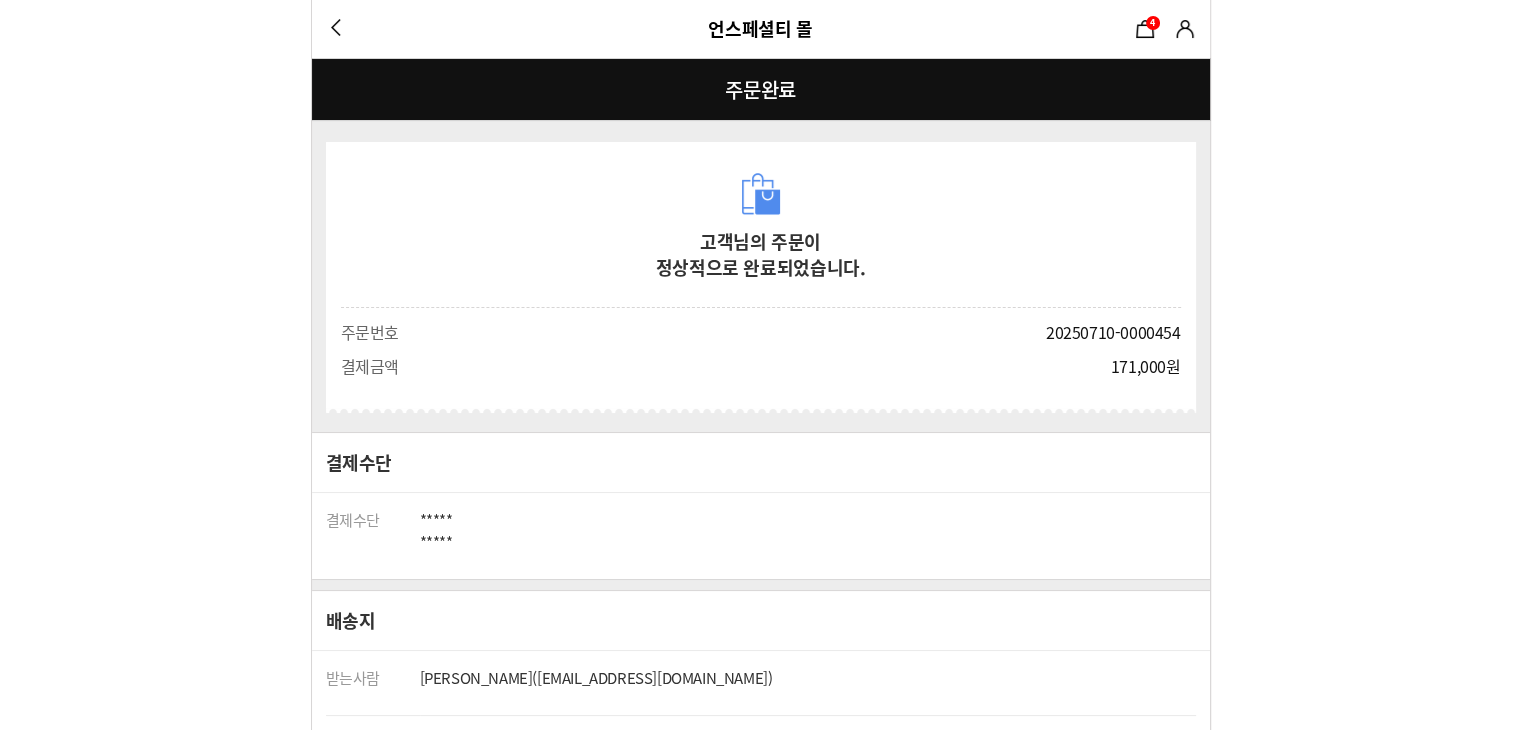 click on "쇼핑계속하기" at bounding box center [981, 2379] 